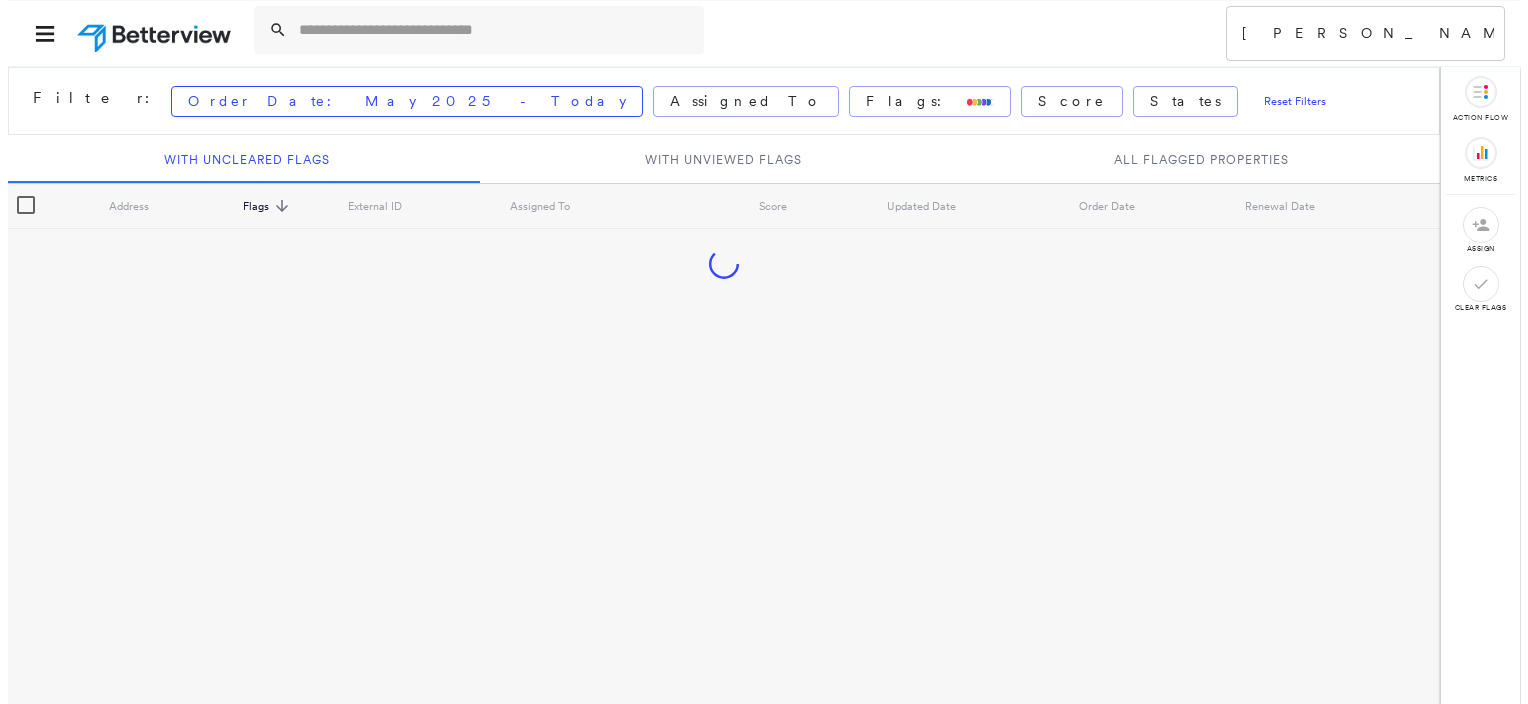 scroll, scrollTop: 0, scrollLeft: 0, axis: both 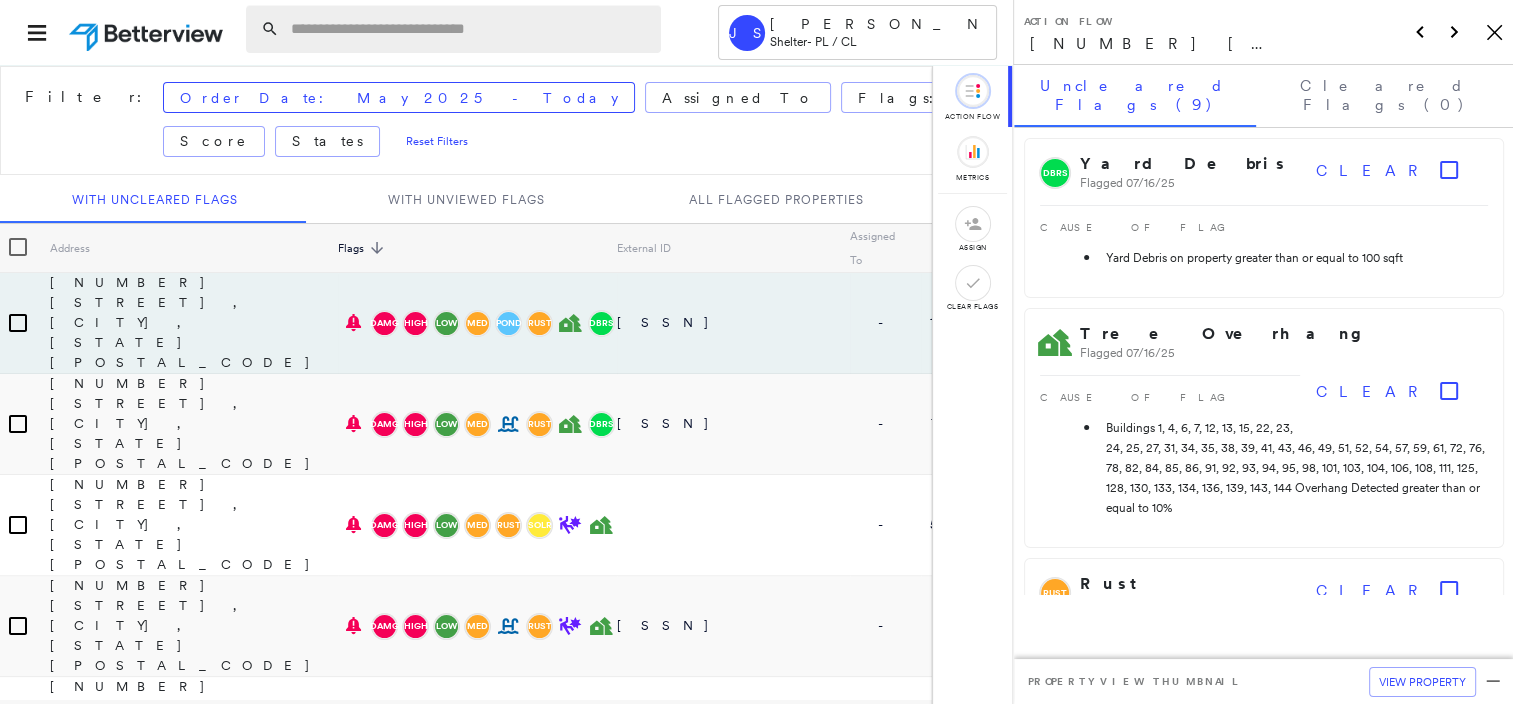 click at bounding box center [470, 29] 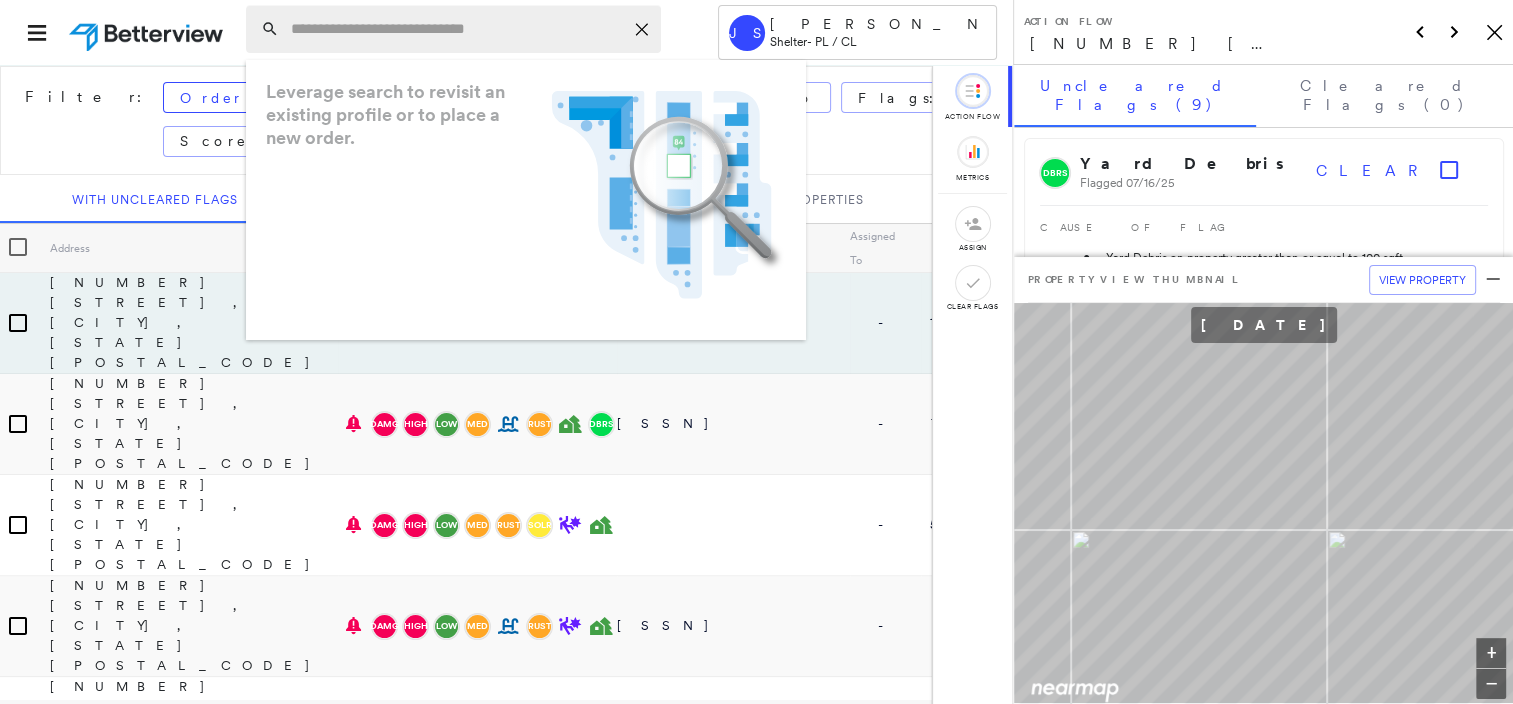 click at bounding box center (457, 29) 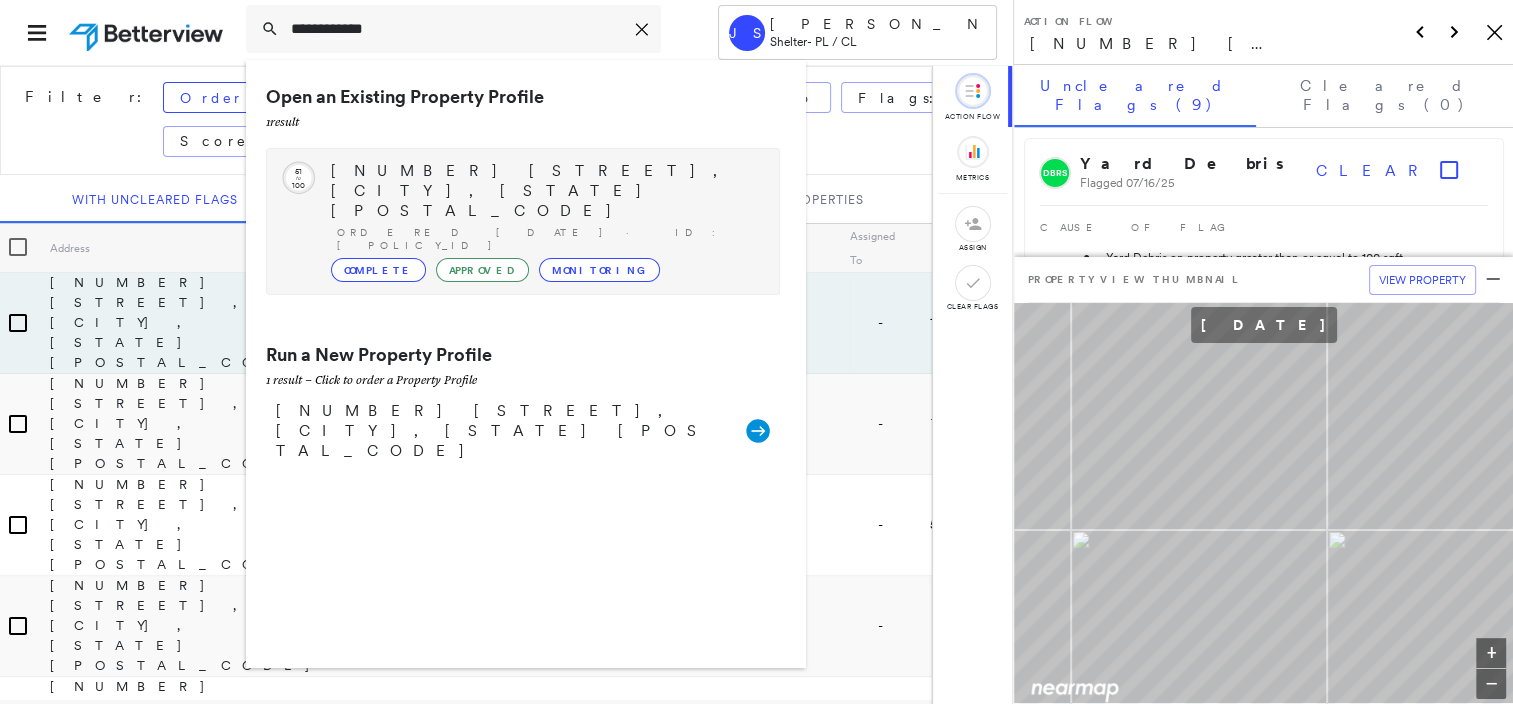type on "**********" 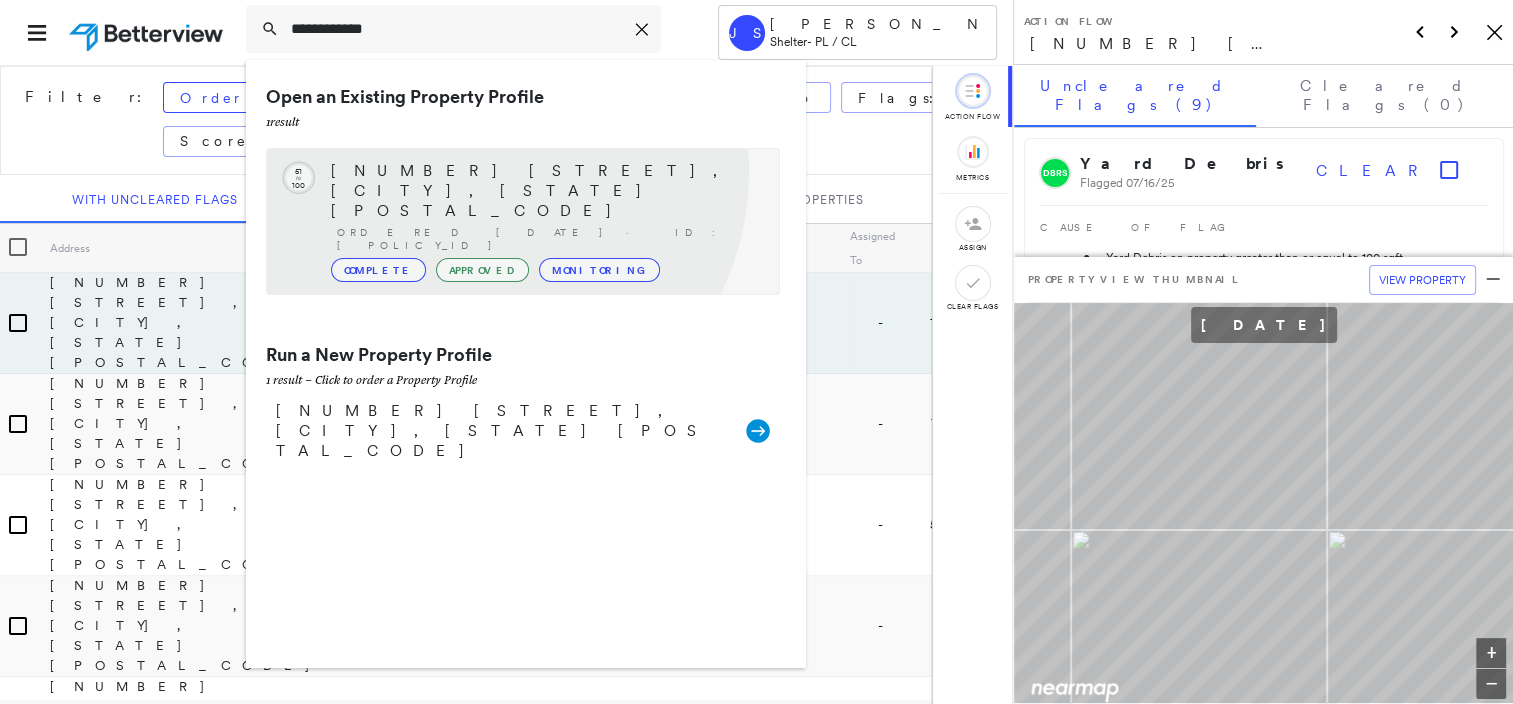 click on "[NUMBER] [STREET], [CITY], [STATE] [POSTAL_CODE]" at bounding box center [545, 191] 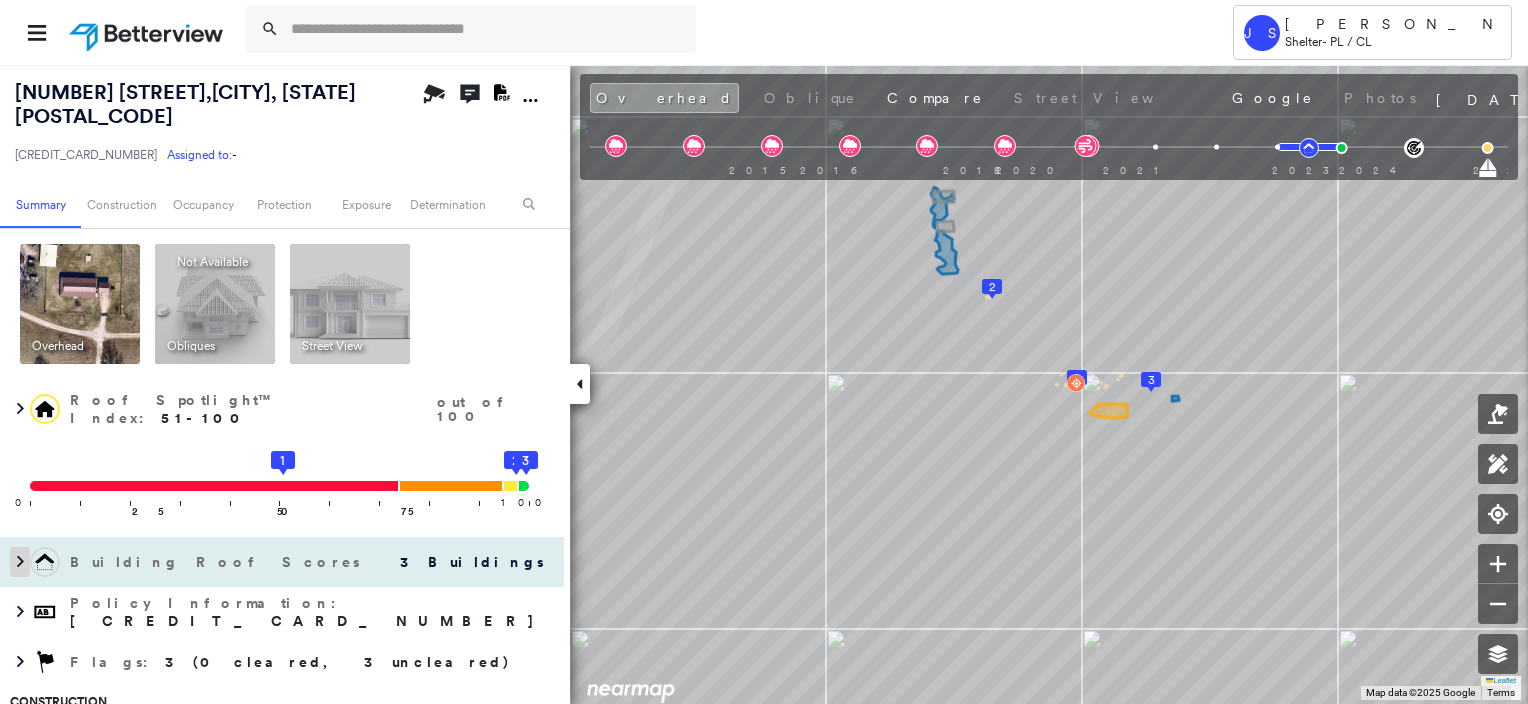 click 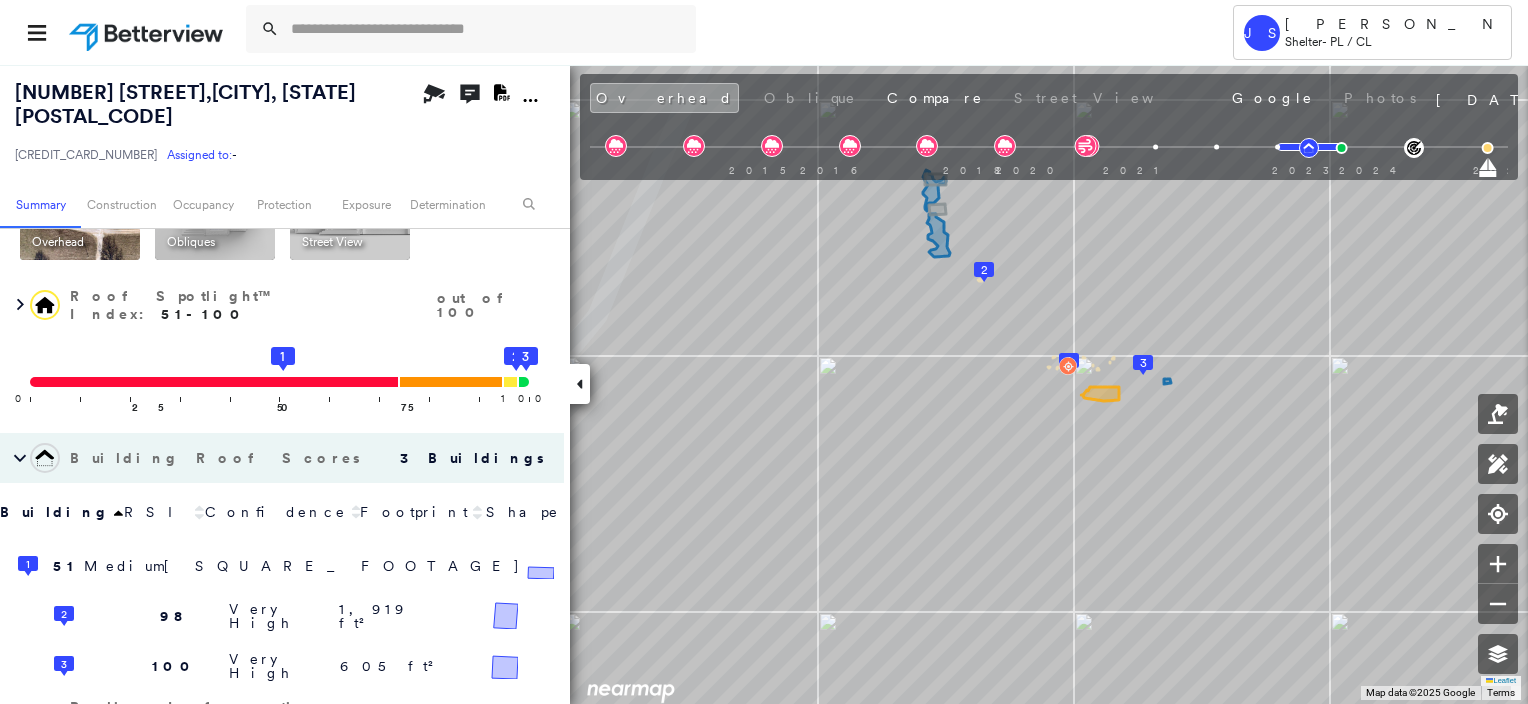 scroll, scrollTop: 100, scrollLeft: 0, axis: vertical 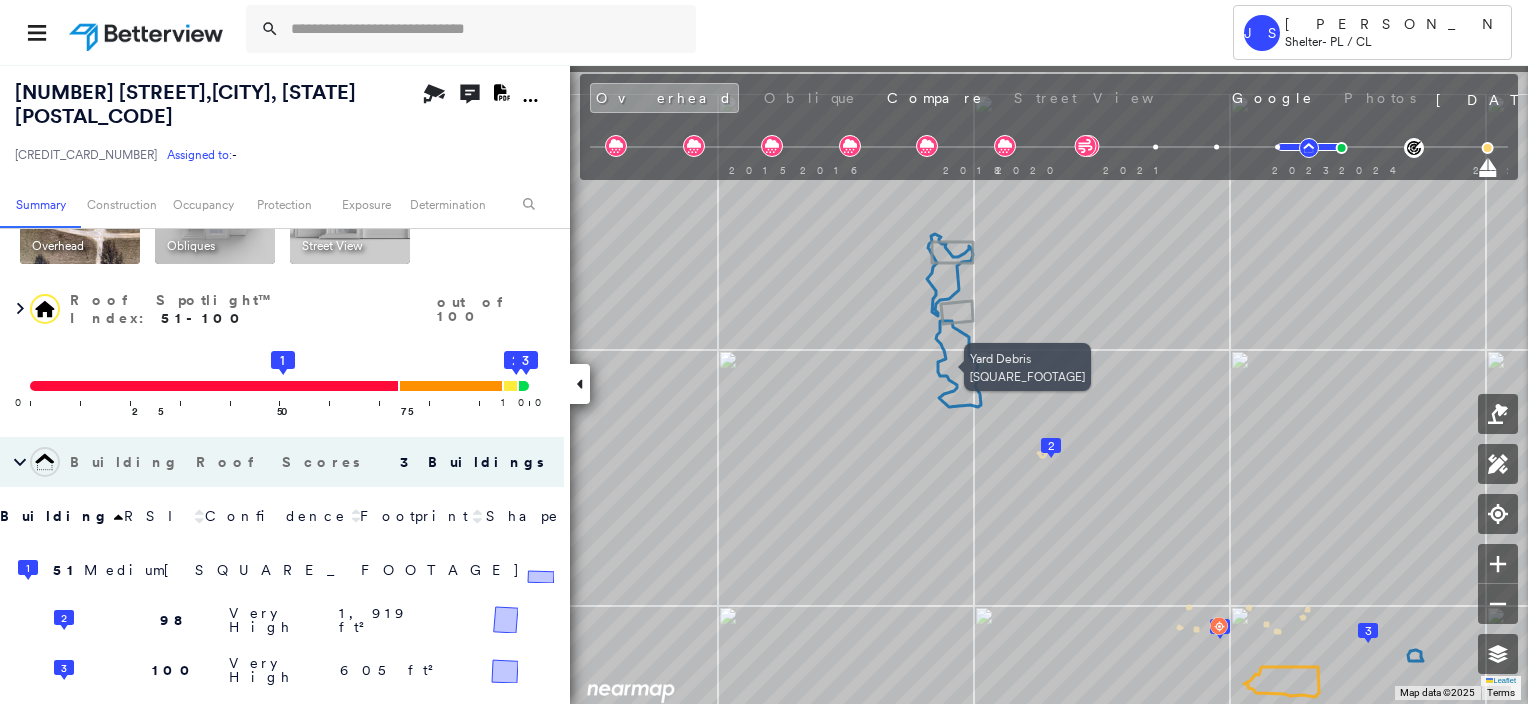 drag, startPoint x: 948, startPoint y: 306, endPoint x: 960, endPoint y: 412, distance: 106.677086 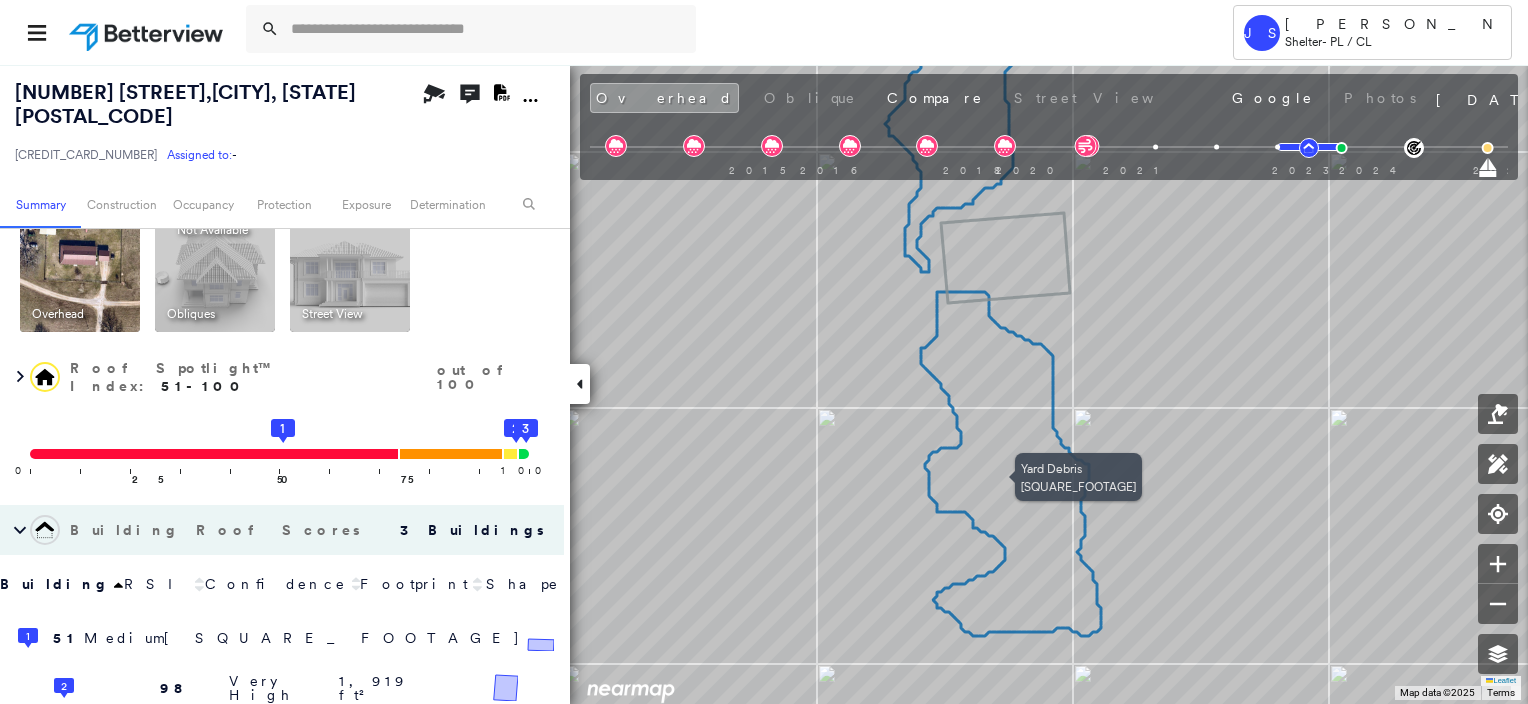 scroll, scrollTop: 0, scrollLeft: 0, axis: both 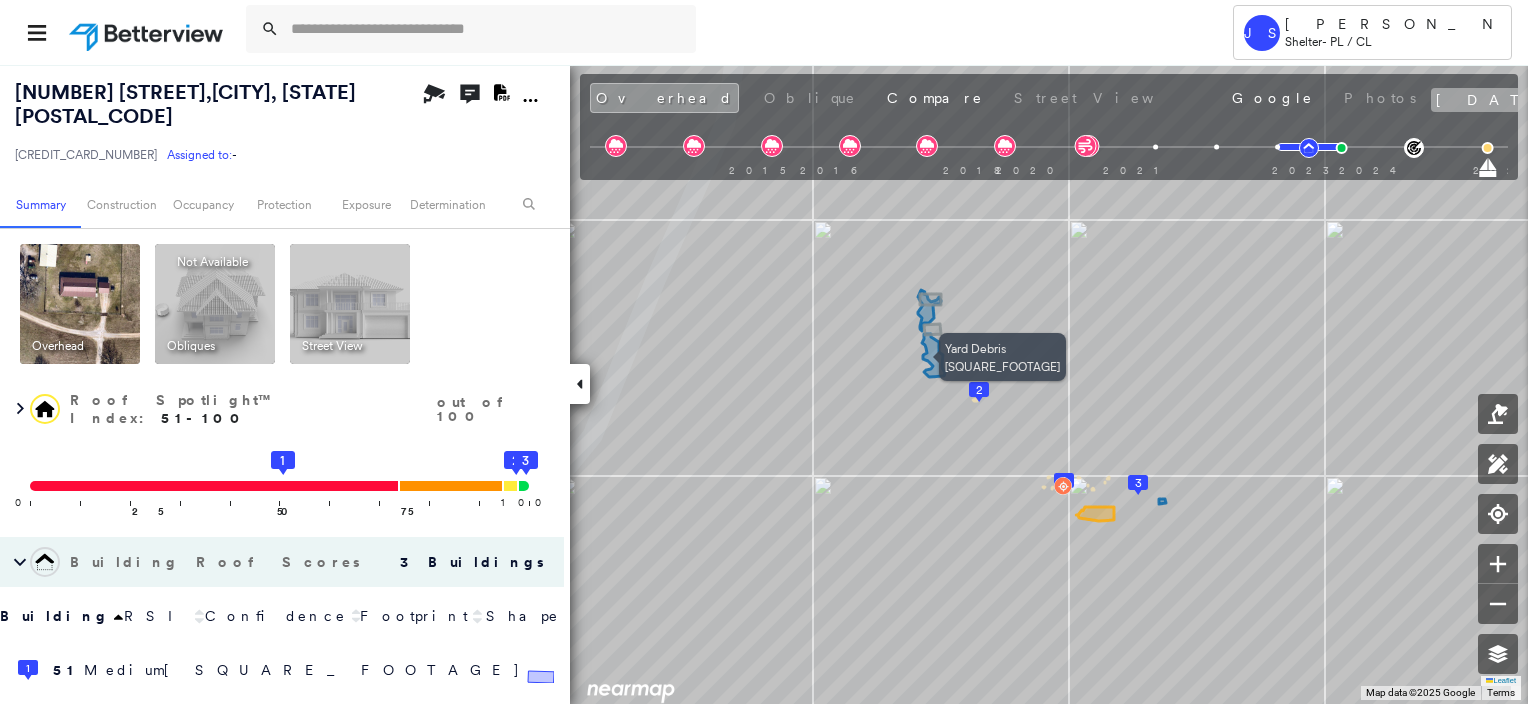 click 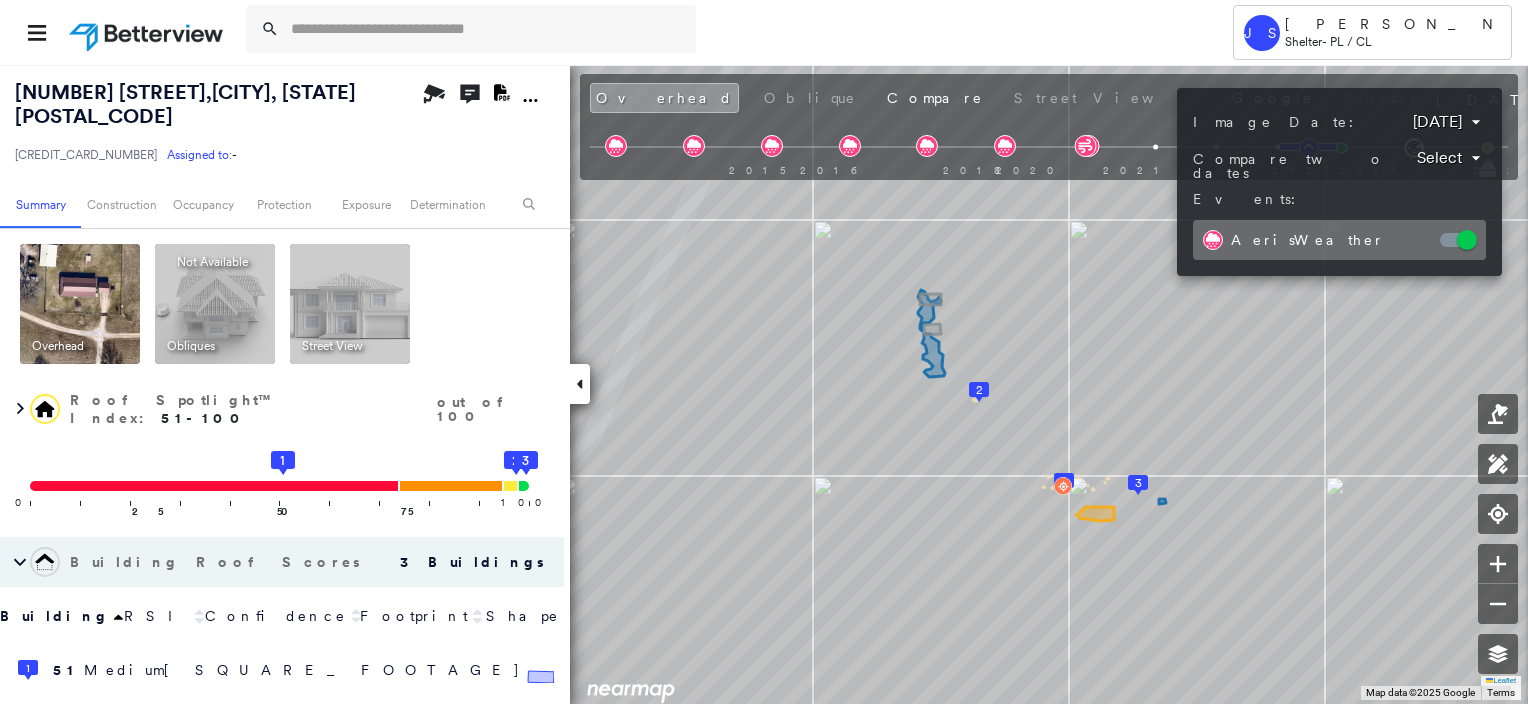 click on "Tower JS James Simpson Shelter  -   PL / CL [NUMBER] [STREET] ,  [CITY], [STATE] [POSTAL_CODE] [CREDIT_CARD_NUMBER] Assigned to:  - Assigned to:  - [CREDIT_CARD_NUMBER] Assigned to:  - Open Comments Download PDF Report Summary Construction Occupancy Protection Exposure Determination Overhead Obliques Not Available ; Street View Roof Spotlight™ Index :  51-100 out of 100 0 100 25 50 75 1 2 3 Building Roof Scores 3 Buildings Building RSI Confidence Footprint Shape 1 51 Medium [SQUARE_FOOTAGE] Shape: Gable 60% Confidence Material: Metal Panel 75% Confidence Slope: 14  degrees    (Low) Height: 15  (1 Story) Square Footage: [SQUARE_FOOTAGE] Rust Moderate  ( 8%,  [SQUARE_FOOTAGE] ) 2 98 Very High [SQUARE_FOOTAGE] Shape: Gable 100% Confidence Material: Metal Panel 96% Confidence Slope: 8  degrees    (Flat) Height: 13  (1 Story) Square Footage: [SQUARE_FOOTAGE] 3 100 Very High [SQUARE_FOOTAGE] Shape: Gable 100% Confidence Material: Metal Panel 64% Confidence Square Footage: [SQUARE_FOOTAGE] Policy Information :  [CREDIT_CARD_NUMBER] Flags :  3 (0 cleared, 3 uncleared) Construction :" at bounding box center (764, 352) 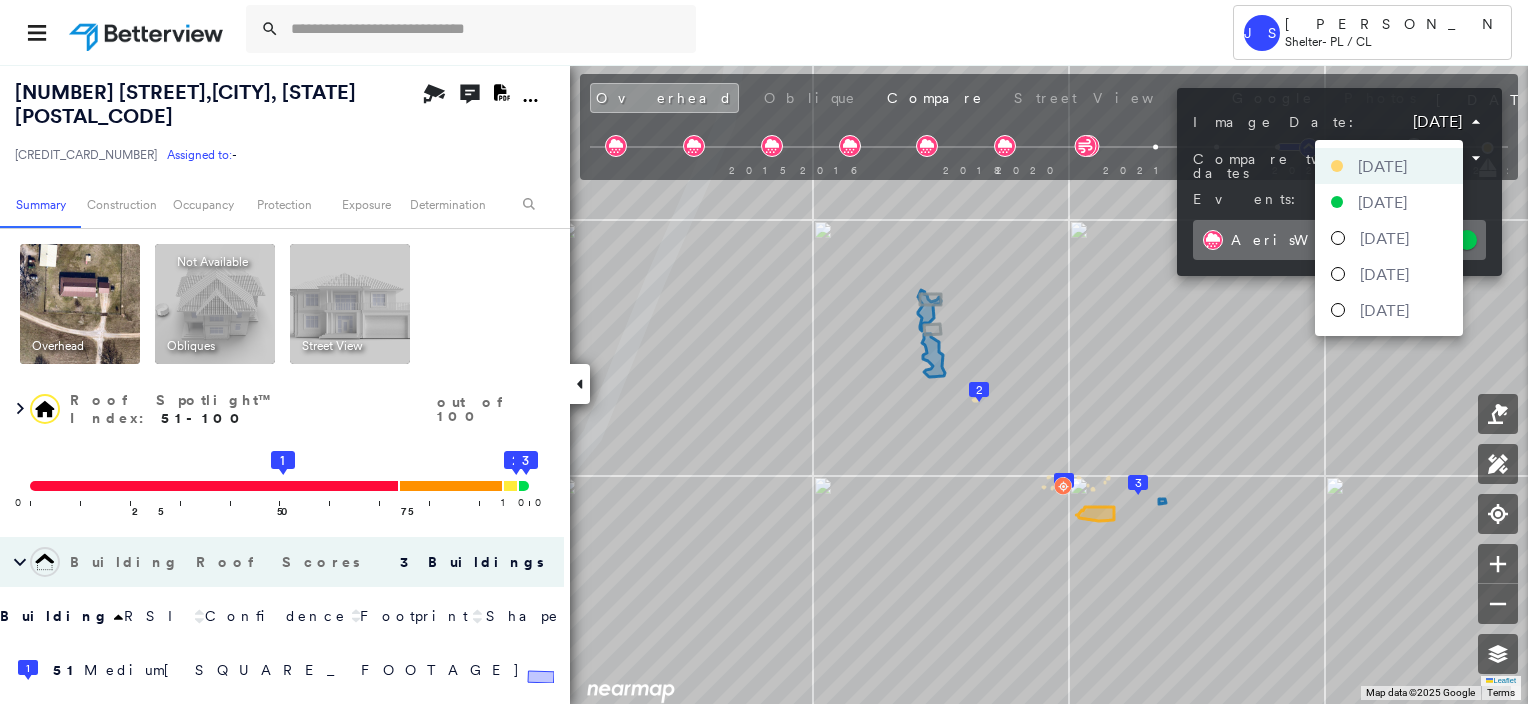 click on "[DATE]" at bounding box center [1382, 202] 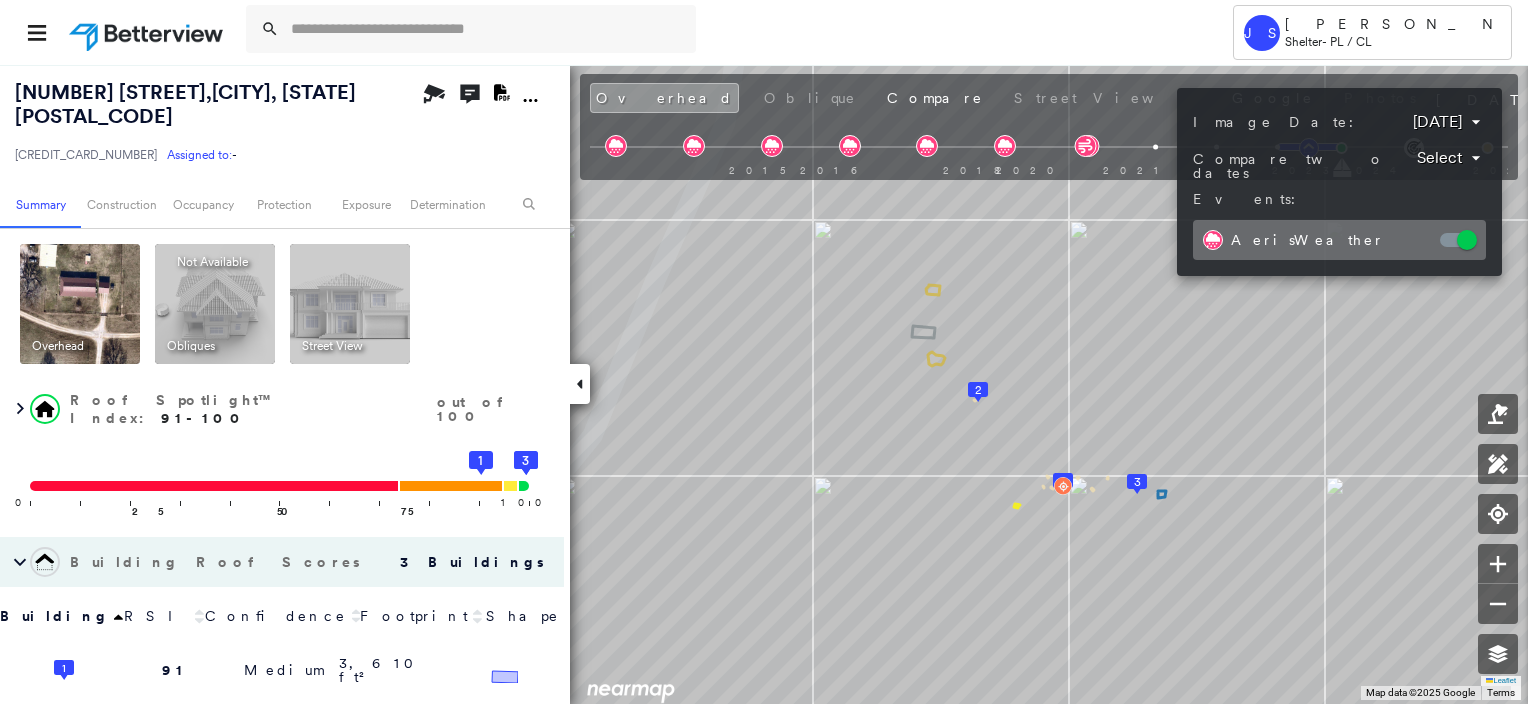 click on "Tower JS [FIRST] [LAST] Shelter  -   PL / CL [NUMBER] [STREET],  [CITY], [STATE] [ZIP] [POLICY_ID] Assigned to:  - Assigned to:  - [POLICY_ID] Assigned to:  - Open Comments Download PDF Report Summary Construction Occupancy Protection Exposure Determination Overhead Obliques Not Available ; Street View Roof Spotlight™ Index :  91-100 out of 100 0 100 25 50 75 1 2 3 Building Roof Scores 3 Buildings Building RSI Confidence Footprint Shape 1 91 Medium 3,610 ft² Shape: Gable 62% Confidence Material: Metal Panel 52% Confidence Asphalt Shingle 60% Confidence Square Footage: 3,610 ft² Staining Minor  ( <1%,  12 ft² ) 2 100 Medium 1,939 ft² Shape: Flat 92% Confidence Material: Metal Panel 37% Confidence Square Footage: 1,939 ft² 3 100 Very High 616 ft² Shape: Gable 100% Confidence Material: Asphalt Shingle 92% Confidence Square Footage: 616 ft² Policy Information :  [POLICY_ID] Flags :  3 (0 cleared, 3 uncleared) Construction Roof Spotlights :  Staining, Vent Property Features :  Roof Age :  1 :" at bounding box center (764, 352) 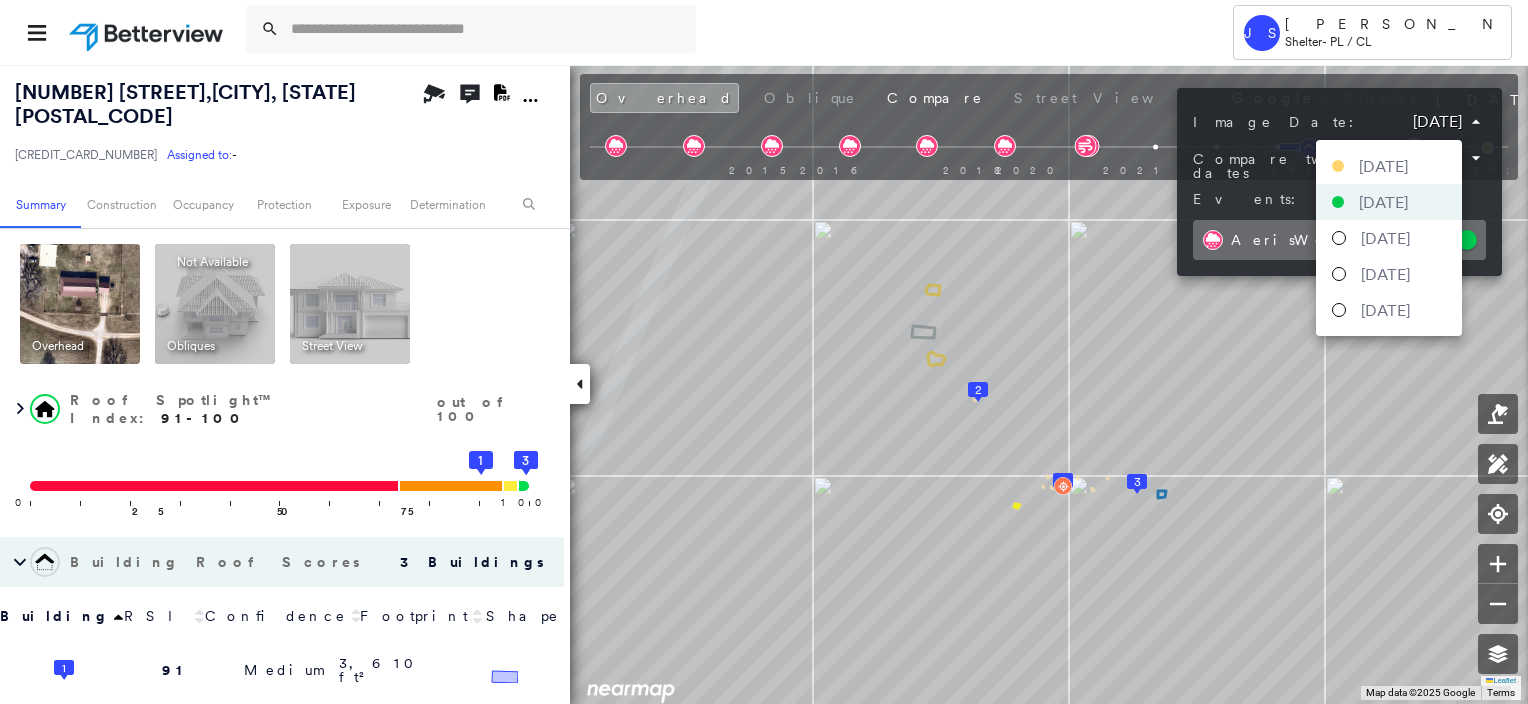click on "[DATE]" at bounding box center [1383, 166] 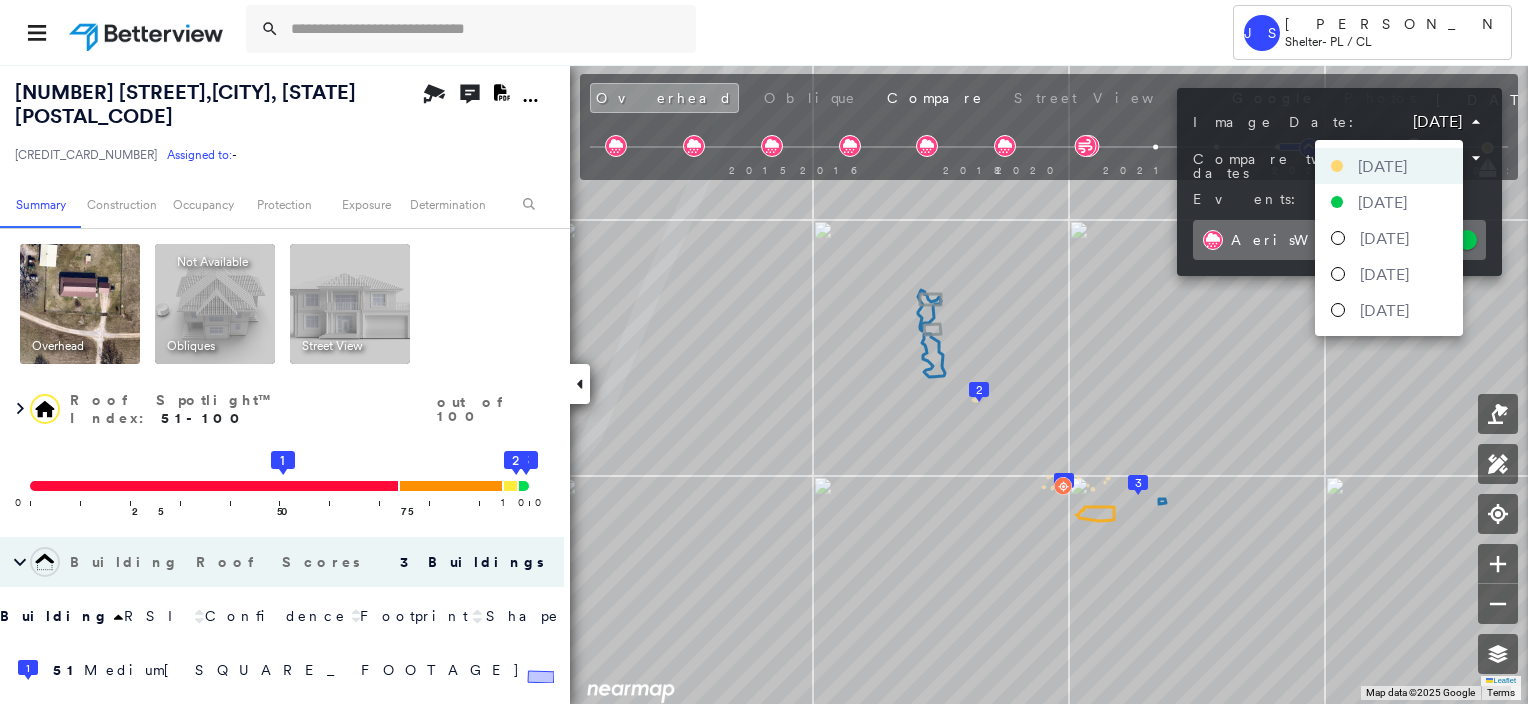 click on "Tower JS James Simpson Shelter  -   PL / CL [NUMBER] [STREET] ,  [CITY], [STATE] [POSTAL_CODE] [CREDIT_CARD_NUMBER] Assigned to:  - Assigned to:  - [CREDIT_CARD_NUMBER] Assigned to:  - Open Comments Download PDF Report Summary Construction Occupancy Protection Exposure Determination Overhead Obliques Not Available ; Street View Roof Spotlight™ Index :  51-100 out of 100 0 100 25 50 75 1 3 2 Building Roof Scores 3 Buildings Building RSI Confidence Footprint Shape 1 51 Medium [SQUARE_FOOTAGE] Shape: Gable 60% Confidence Material: Metal Panel 75% Confidence Slope: 14  degrees    (Low) Height: 15  (1 Story) Square Footage: [SQUARE_FOOTAGE] Rust Moderate  ( 8%,  [SQUARE_FOOTAGE] ) 2 98 Very High [SQUARE_FOOTAGE] Shape: Gable 100% Confidence Material: Metal Panel 96% Confidence Slope: 8  degrees    (Flat) Height: 13  (1 Story) Square Footage: [SQUARE_FOOTAGE] 3 100 Very High [SQUARE_FOOTAGE] Shape: Gable 100% Confidence Material: Metal Panel 64% Confidence Square Footage: [SQUARE_FOOTAGE] Policy Information :  [CREDIT_CARD_NUMBER] Flags :  3 (0 cleared, 3 uncleared) Construction :" at bounding box center (764, 352) 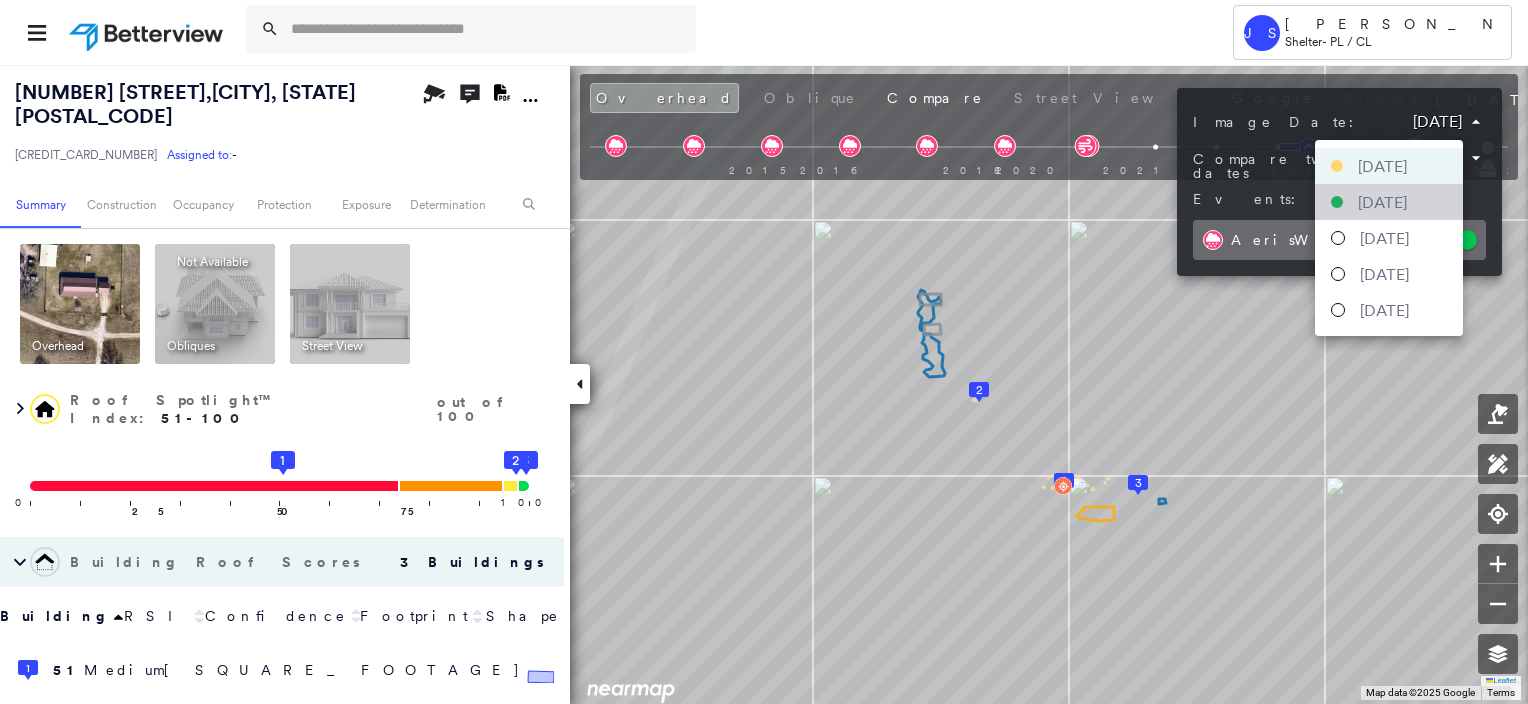 click on "[DATE]" at bounding box center [1382, 202] 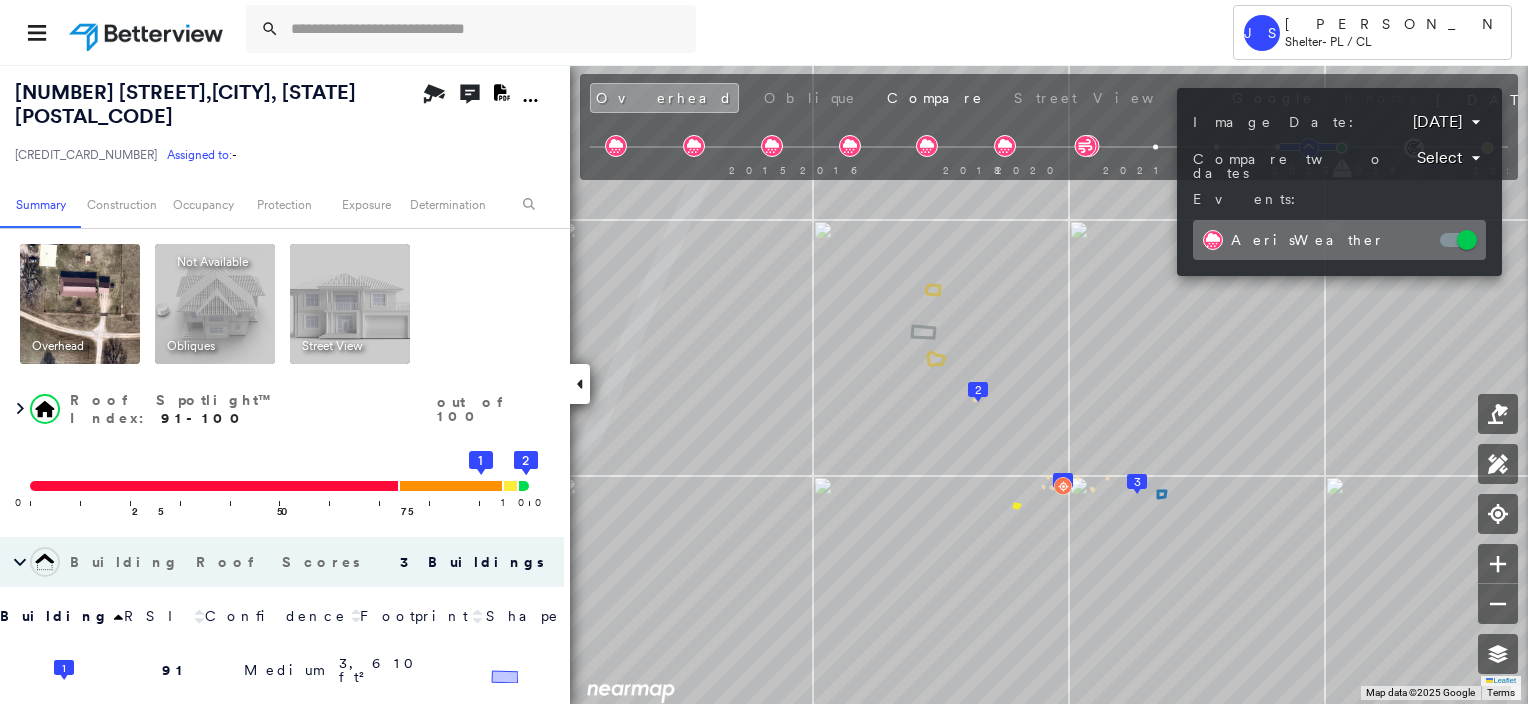 click at bounding box center [764, 352] 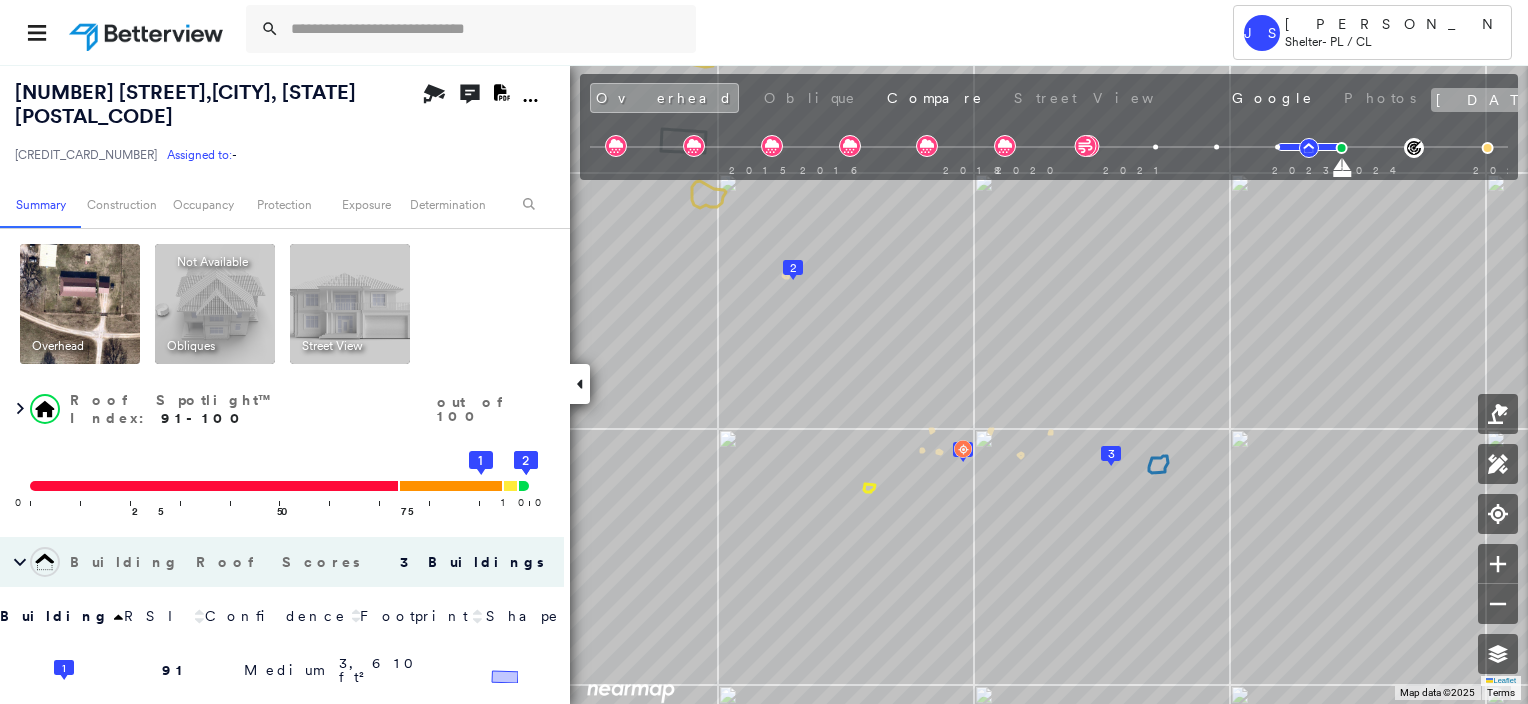 click 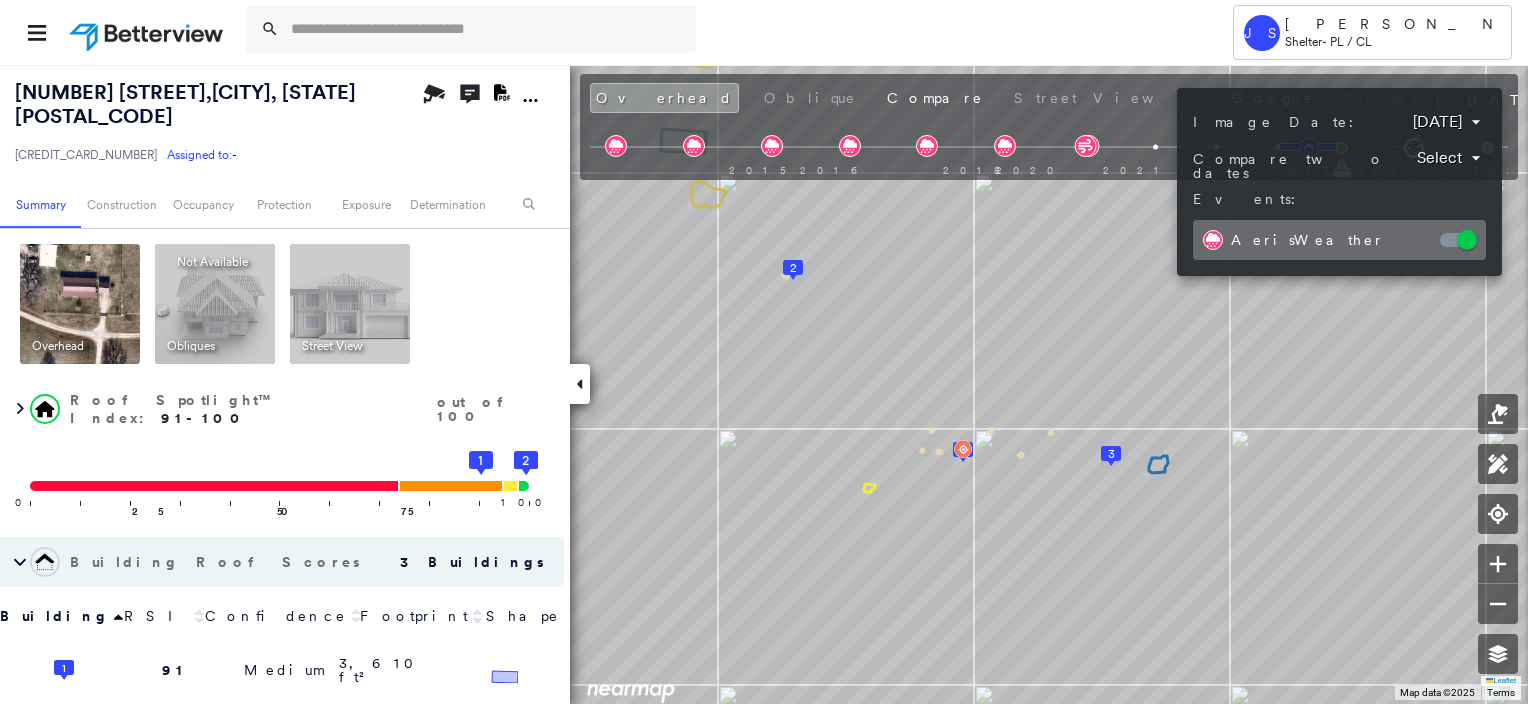 click on "Tower JS James Simpson Shelter  -   PL / CL [NUMBER] [STREET] ,  [CITY], [STATE] [POSTAL_CODE] [CREDIT_CARD_NUMBER] Assigned to:  - Assigned to:  - [CREDIT_CARD_NUMBER] Assigned to:  - Open Comments Download PDF Report Summary Construction Occupancy Protection Exposure Determination Overhead Obliques Not Available ; Street View Roof Spotlight™ Index :  91-100 out of 100 0 100 25 50 75 3 2 1 Building Roof Scores 3 Buildings Building RSI Confidence Footprint Shape 1 91 Medium [SQUARE_FOOTAGE] Shape: Gable 62% Confidence Material: Metal Panel 52% Confidence Asphalt Shingle 60% Confidence Square Footage: [SQUARE_FOOTAGE] Staining Minor  ( <1%,  [SQUARE_FOOTAGE] ) 2 100 Medium [SQUARE_FOOTAGE] Shape: Flat 92% Confidence Material: Metal Panel 37% Confidence Square Footage: [SQUARE_FOOTAGE] 3 100 Very High [SQUARE_FOOTAGE] Shape: Gable 100% Confidence Material: Asphalt Shingle 92% Confidence Square Footage: [SQUARE_FOOTAGE] Policy Information :  [CREDIT_CARD_NUMBER] Flags :  3 (0 cleared, 3 uncleared) Construction Roof Spotlights :  Staining, Vent Property Features :  Roof Age :  1 :" at bounding box center [764, 352] 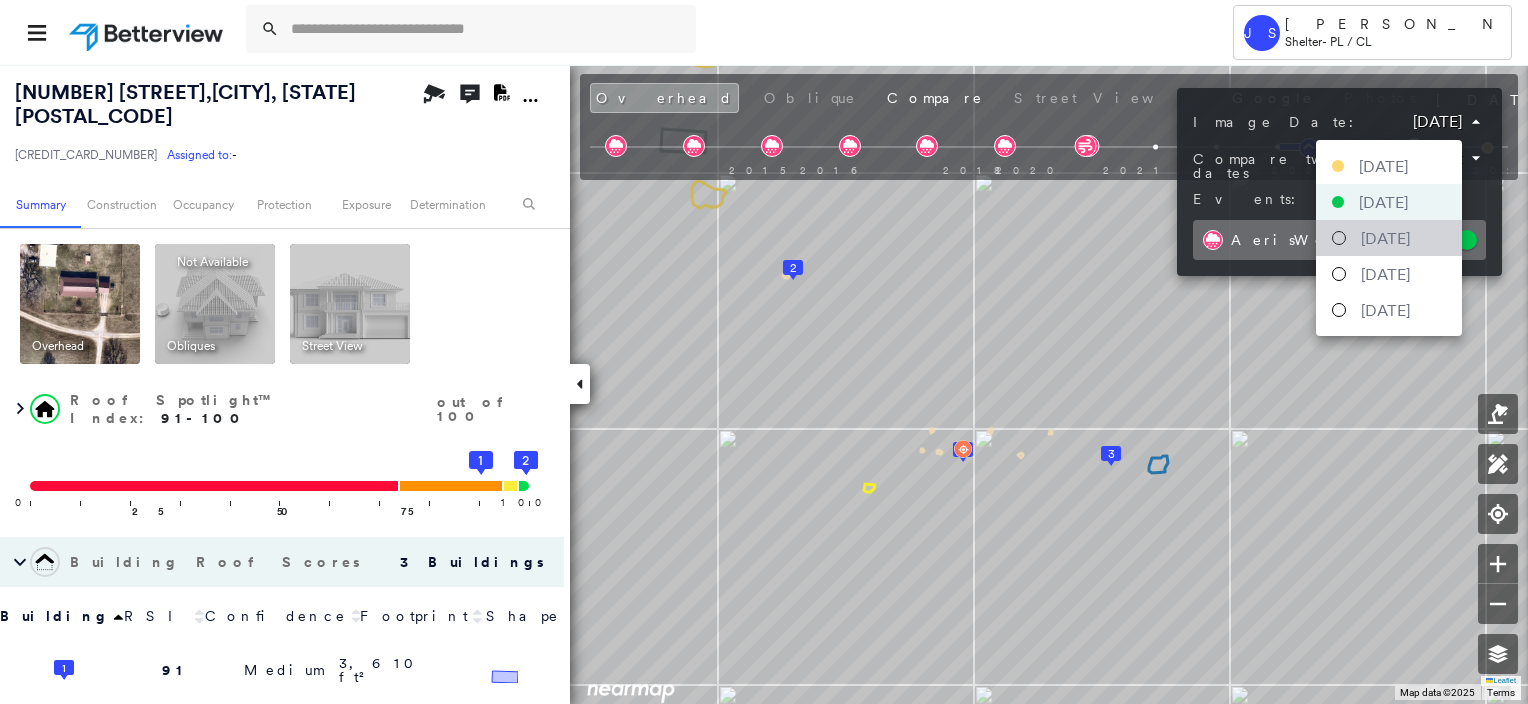 click on "[DATE]" at bounding box center [1385, 238] 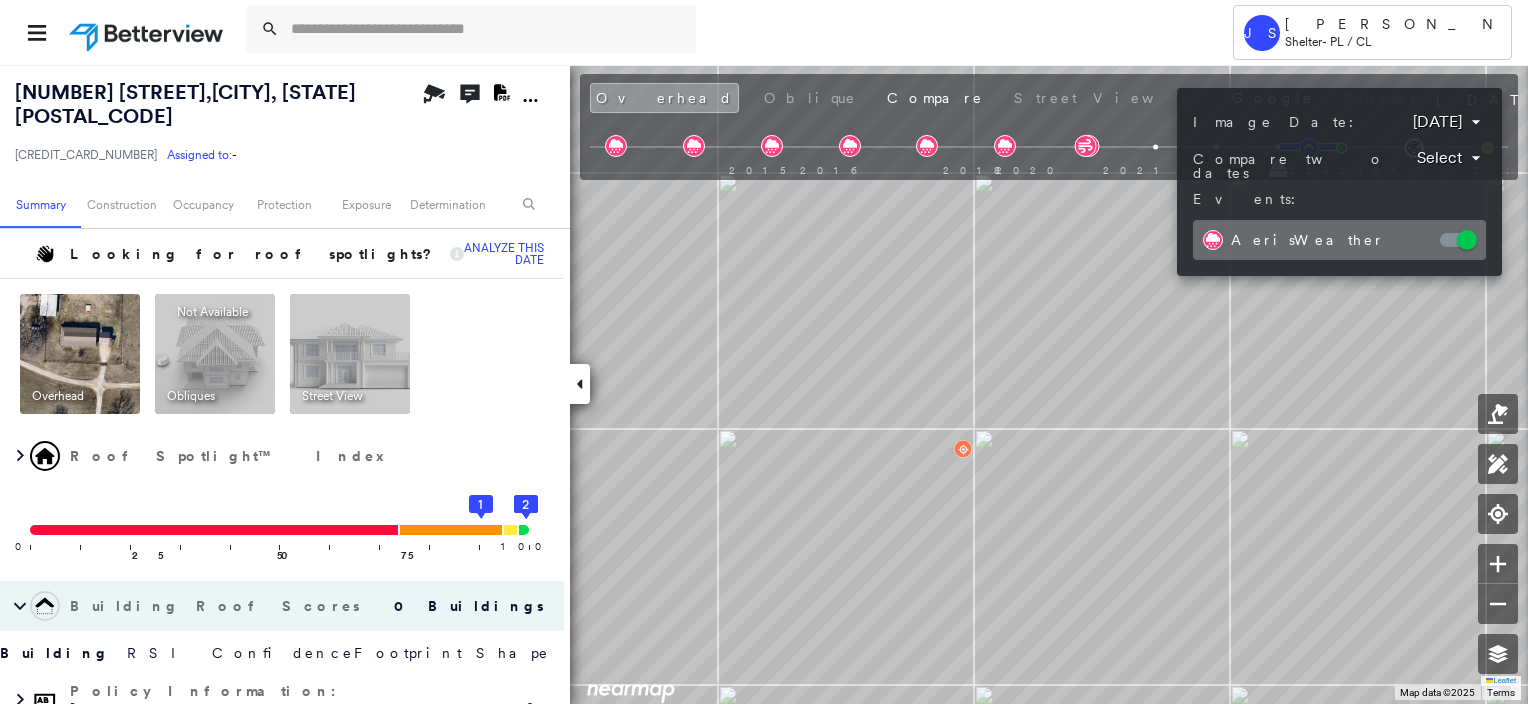 click at bounding box center [764, 352] 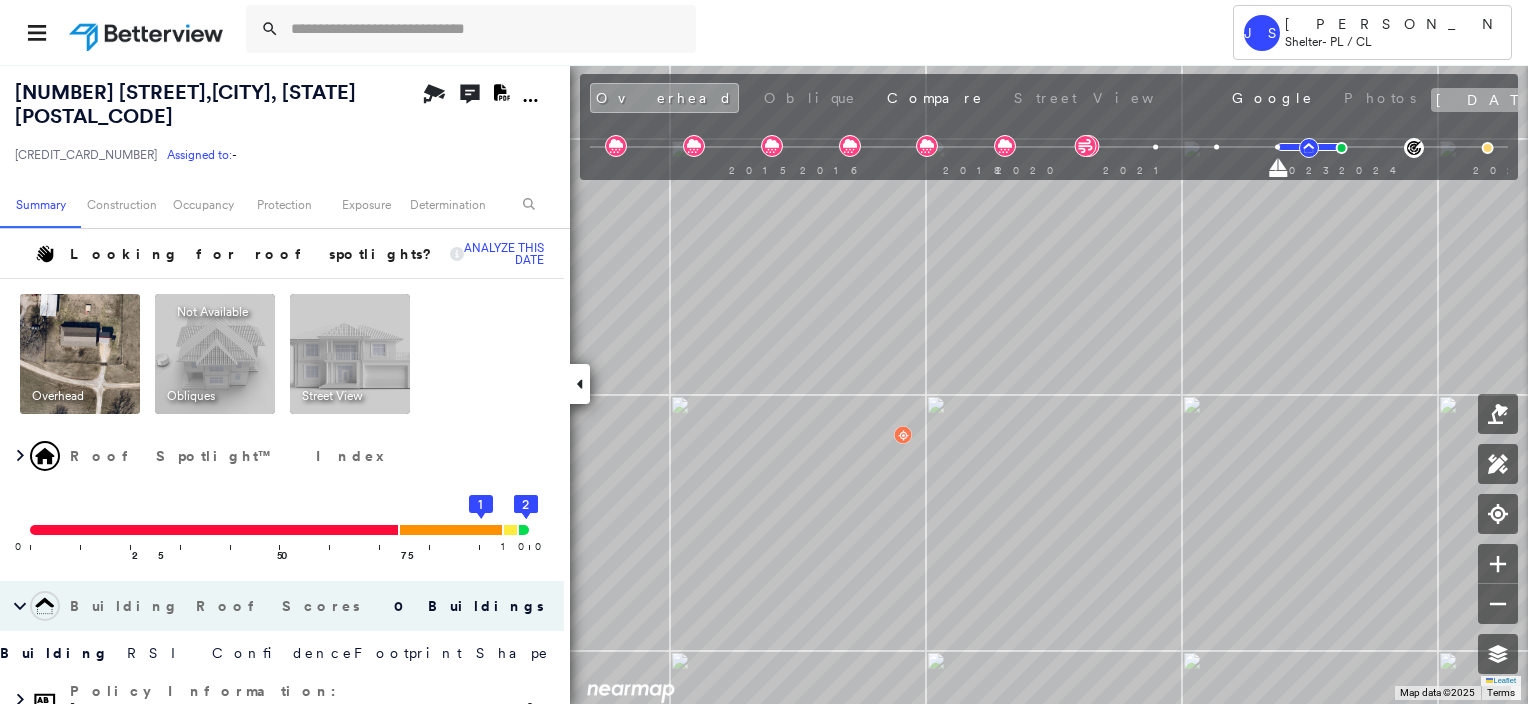 click 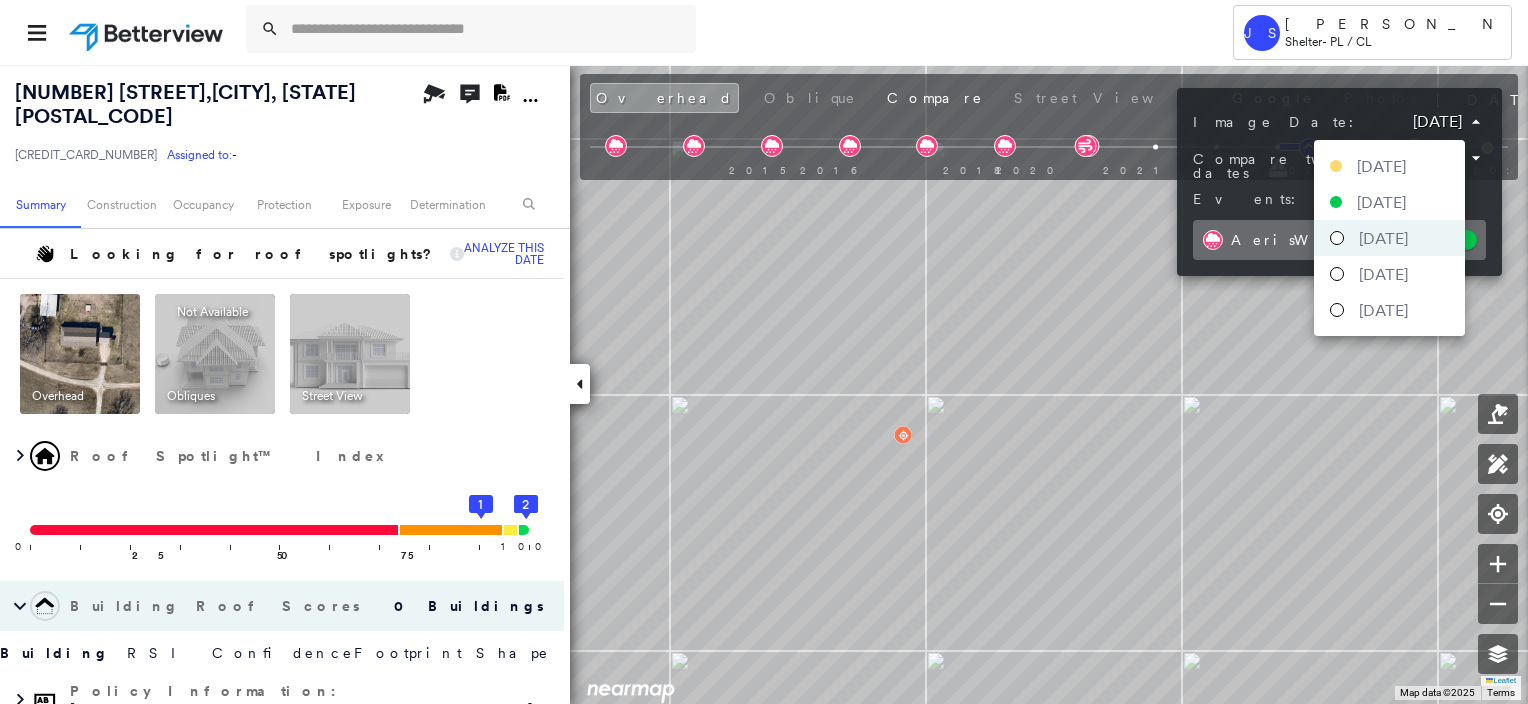 click on "Tower JS James Simpson Shelter  -   PL / CL 876 CONOCO RD ,  WILSON, OK 73463 271350026016100001 Assigned to:  - Assigned to:  - 271350026016100001 Assigned to:  - Open Comments Download PDF Report Summary Construction Occupancy Protection Exposure Determination Looking for roof spotlights? Analyze this date Overhead Obliques Not Available ; Street View Roof Spotlight™ Index 0 100 25 50 75 3 2 1 Building Roof Scores 0 Buildings Building RSI Confidence Footprint Shape Policy Information :  271350026016100001 Flags :  3 (0 cleared, 3 uncleared) Construction Roof Age :  Building 1 is 1.5 - 2.5 years old; others 3+ years old. 1 Building 1 :  1.5 - 2.5 years COMPARE Before :  Jan 26, 2023 3,610 ft² After :  Jan 15, 2024 3,610 ft² Circled Text Icon 91 2 Building 2 :  3+ years 3 Building 3 :  3+ years BuildZoom - Building Permit Data and Analysis Occupancy Place Detail Protection Exposure FEMA Risk Index Wildfire Regional Hazard: 2   out of  5 Additional Perils Determination Flags :  3 (0 cleared, 3 uncleared)" at bounding box center [764, 352] 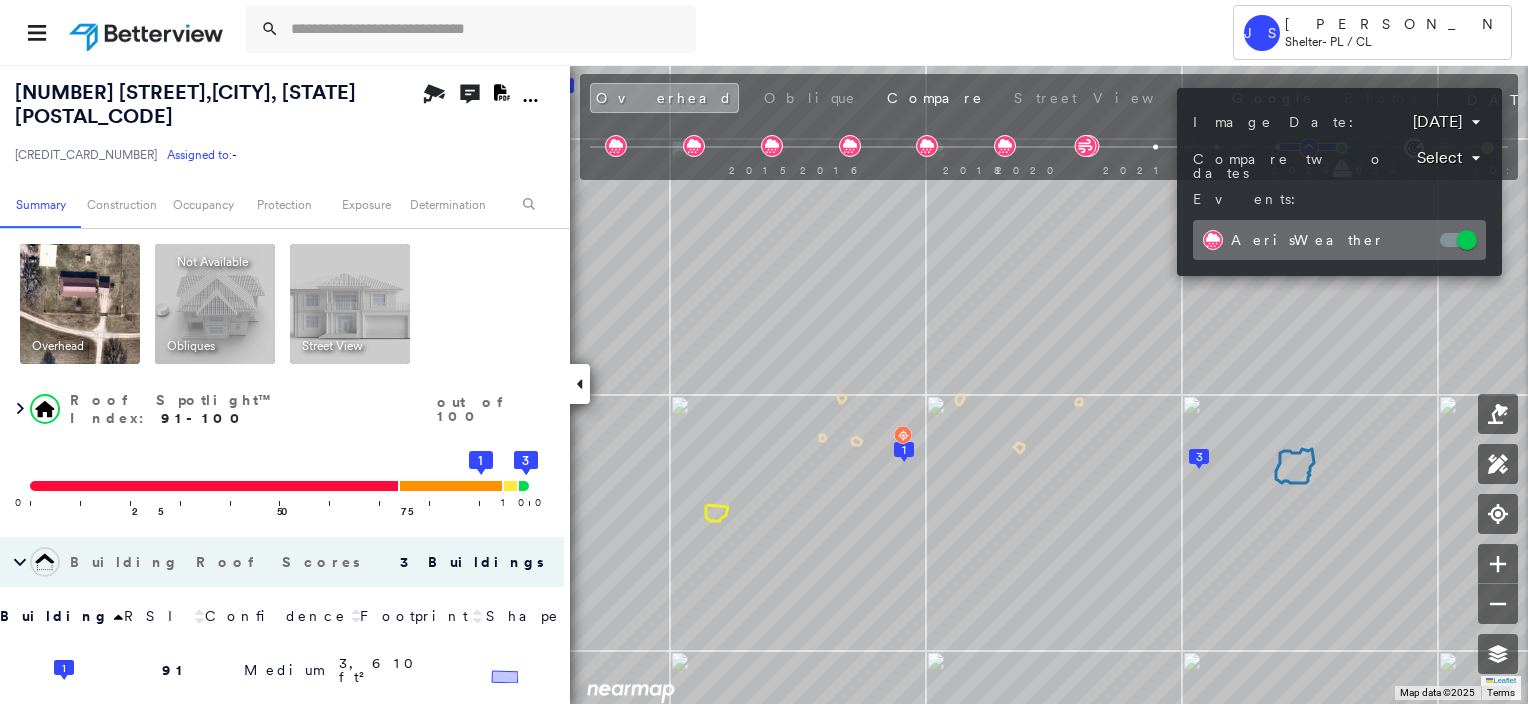 click at bounding box center (764, 352) 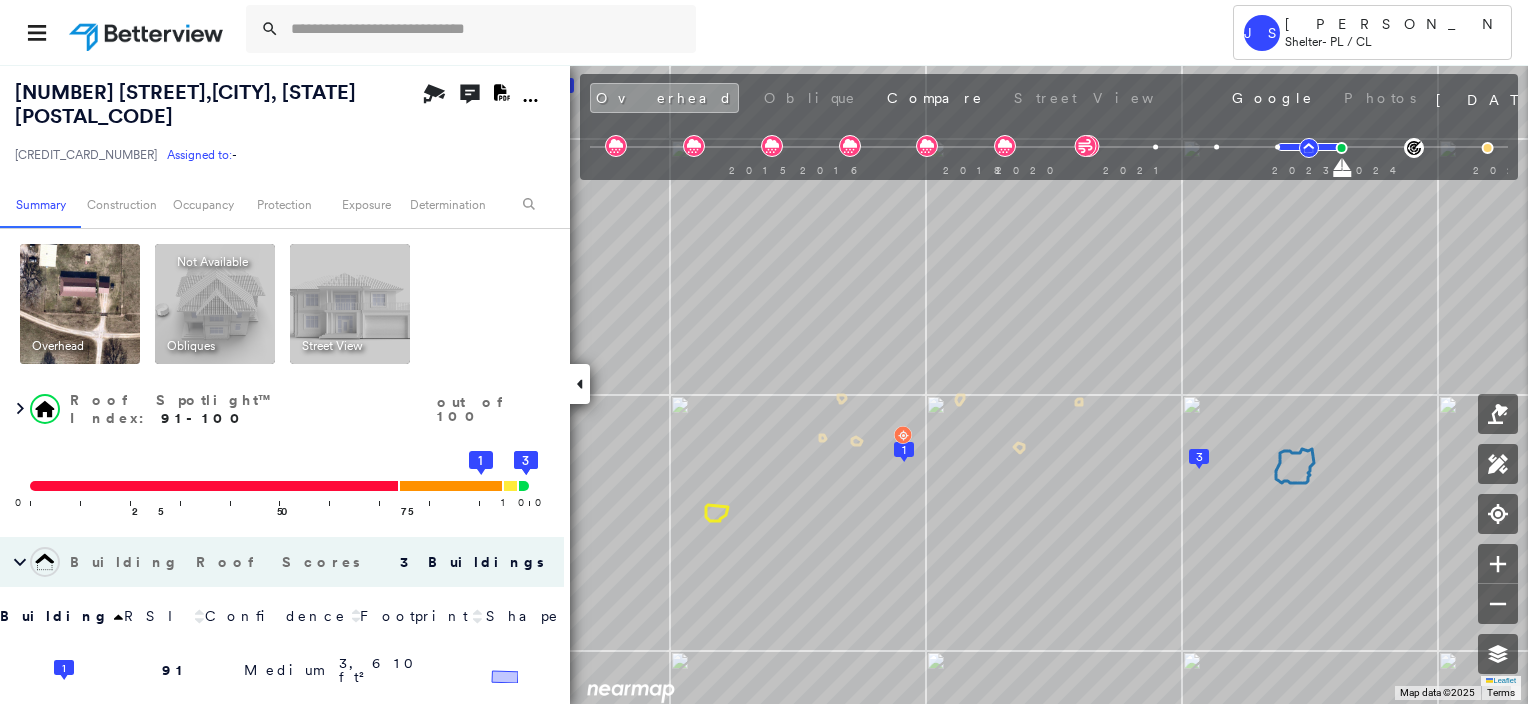 paste on "**********" 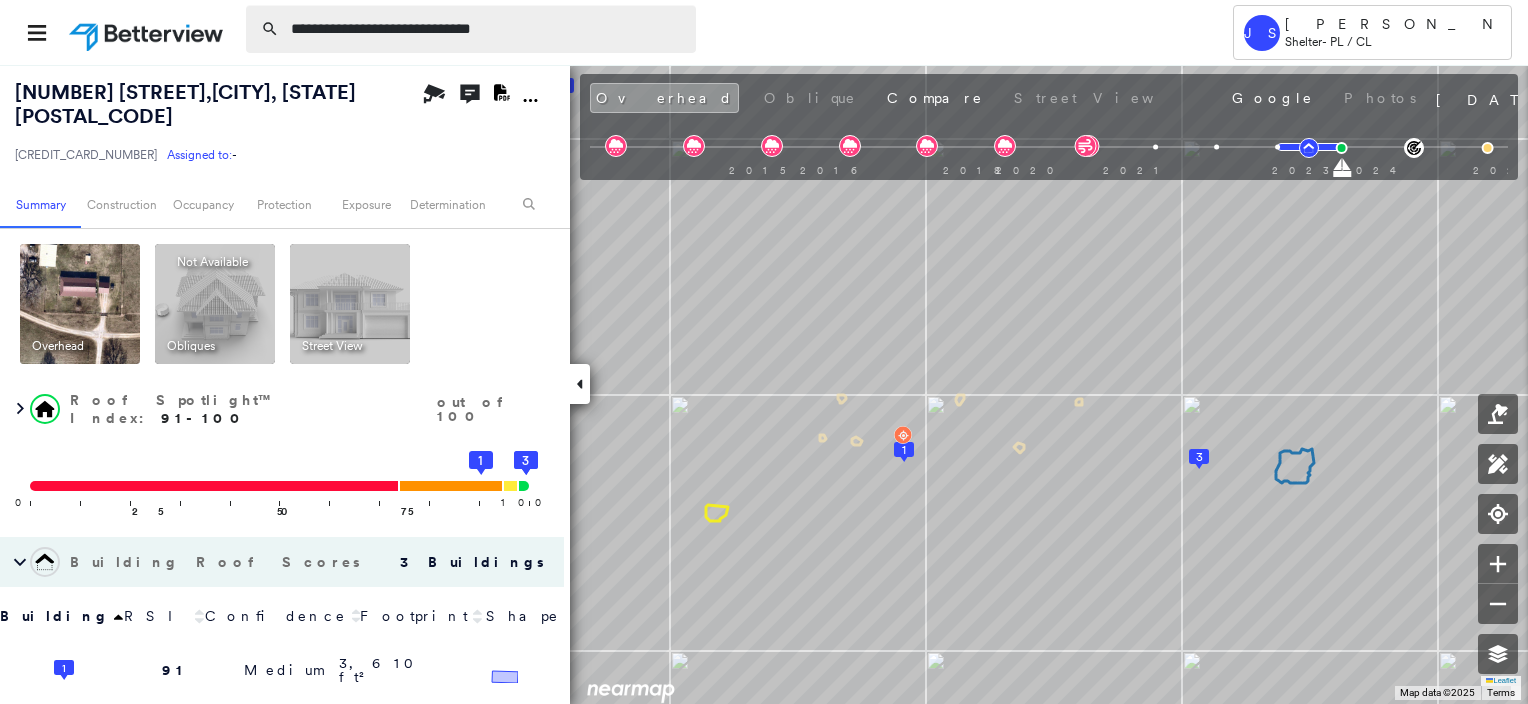 click on "**********" at bounding box center [487, 29] 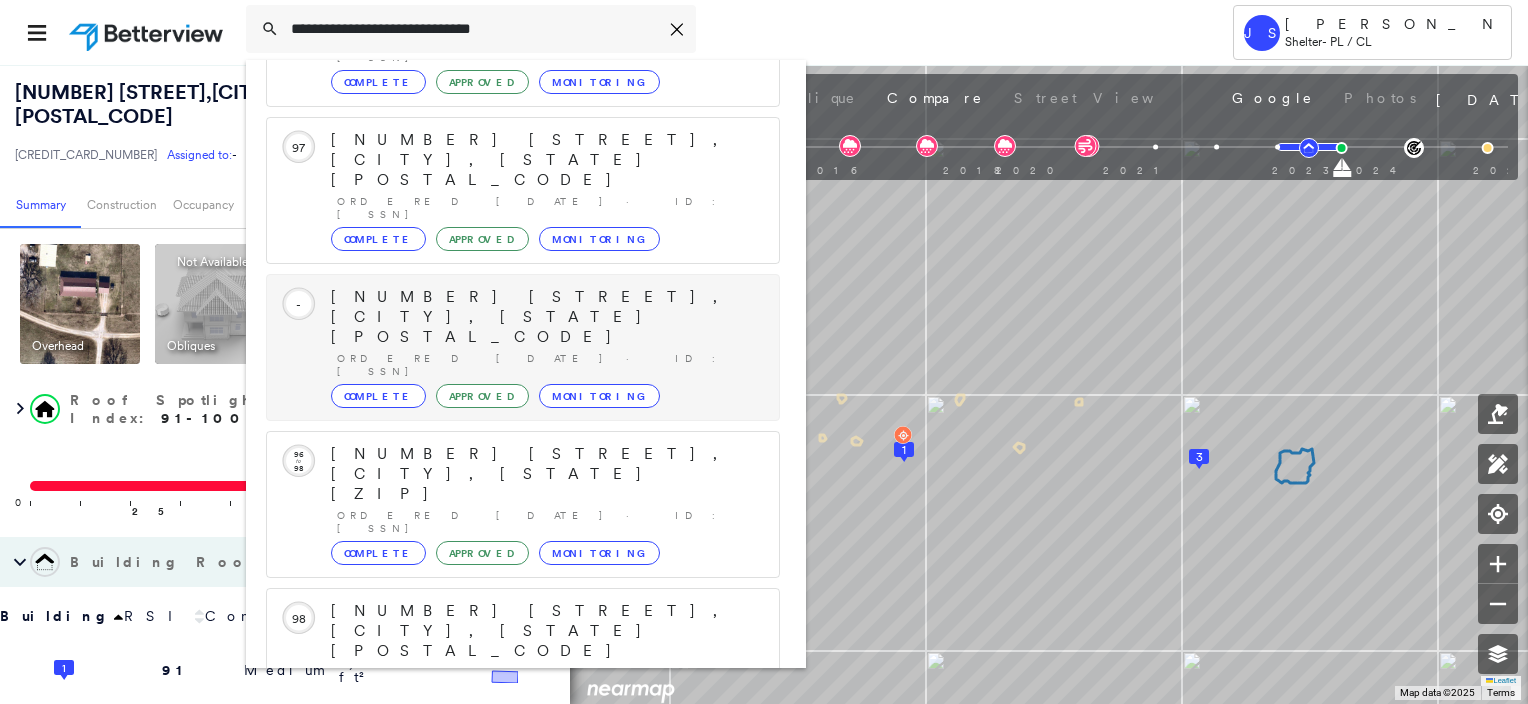 scroll, scrollTop: 0, scrollLeft: 0, axis: both 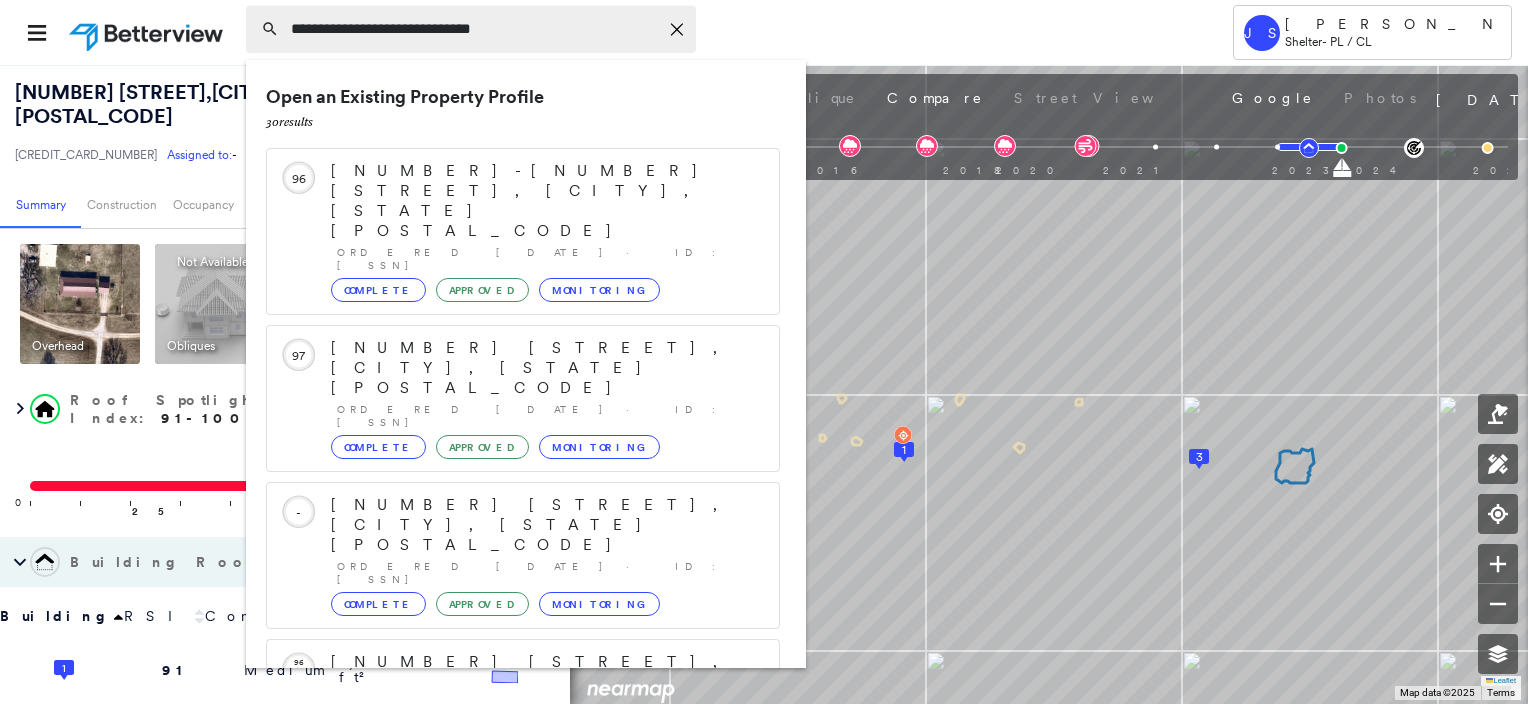 type on "**********" 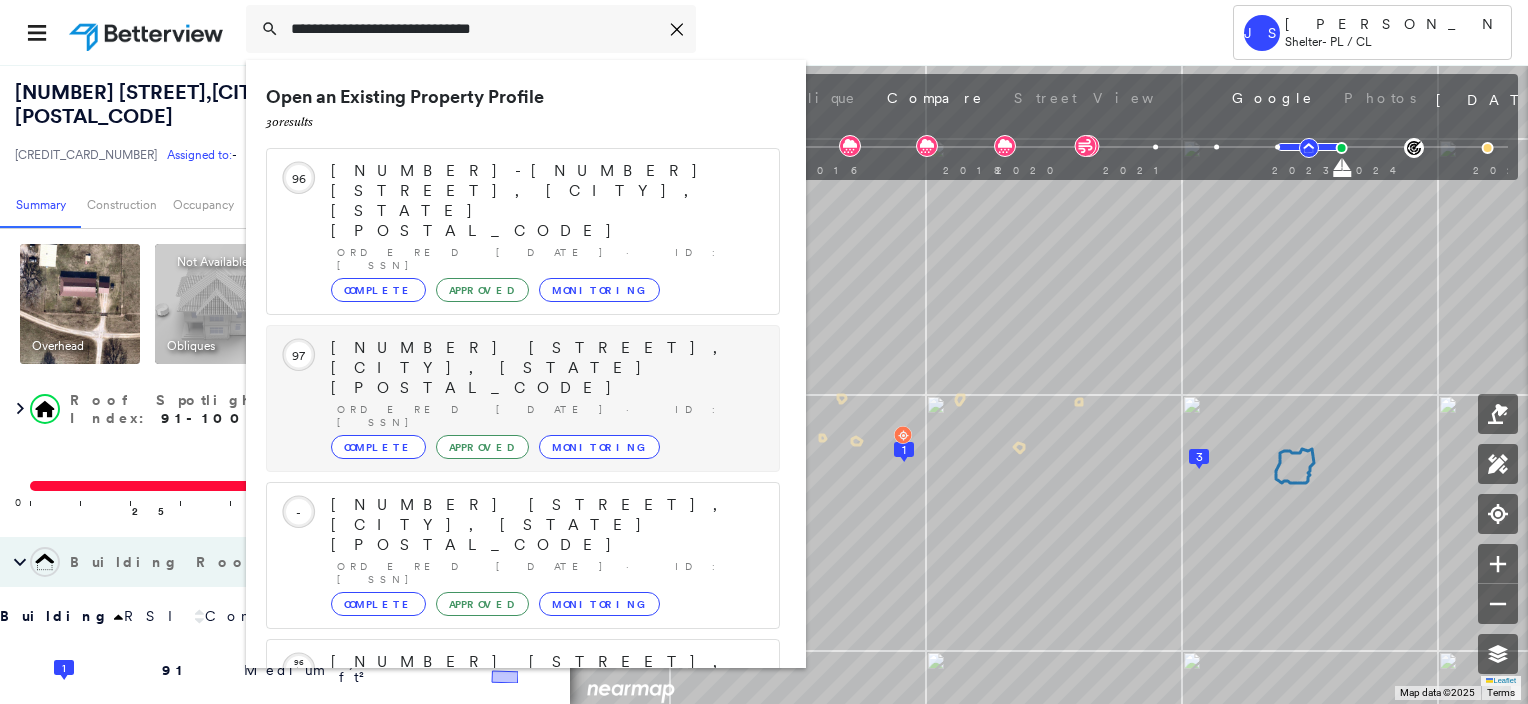 scroll, scrollTop: 208, scrollLeft: 0, axis: vertical 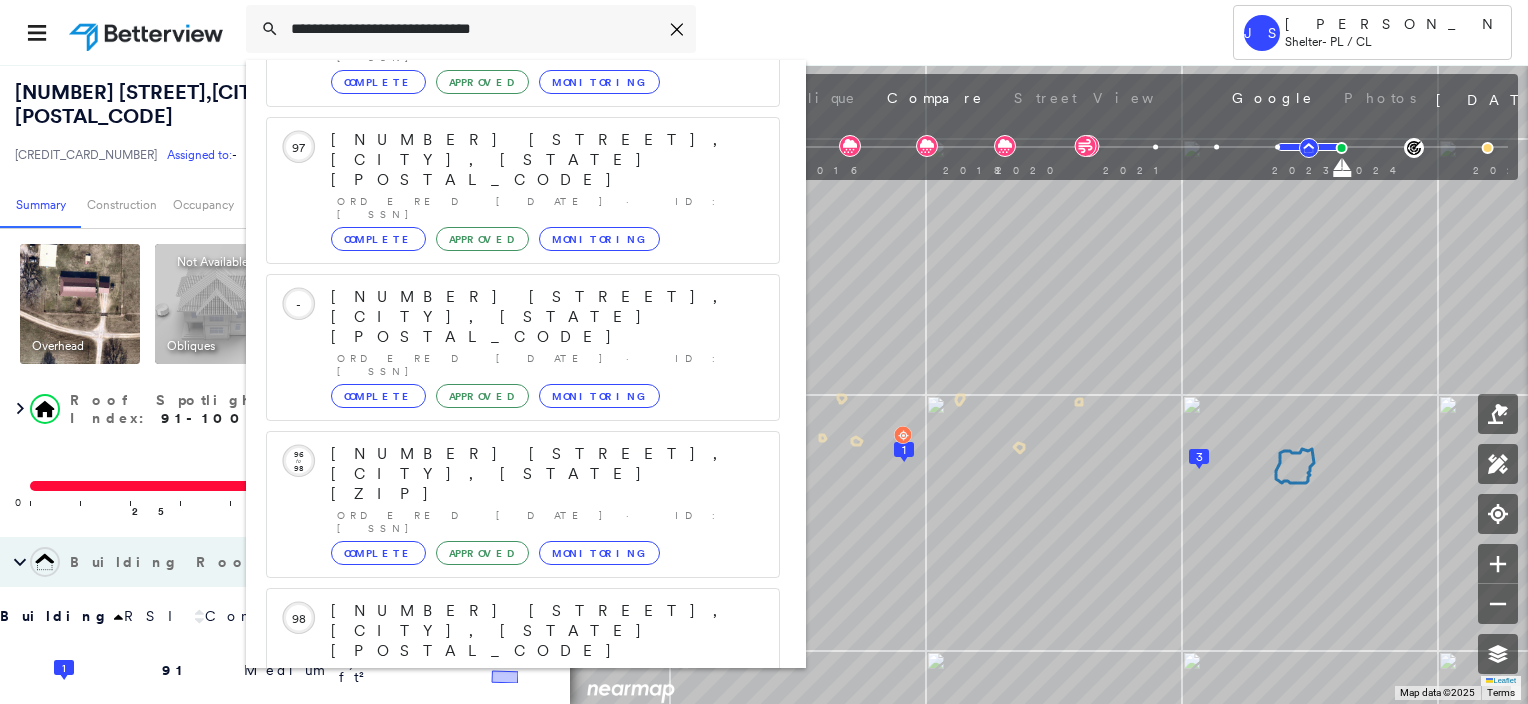 click on "901 G St SW, Ardmore, OK 73401" at bounding box center (501, 923) 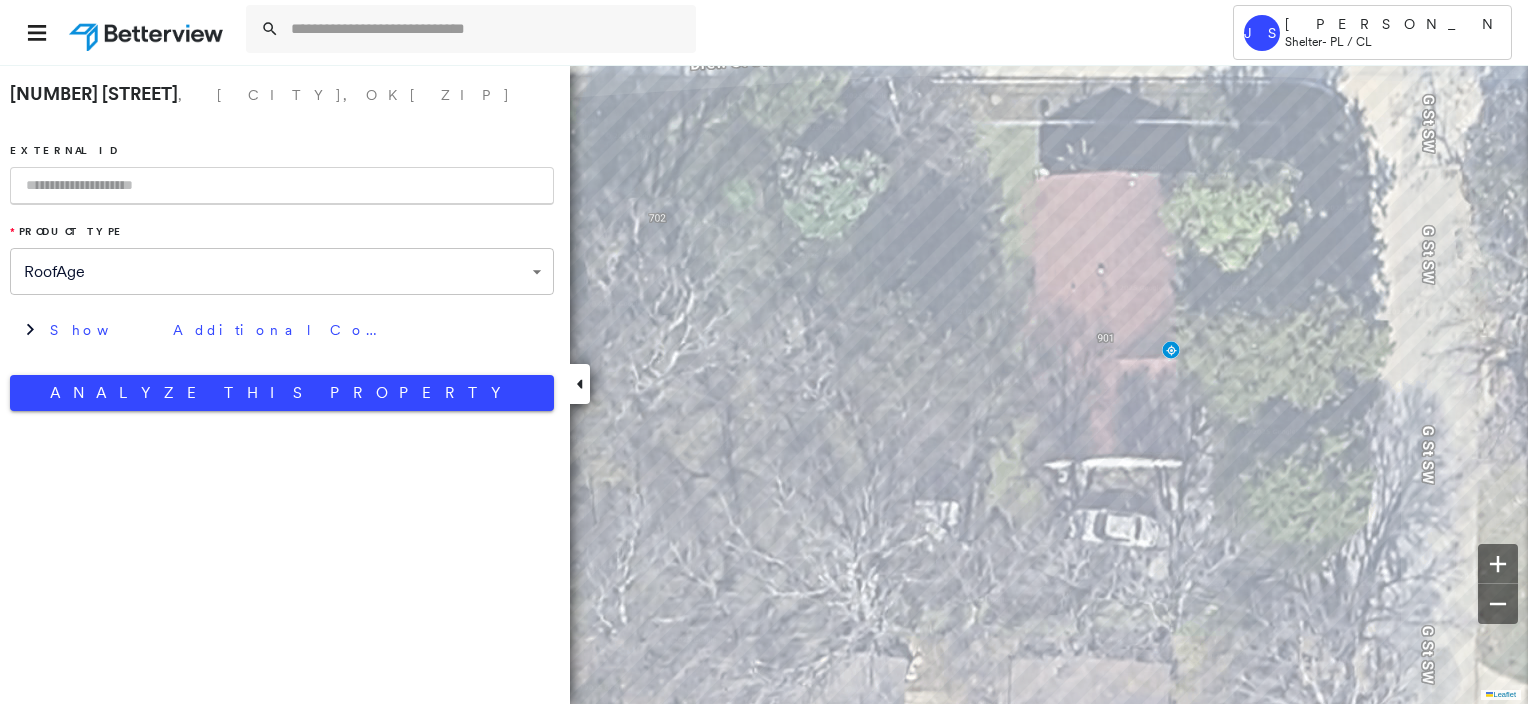 drag, startPoint x: 274, startPoint y: 196, endPoint x: 261, endPoint y: 183, distance: 18.384777 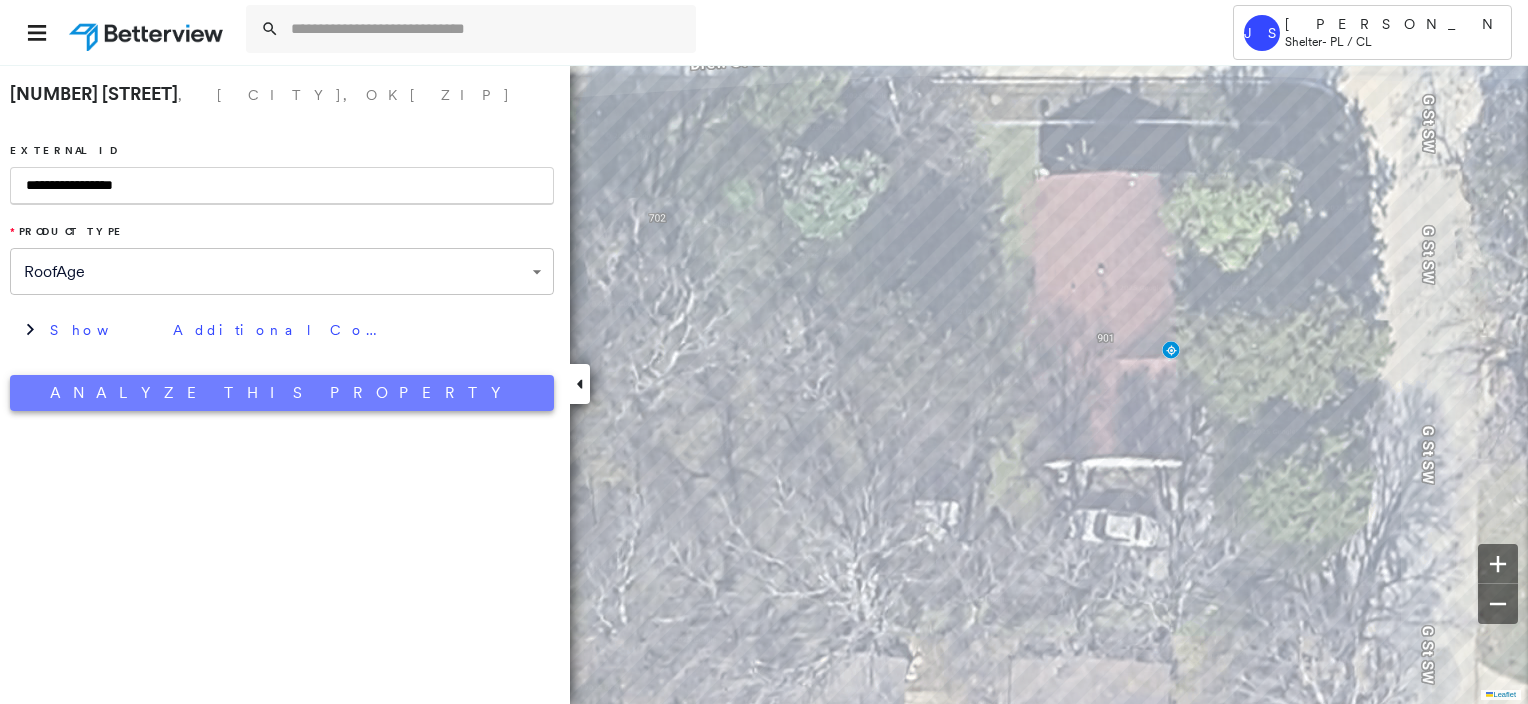 type on "**********" 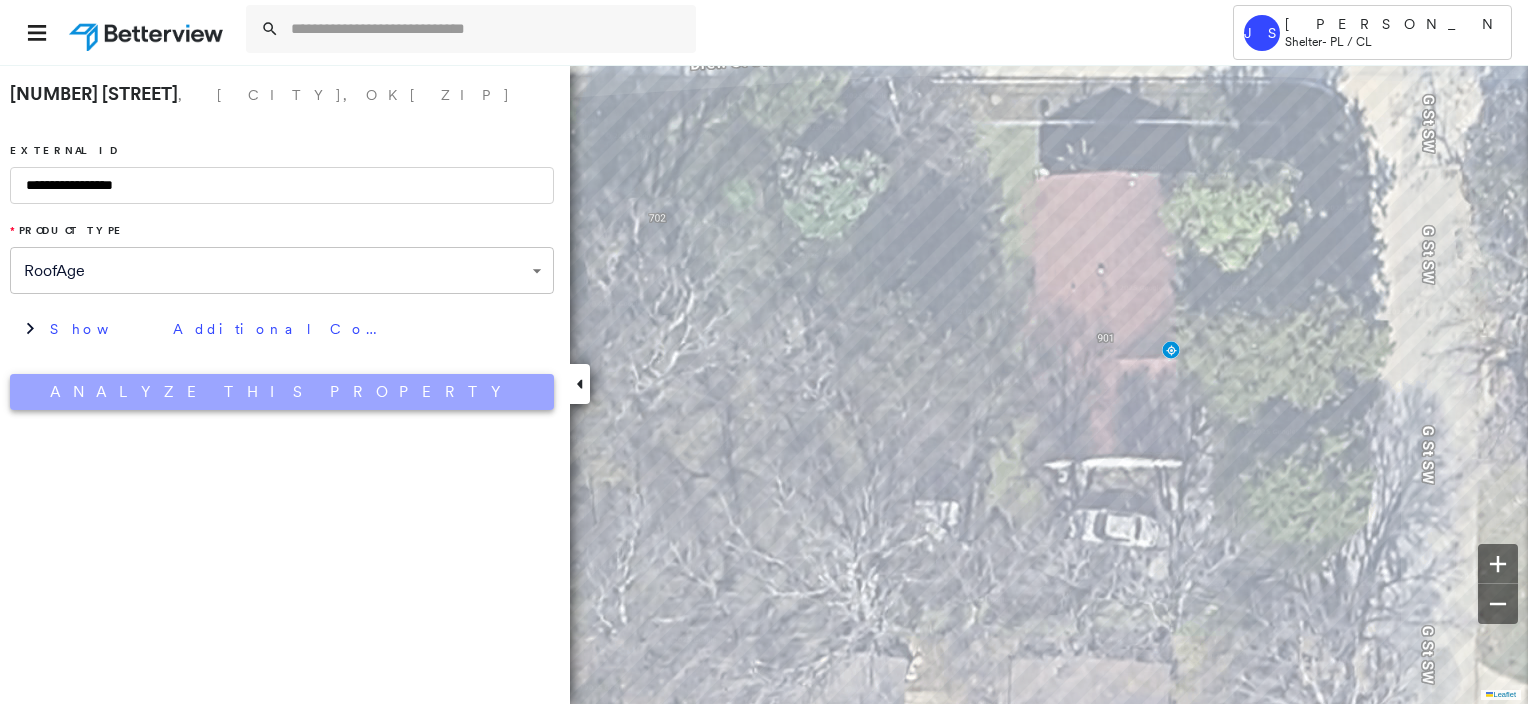 click on "Analyze This Property" at bounding box center [282, 392] 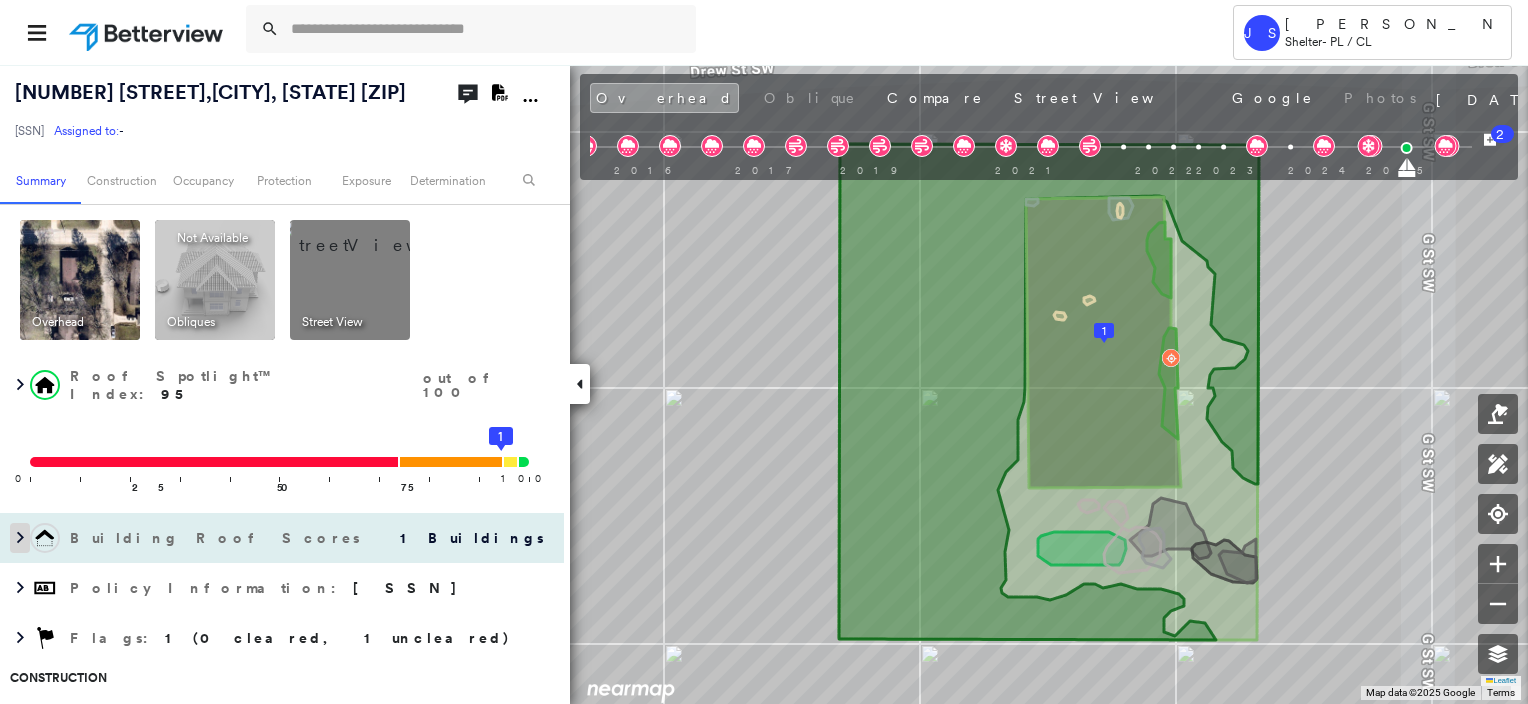 click 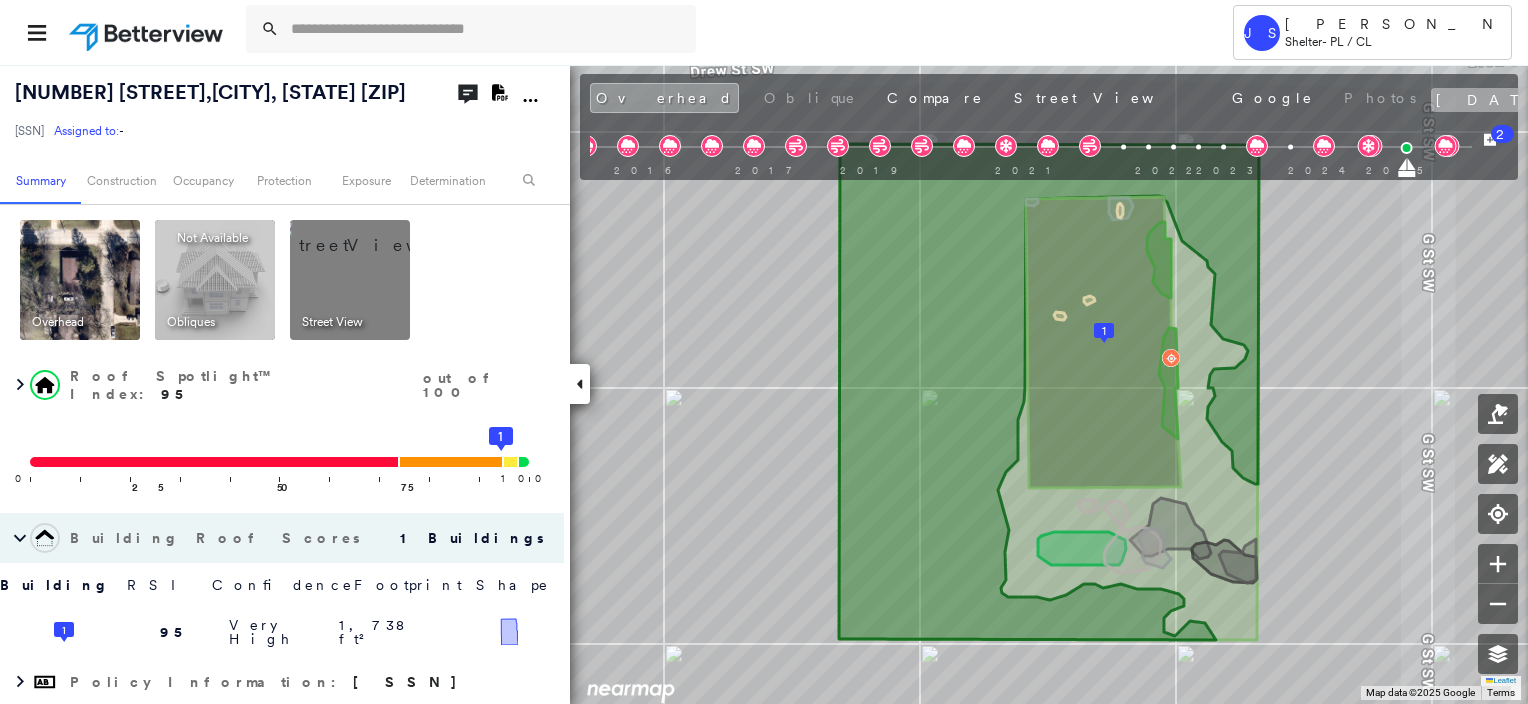 click 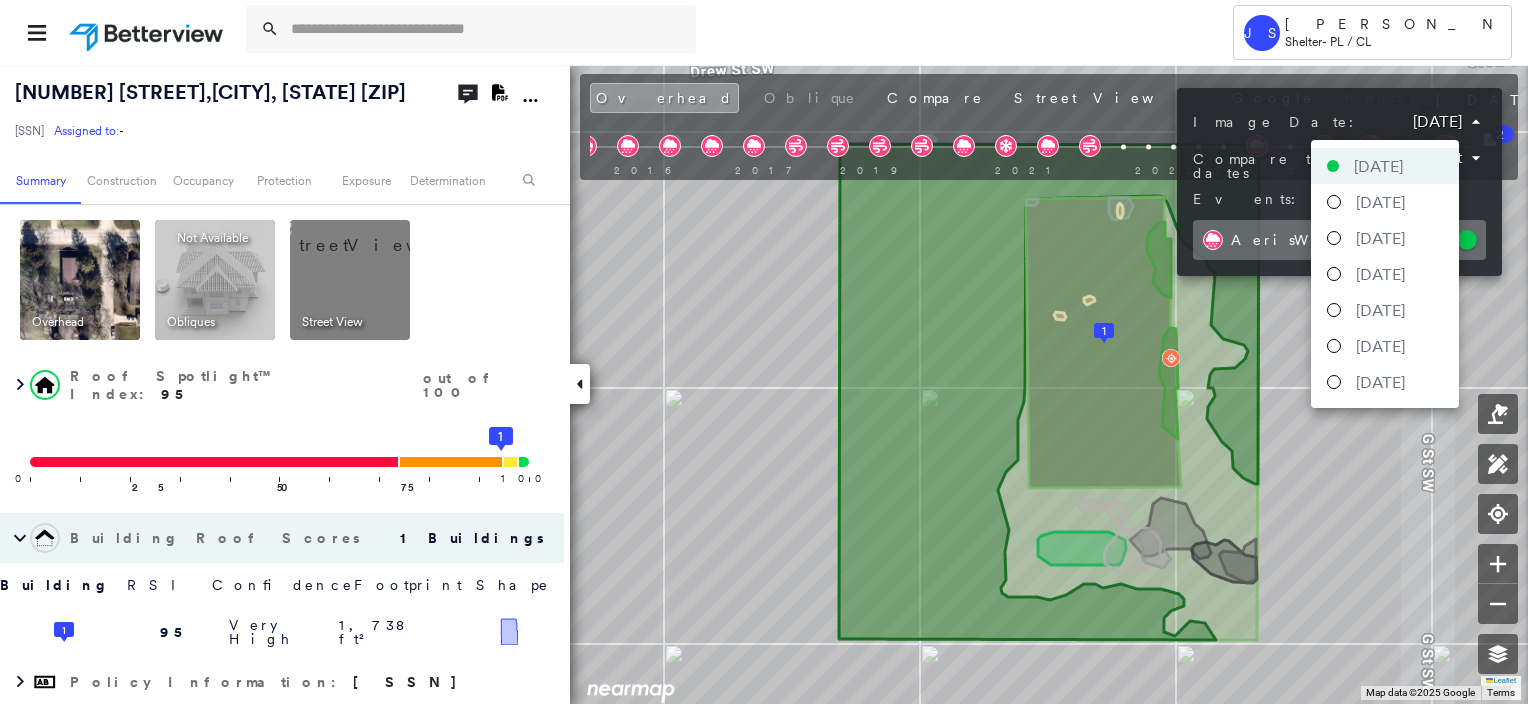 click on "Tower JS James Simpson Shelter  -   PL / CL 901  G St ,  Ardmore, OK 73401 35-71-003110576-1 Assigned to:  - Assigned to:  - 35-71-003110576-1 Assigned to:  - Open Comments Download PDF Report Summary Construction Occupancy Protection Exposure Determination Overhead Obliques Not Available ; Street View Roof Spotlight™ Index :  95 out of 100 0 100 25 50 75 1 Building Roof Scores 1 Buildings Building RSI Confidence Footprint Shape 1 95 Very High 1,738 ft² Shape: Gable Ratio: 99% Material: Asphalt Shingle Ratio: 99% Slope: 18  degrees    (Low) Height: 16  (1 Story) Square Footage: 1,738 ft² Overhang Low  ( 6%,  112 ft² ) Policy Information :  35-71-003110576-1 Flags :  1 (0 cleared, 1 uncleared) Construction Roof Spotlights :  Overhang, Vent, Satellite Dish Property Features :  Car, Road (Drivable Surface), Concrete Area, Driveway, Maintained Lawn and 2 more Roof Age :  4+ years old. 1 Building 1 :  4+ years Roof Size & Shape :  1 building  - Gable | Asphalt Shingle Occupancy Place Detail Protection Wind 3" at bounding box center (764, 352) 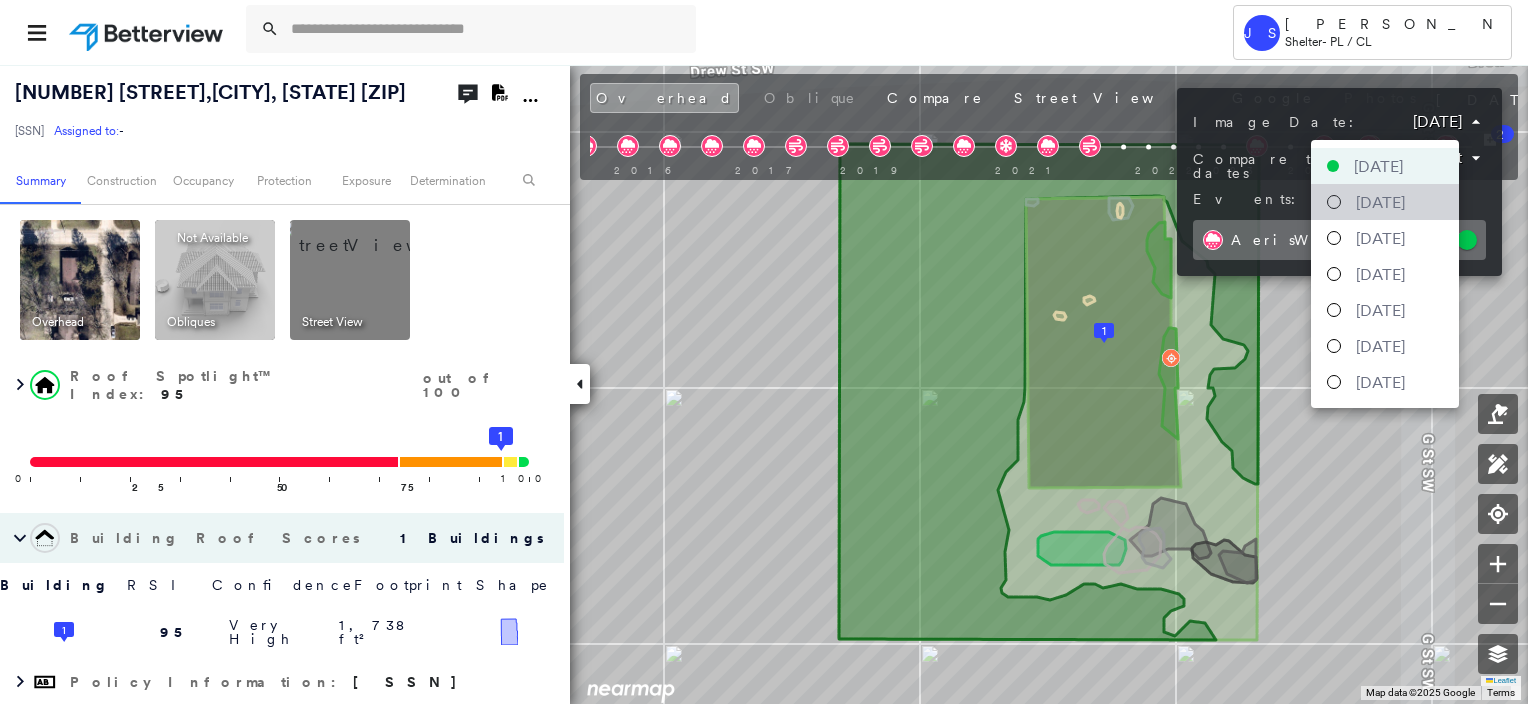 click on "January 15, 2024" at bounding box center [1380, 202] 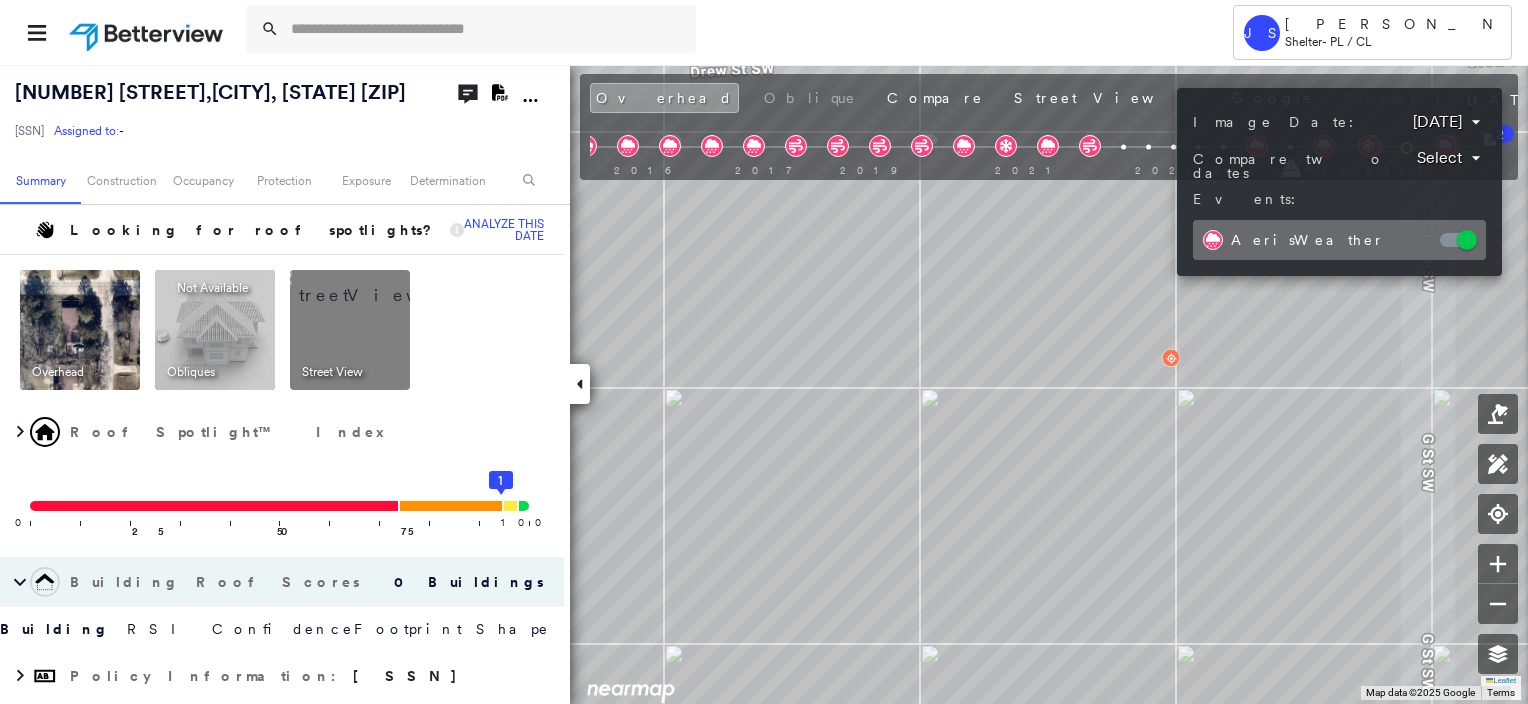 click at bounding box center (764, 352) 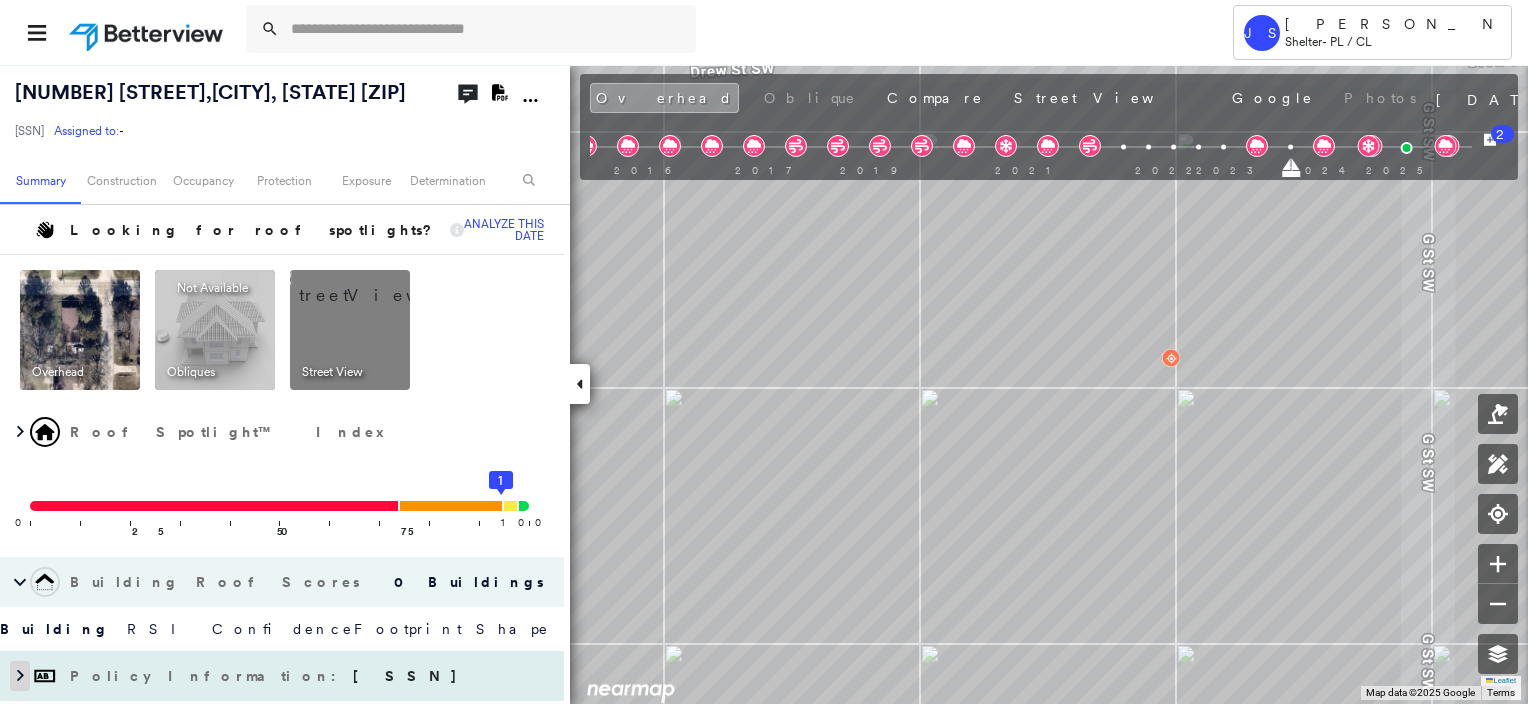click 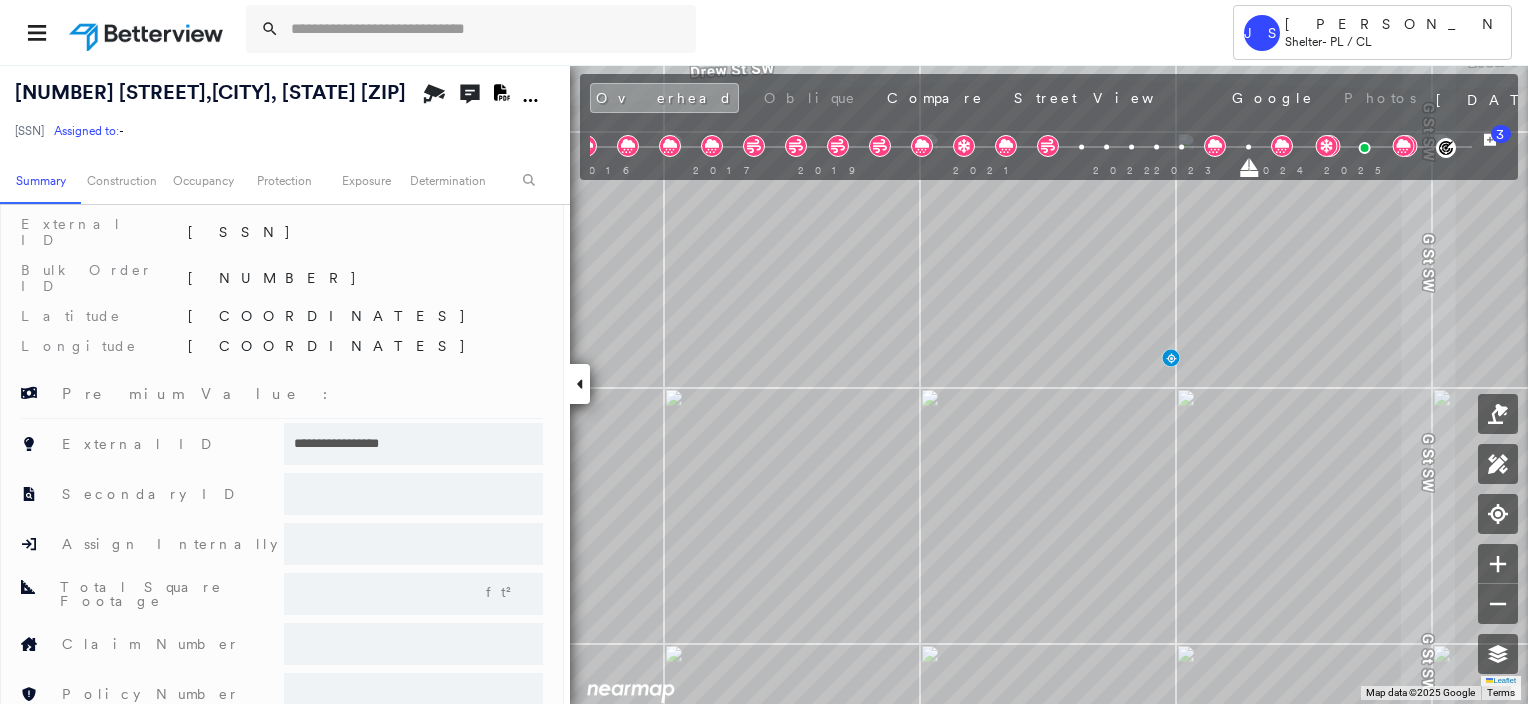 scroll, scrollTop: 0, scrollLeft: 0, axis: both 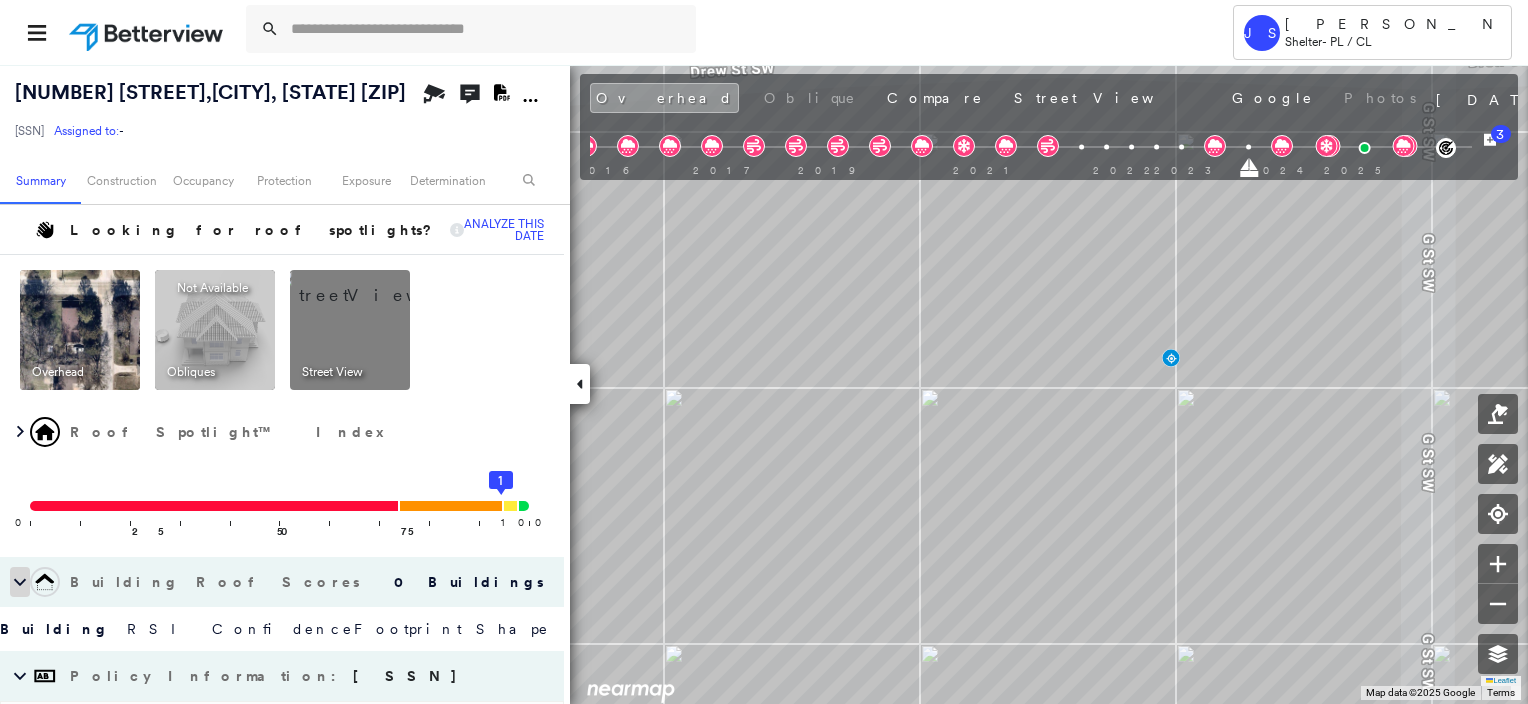 click 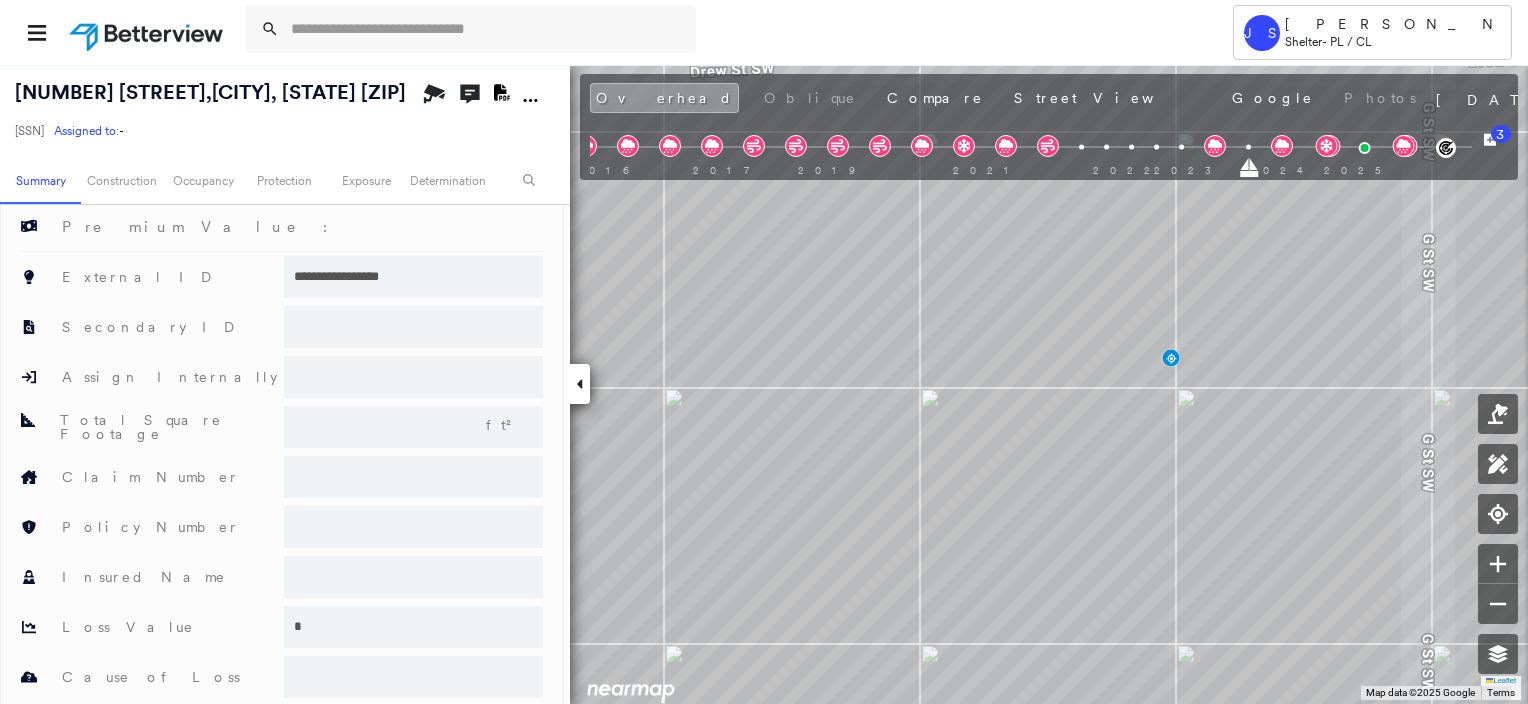 scroll, scrollTop: 0, scrollLeft: 0, axis: both 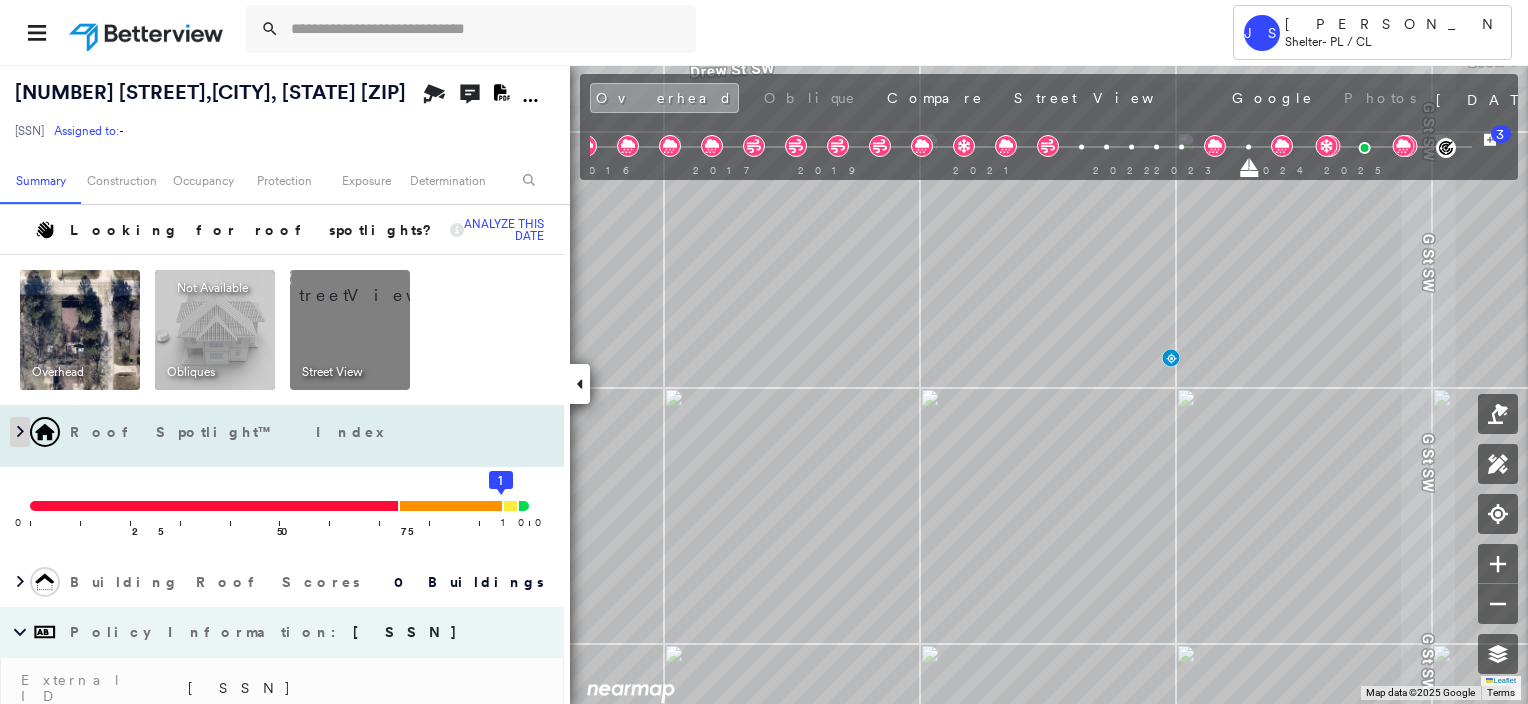 click 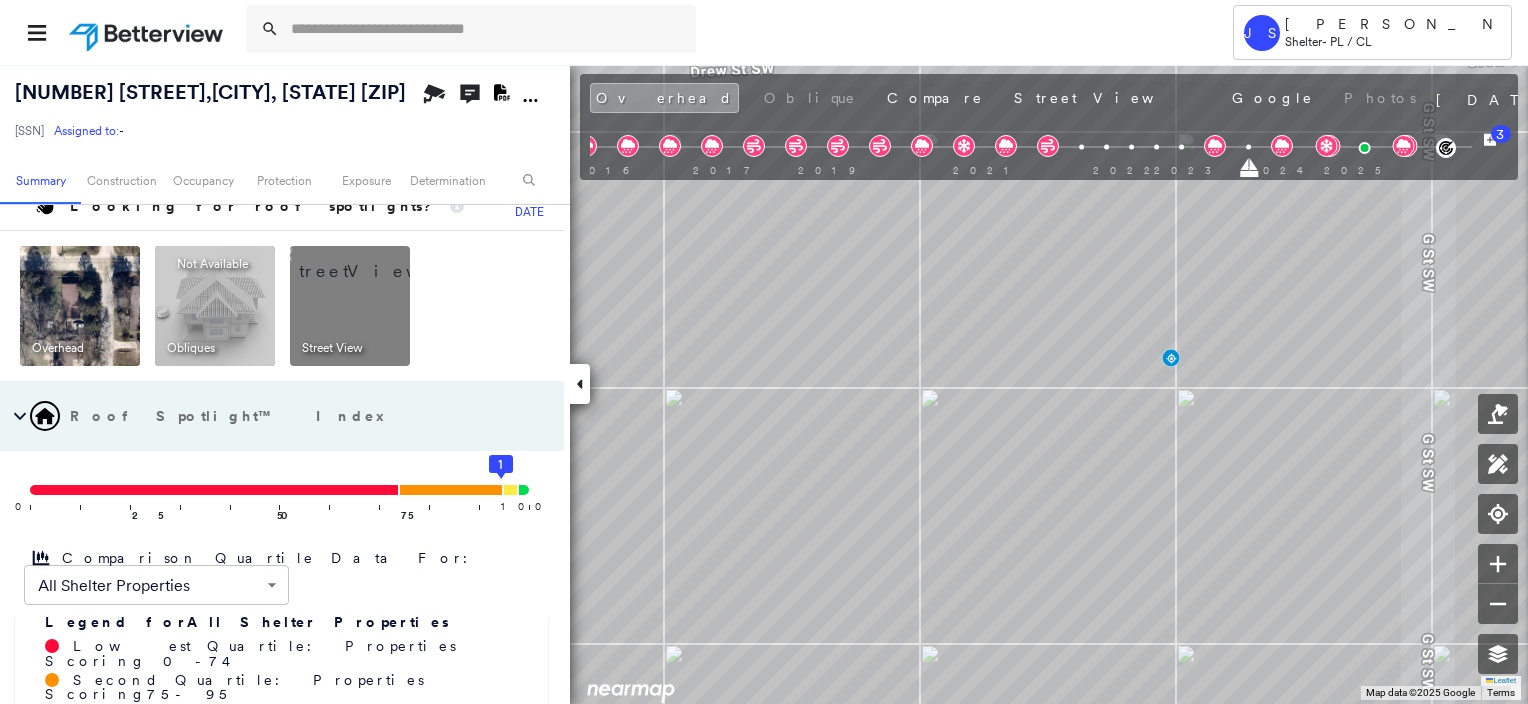 scroll, scrollTop: 0, scrollLeft: 0, axis: both 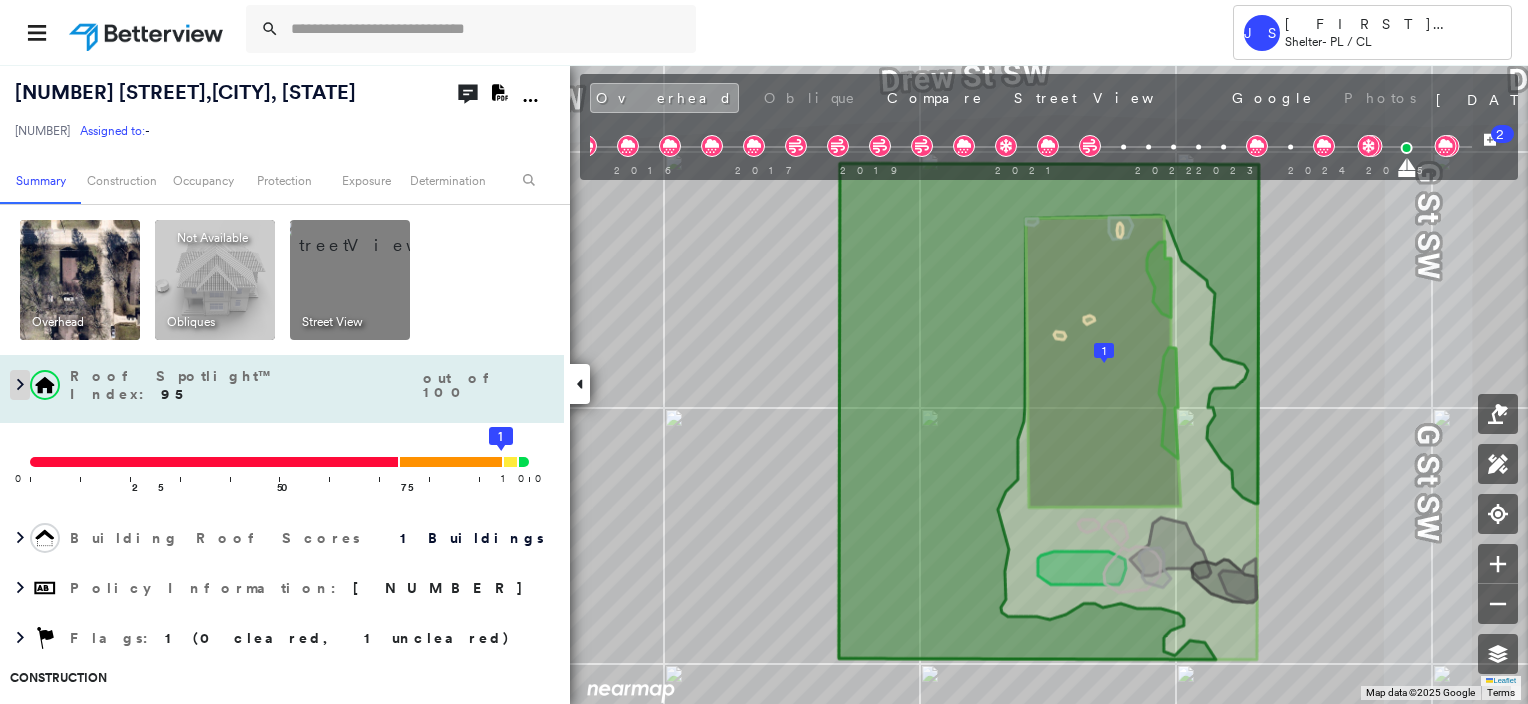 click at bounding box center (20, 385) 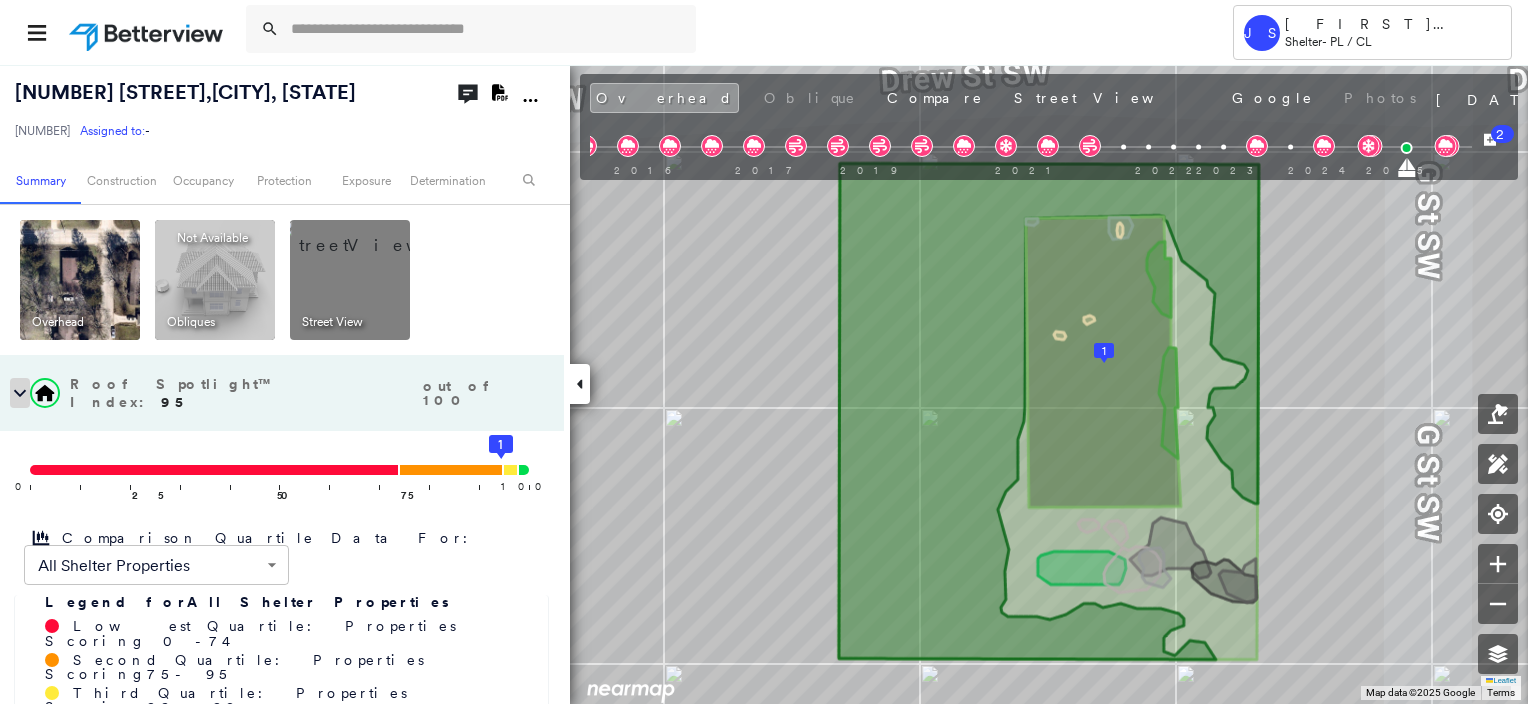 click 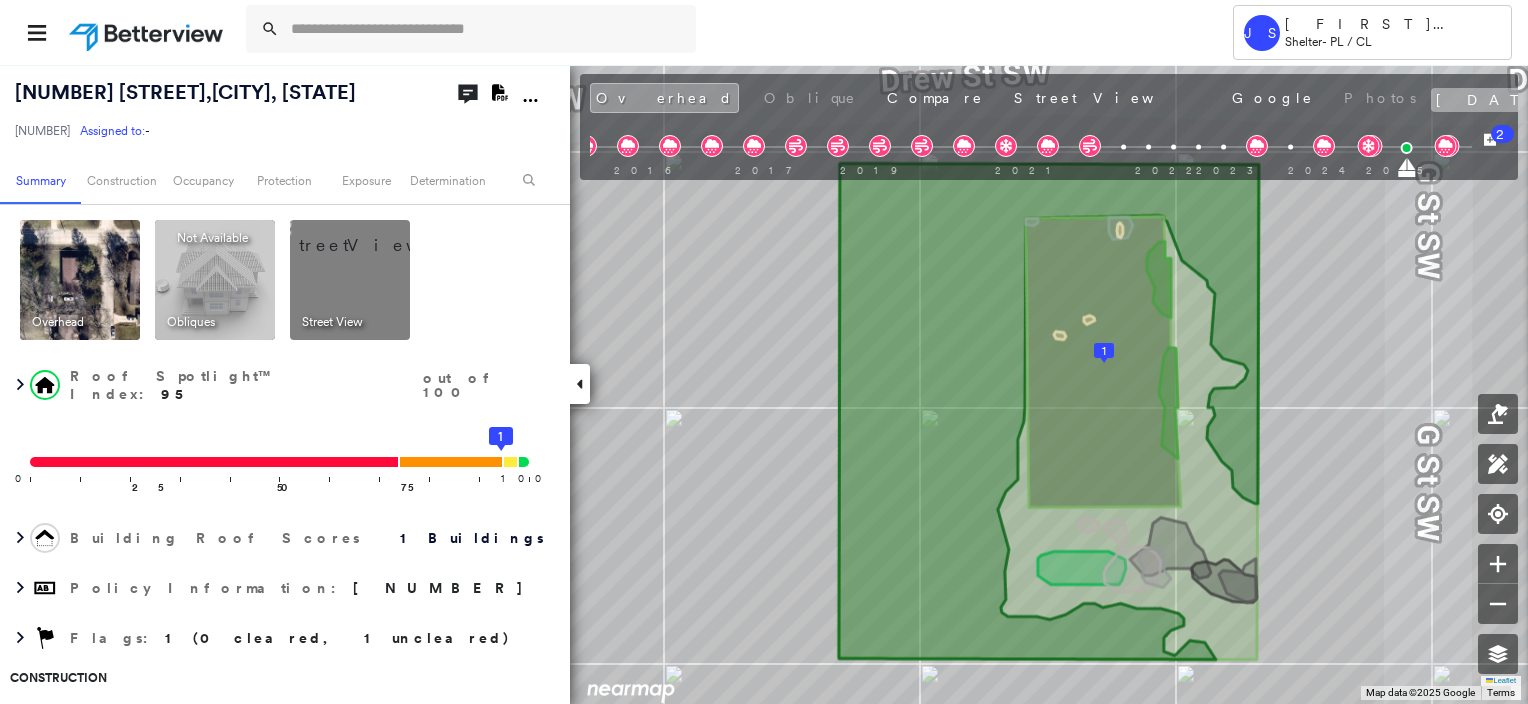 click 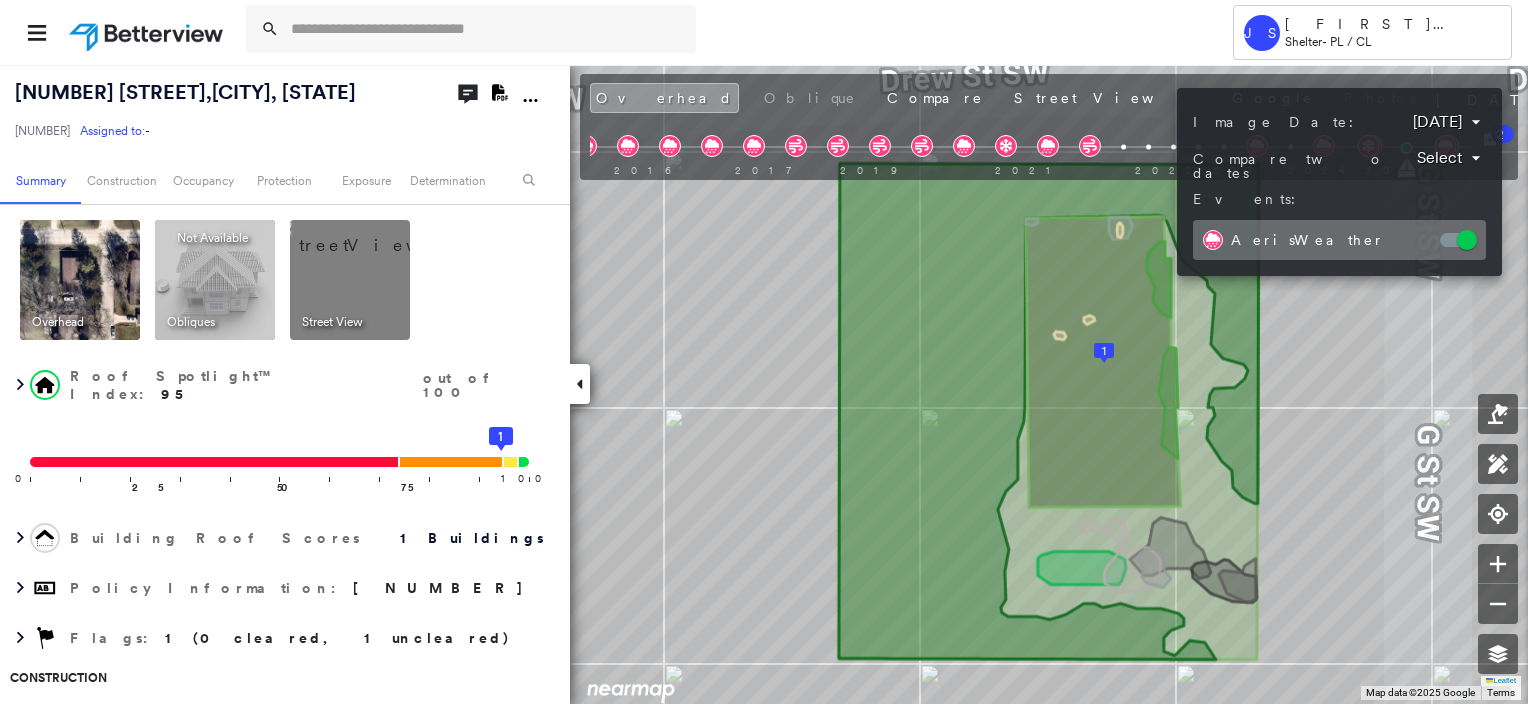 click on "Tower JS James Simpson Shelter  -   PL / CL 901  G St ,  Ardmore, OK 73401 35-71-003110576-1 Assigned to:  - Assigned to:  - 35-71-003110576-1 Assigned to:  - Open Comments Download PDF Report Summary Construction Occupancy Protection Exposure Determination Overhead Obliques Not Available ; Street View Roof Spotlight™ Index :  95 out of 100 0 100 25 50 75 1 Building Roof Scores 1 Buildings Policy Information :  35-71-003110576-1 Flags :  1 (0 cleared, 1 uncleared) Construction Roof Spotlights :  Overhang, Vent, Satellite Dish Property Features :  Car, Road (Drivable Surface), Concrete Area, Driveway, Maintained Lawn and 2 more Roof Age :  4+ years old. 1 Building 1 :  4+ years Roof Size & Shape :  1 building  - Gable | Asphalt Shingle BuildZoom - Building Permit Data and Analysis Occupancy Place Detail Protection Exposure Fire Path FEMA Risk Index Wind Claim Predictor: Average Risk 3   out of  5 Wildfire Regional Hazard: 3   out of  5 Additional Perils Tree Fall Risk:  Present   Determination Flags :  LOW 2" at bounding box center (764, 352) 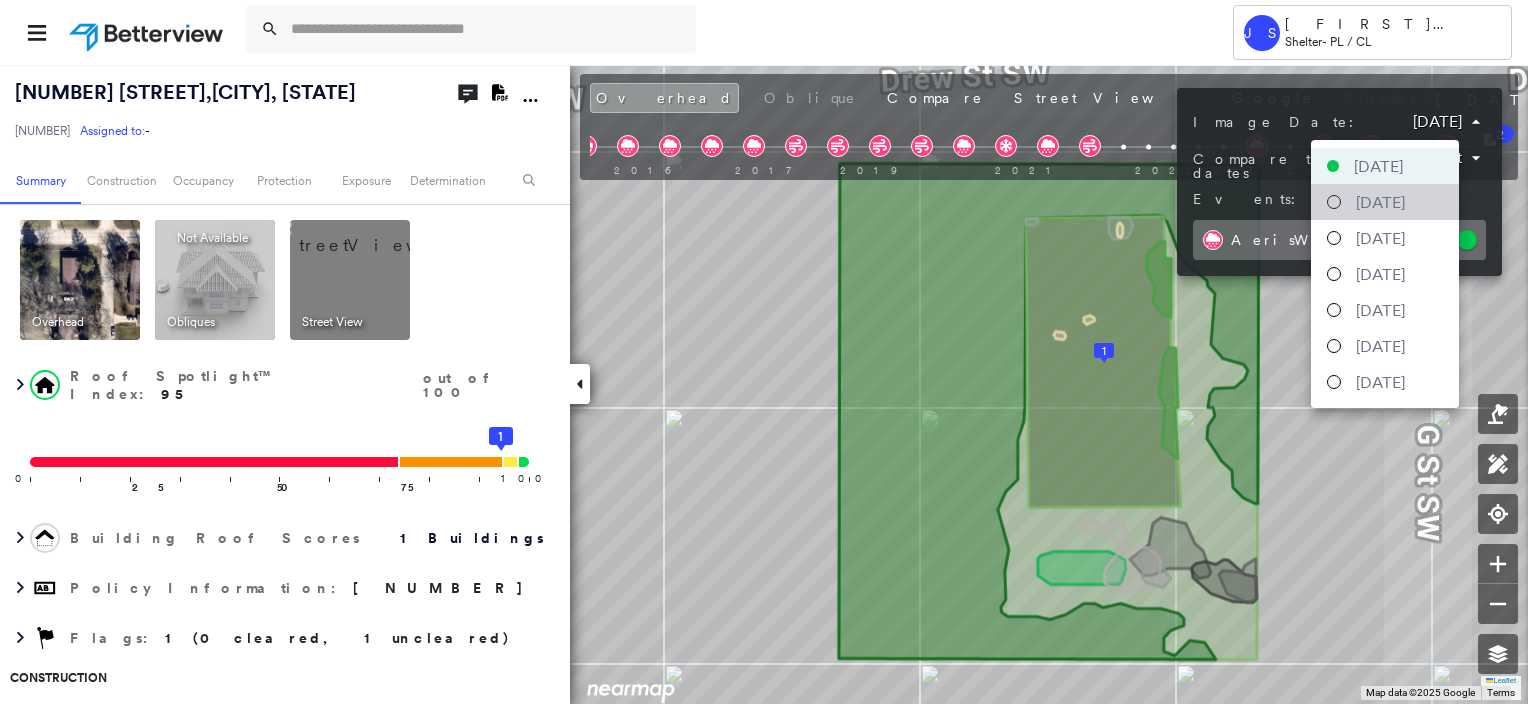 click on "January 15, 2024" at bounding box center [1380, 202] 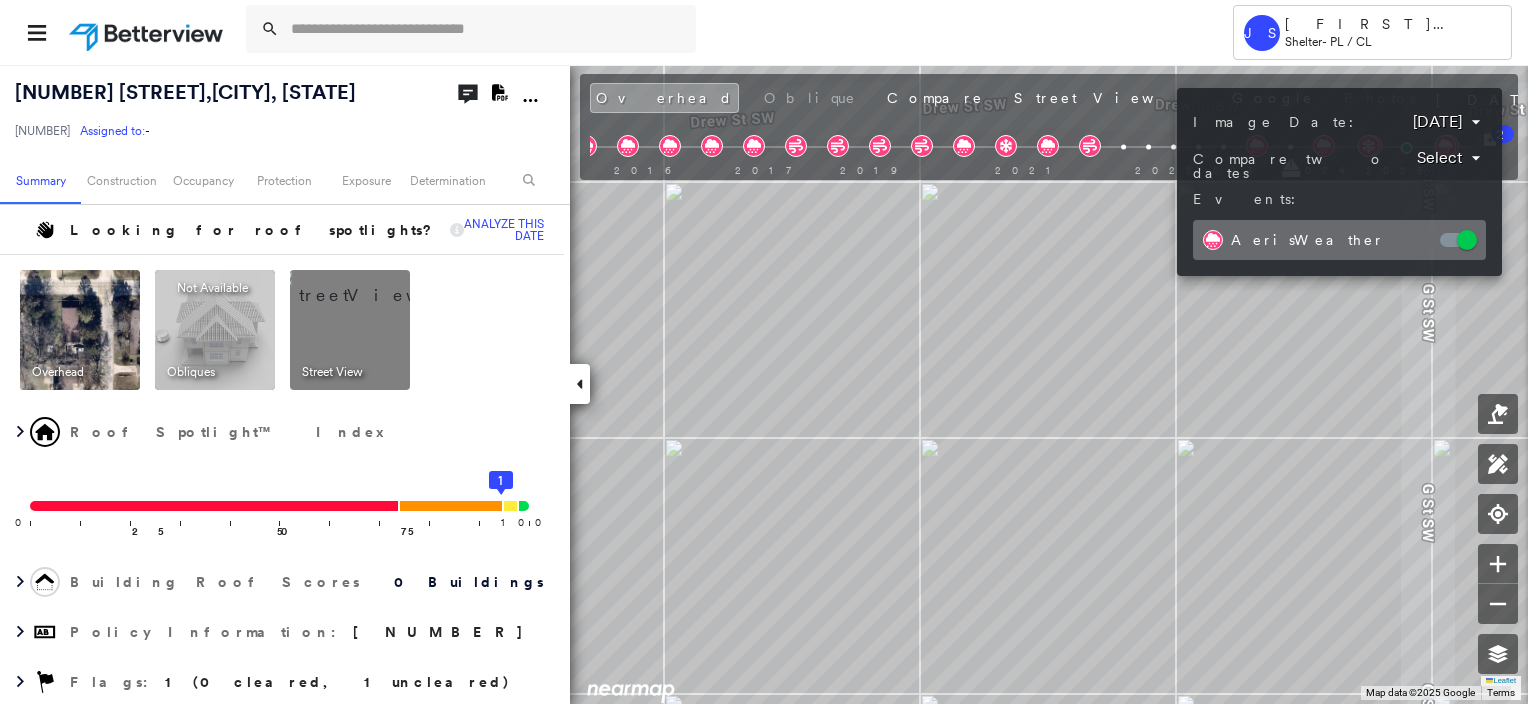 click at bounding box center [764, 352] 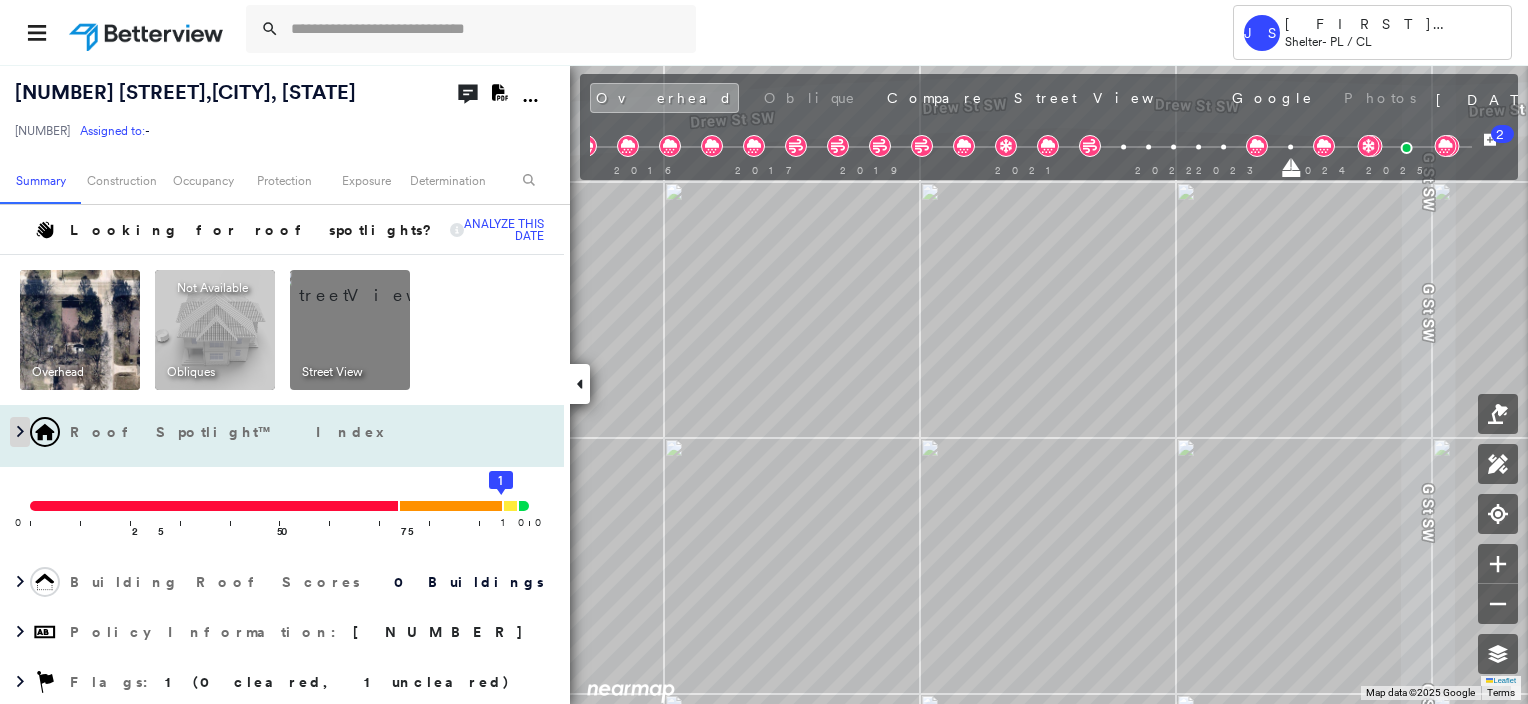 click 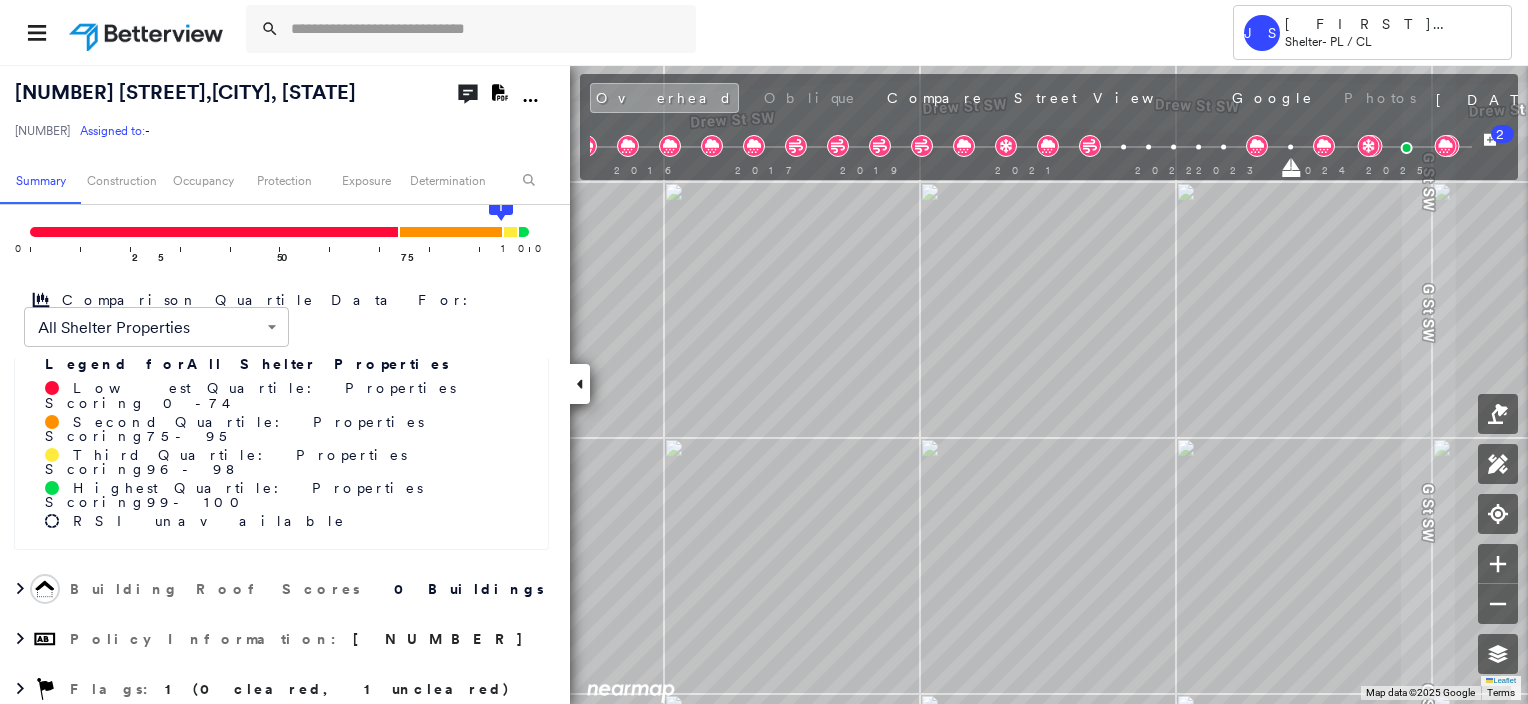 scroll, scrollTop: 700, scrollLeft: 0, axis: vertical 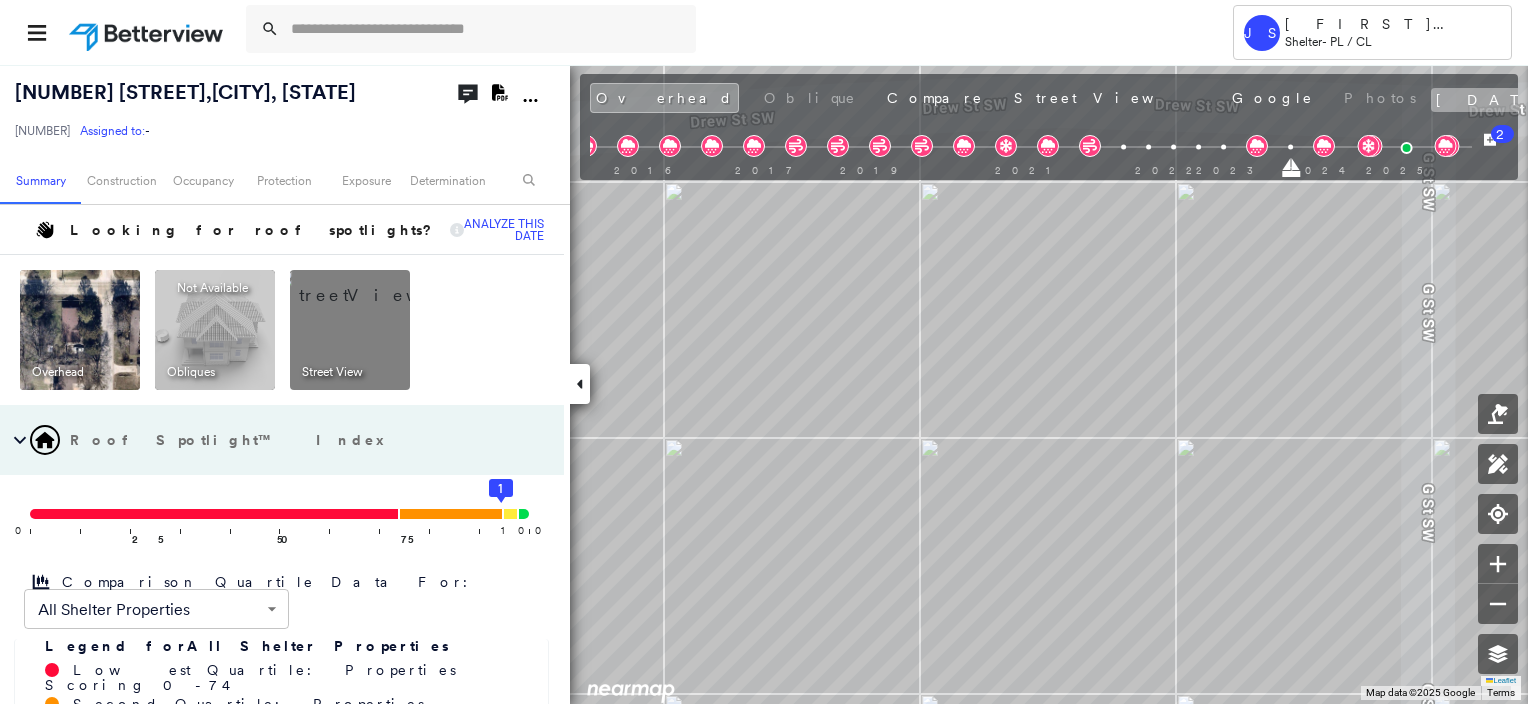 click 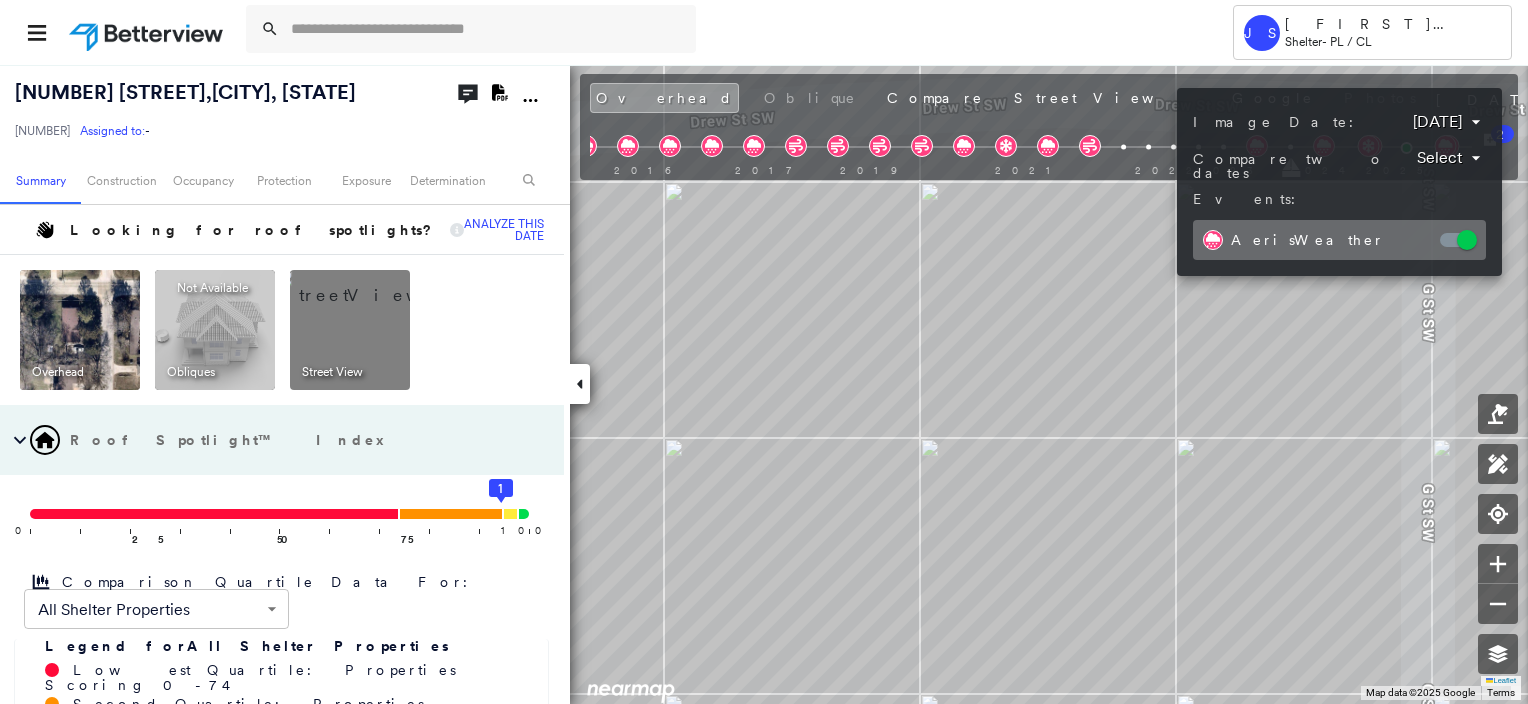 click on "Tower JS James Simpson Shelter  -   PL / CL 901  G St ,  Ardmore, OK 73401 35-71-003110576-1 Assigned to:  - Assigned to:  - 35-71-003110576-1 Assigned to:  - Open Comments Download PDF Report Summary Construction Occupancy Protection Exposure Determination Looking for roof spotlights? Analyze this date Overhead Obliques Not Available ; Street View Roof Spotlight™ Index 0 100 25 50 75 1 Comparison Quartile Data For: All Shelter Properties ****** ​ Legend for  All Shelter Properties Lowest Quartile: Properties Scoring 0 -  74 Second Quartile: Properties Scoring  75  -   95 Third Quartile: Properties Scoring  96  -   98 Highest Quartile: Properties Scoring  99  - 100 RSI unavailable Building Roof Scores 0 Buildings Policy Information :  35-71-003110576-1 Flags :  1 (0 cleared, 1 uncleared) Construction Roof Age :  4+ years old. 1 Building 1 :  4+ years BuildZoom - Building Permit Data and Analysis Occupancy Place Detail Protection Exposure FEMA Risk Index Wildfire Regional Hazard: 3   out of  5 Flags :  LOW" at bounding box center (764, 352) 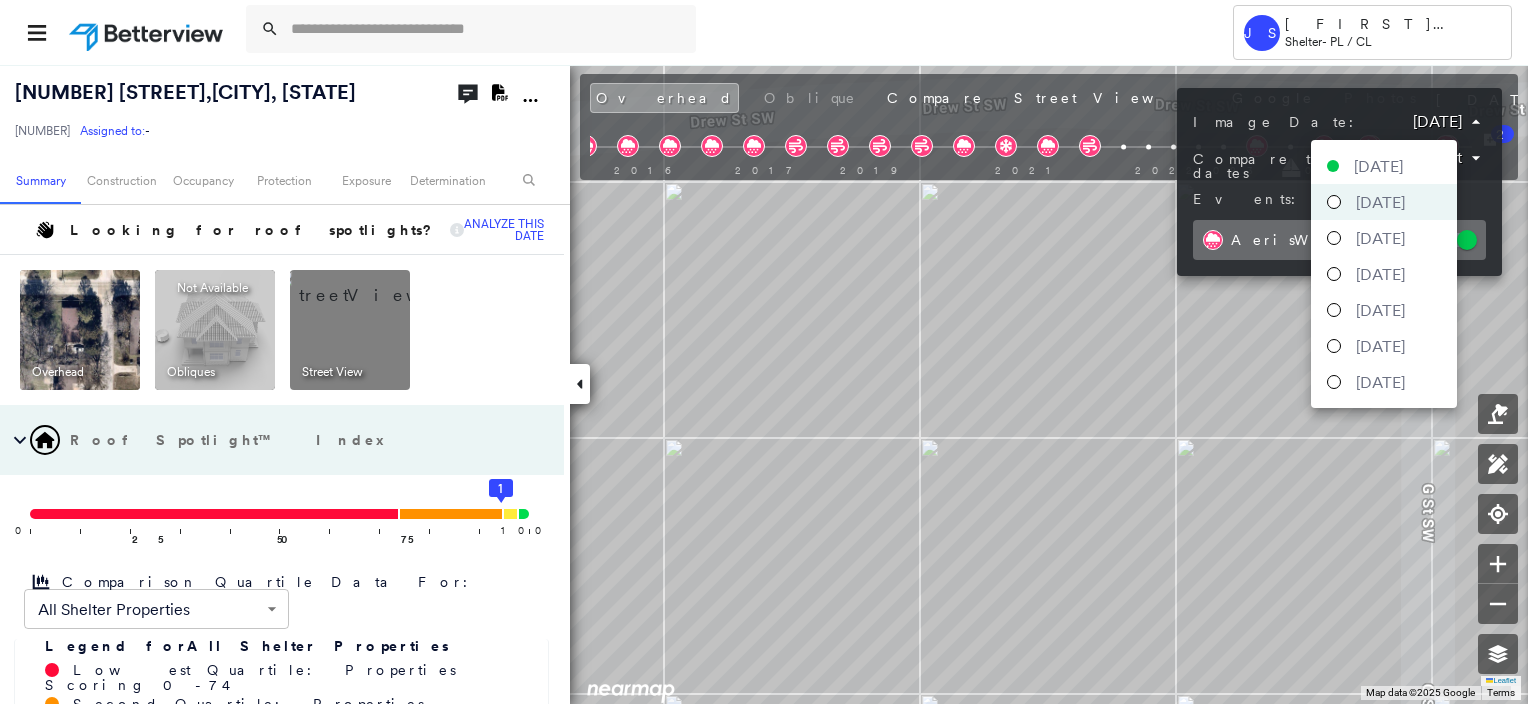 click on "[DATE]" at bounding box center (1378, 166) 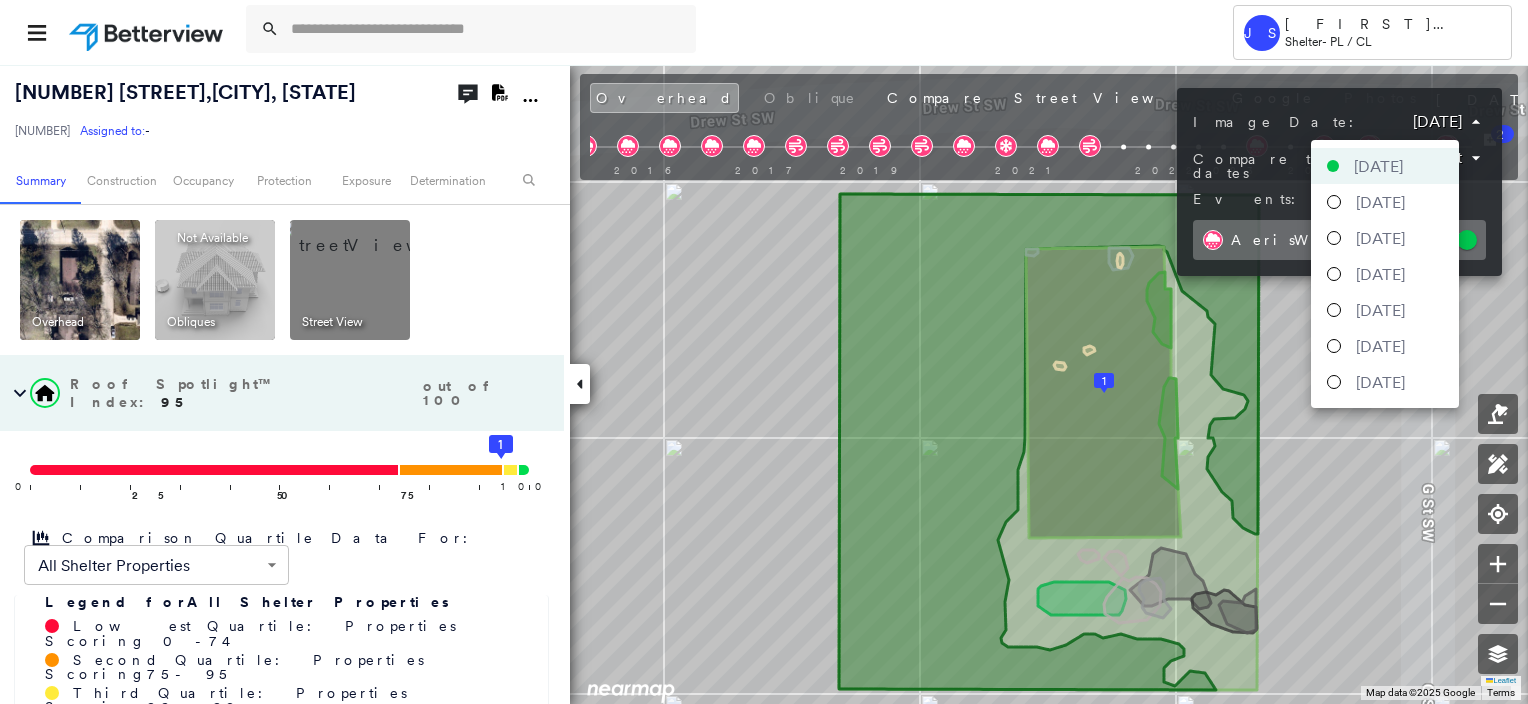 click on "Tower JS James Simpson Shelter  -   PL / CL 901  G St ,  Ardmore, OK 73401 35-71-003110576-1 Assigned to:  - Assigned to:  - 35-71-003110576-1 Assigned to:  - Open Comments Download PDF Report Summary Construction Occupancy Protection Exposure Determination Overhead Obliques Not Available ; Street View Roof Spotlight™ Index :  95 out of 100 0 100 25 50 75 1 Comparison Quartile Data For: All Shelter Properties ****** ​ Legend for  All Shelter Properties Lowest Quartile: Properties Scoring 0 -  74 Second Quartile: Properties Scoring  75  -   95 Third Quartile: Properties Scoring  96  -   98 Highest Quartile: Properties Scoring  99  - 100 RSI unavailable Building Roof Scores 1 Buildings Policy Information :  35-71-003110576-1 Flags :  1 (0 cleared, 1 uncleared) Construction Roof Spotlights :  Overhang, Vent, Satellite Dish Property Features :  Car, Road (Drivable Surface), Concrete Area, Driveway, Maintained Lawn and 2 more Roof Age :  4+ years old. 1 Building 1 :  4+ years Roof Size & Shape :  Occupancy 3" at bounding box center [764, 352] 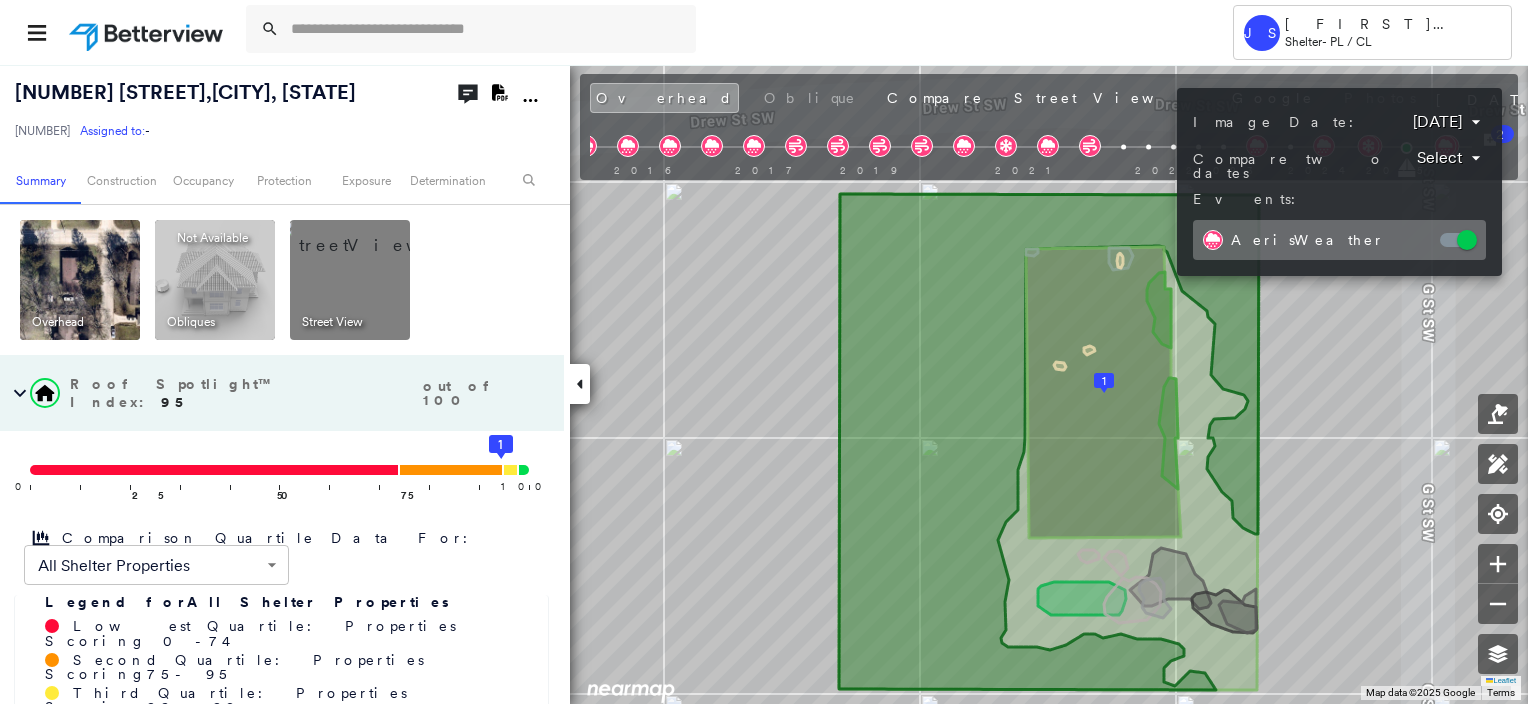 click at bounding box center [764, 352] 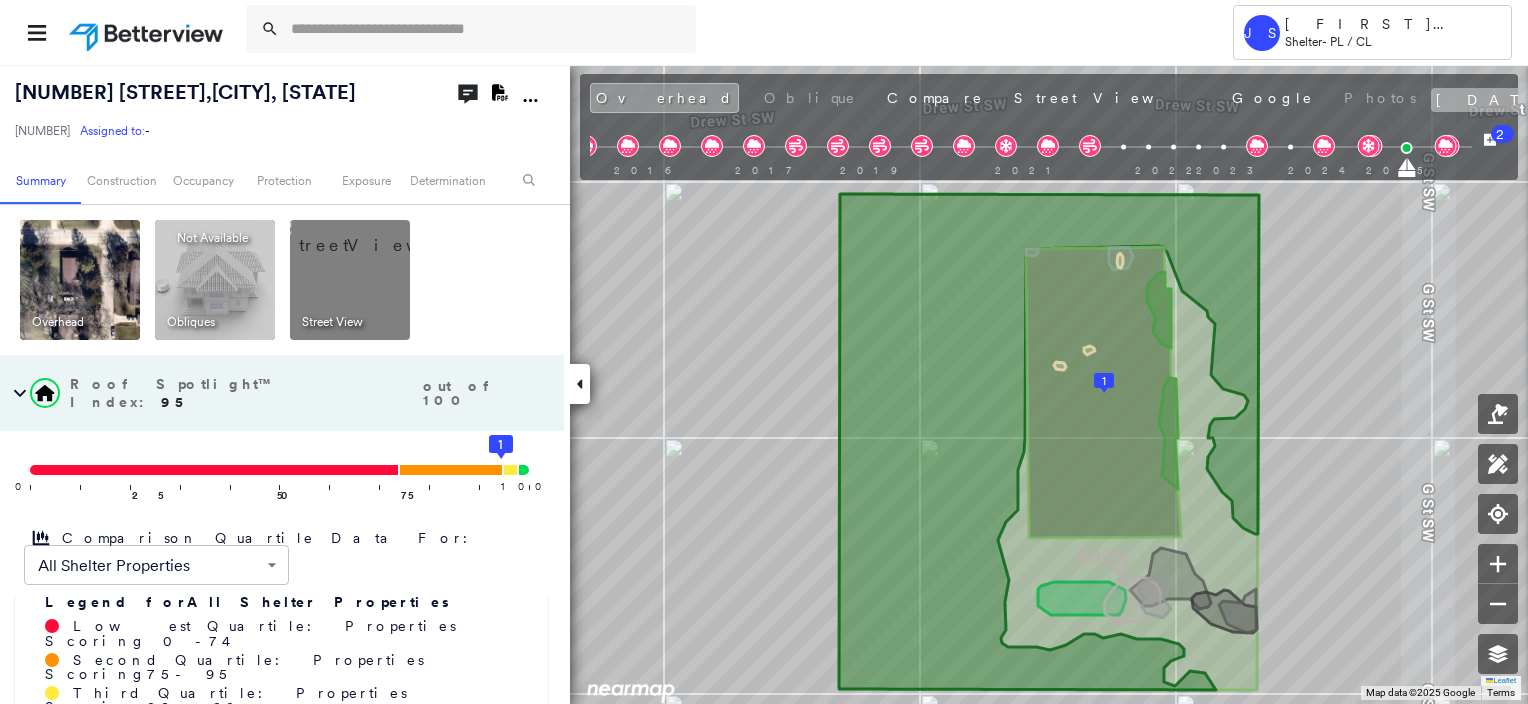 click 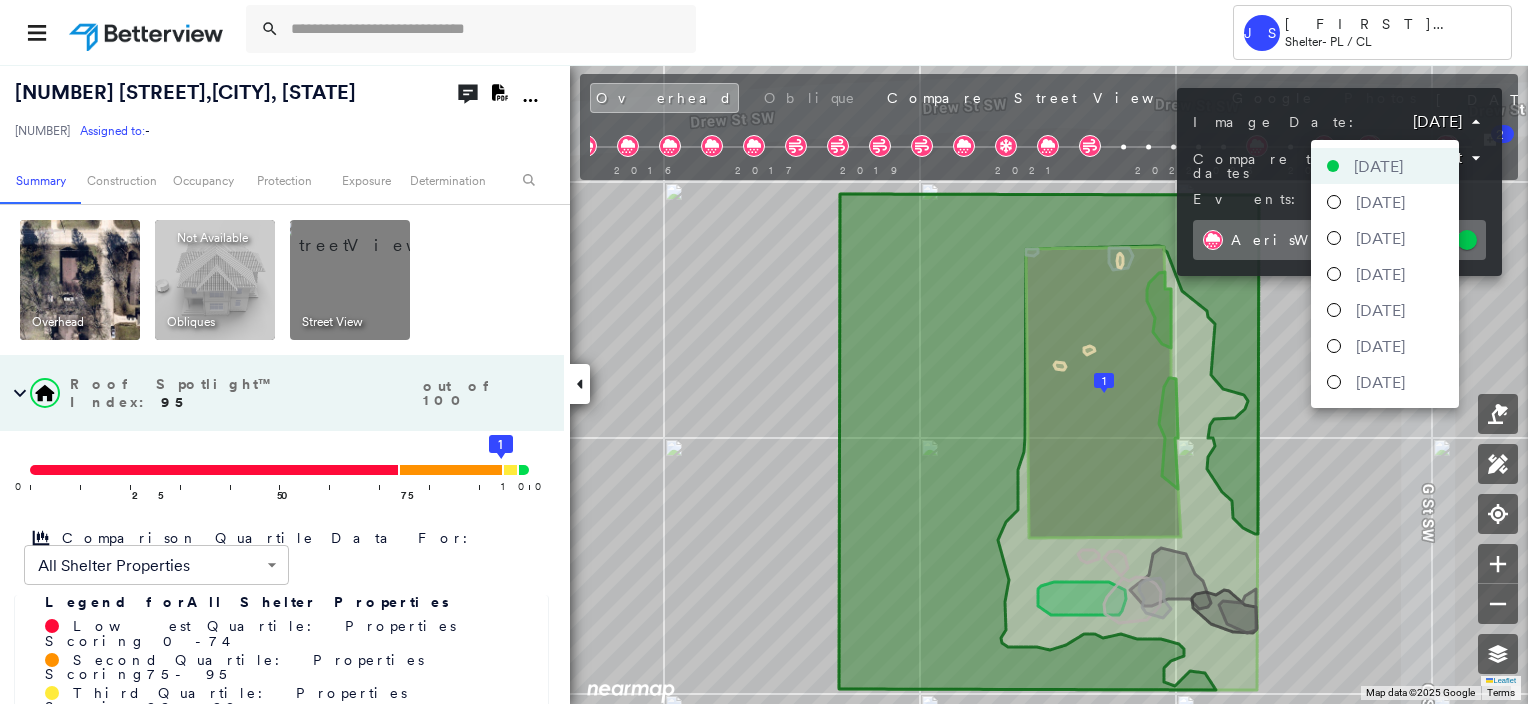 click on "Tower JS James Simpson Shelter  -   PL / CL 901  G St ,  Ardmore, OK 73401 35-71-003110576-1 Assigned to:  - Assigned to:  - 35-71-003110576-1 Assigned to:  - Open Comments Download PDF Report Summary Construction Occupancy Protection Exposure Determination Overhead Obliques Not Available ; Street View Roof Spotlight™ Index :  95 out of 100 0 100 25 50 75 1 Comparison Quartile Data For: All Shelter Properties ****** ​ Legend for  All Shelter Properties Lowest Quartile: Properties Scoring 0 -  74 Second Quartile: Properties Scoring  75  -   95 Third Quartile: Properties Scoring  96  -   98 Highest Quartile: Properties Scoring  99  - 100 RSI unavailable Building Roof Scores 1 Buildings Policy Information :  35-71-003110576-1 Flags :  1 (0 cleared, 1 uncleared) Construction Roof Spotlights :  Overhang, Vent, Satellite Dish Property Features :  Car, Road (Drivable Surface), Concrete Area, Driveway, Maintained Lawn and 2 more Roof Age :  4+ years old. 1 Building 1 :  4+ years Roof Size & Shape :  Occupancy 3" at bounding box center (764, 352) 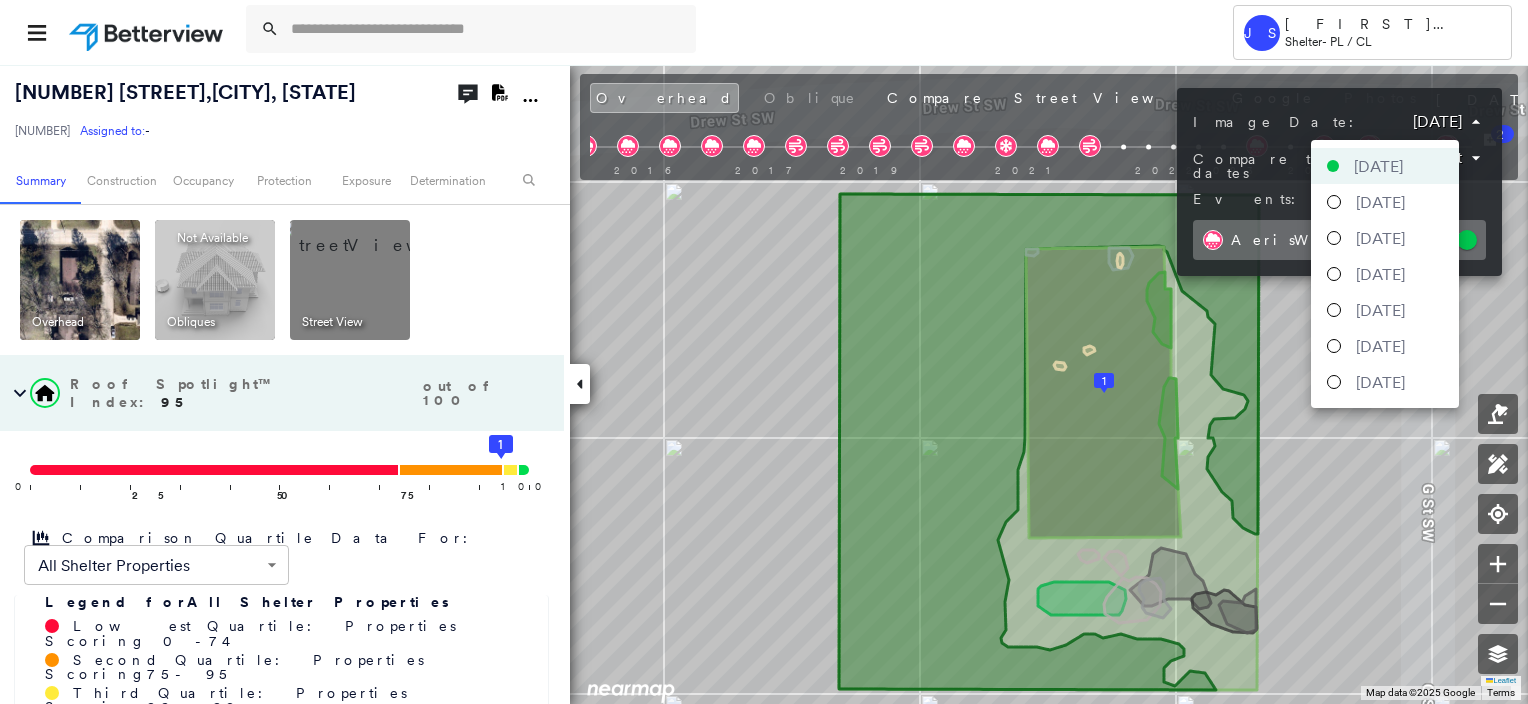 click on "[DATE]" at bounding box center [1380, 238] 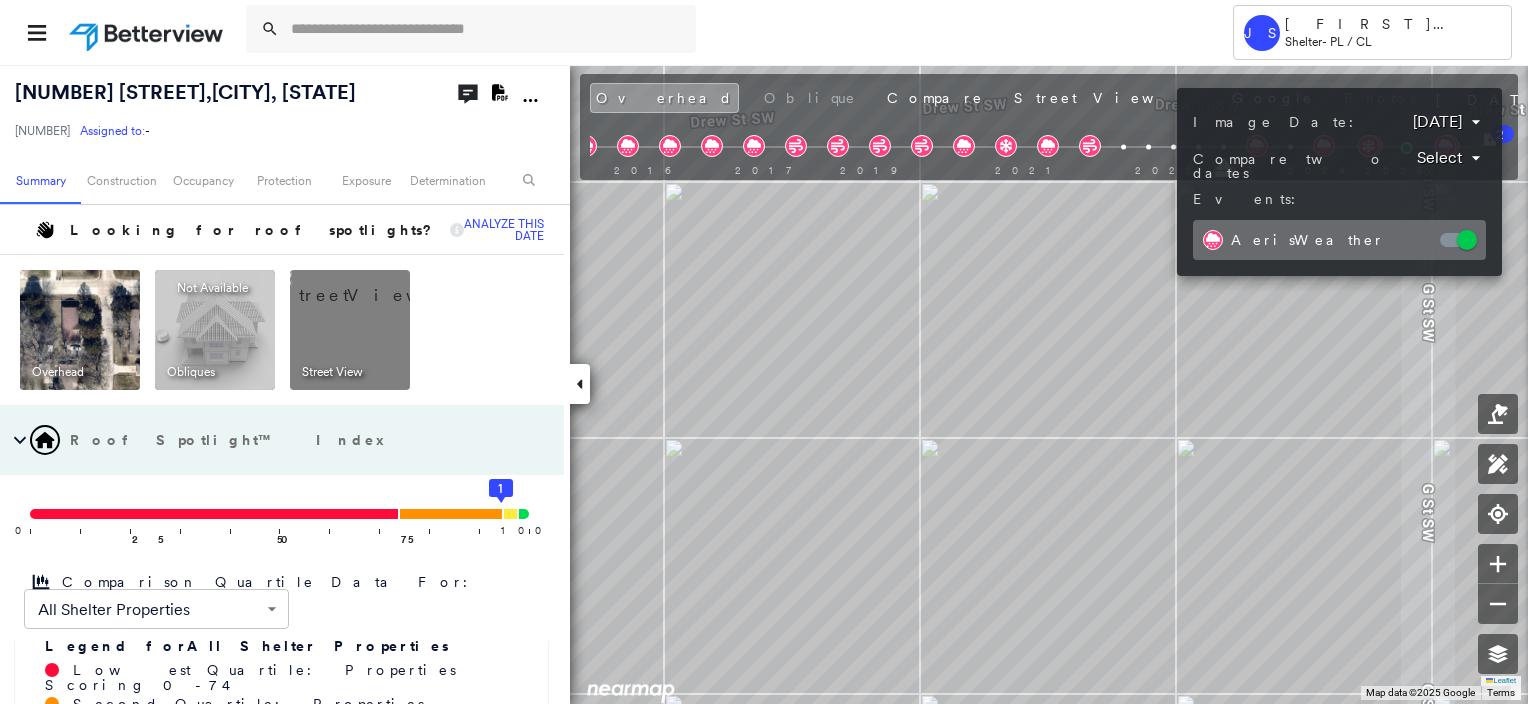 click at bounding box center [764, 352] 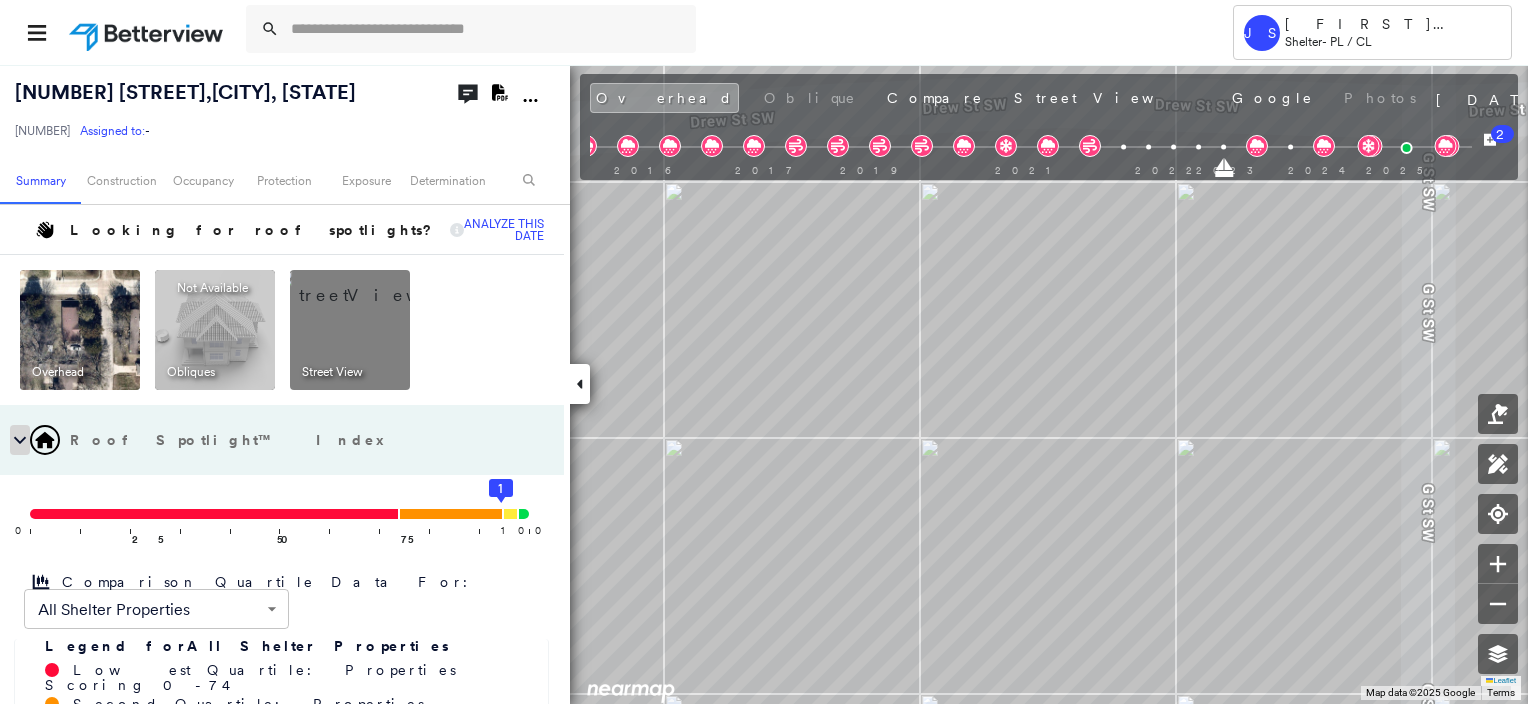 click 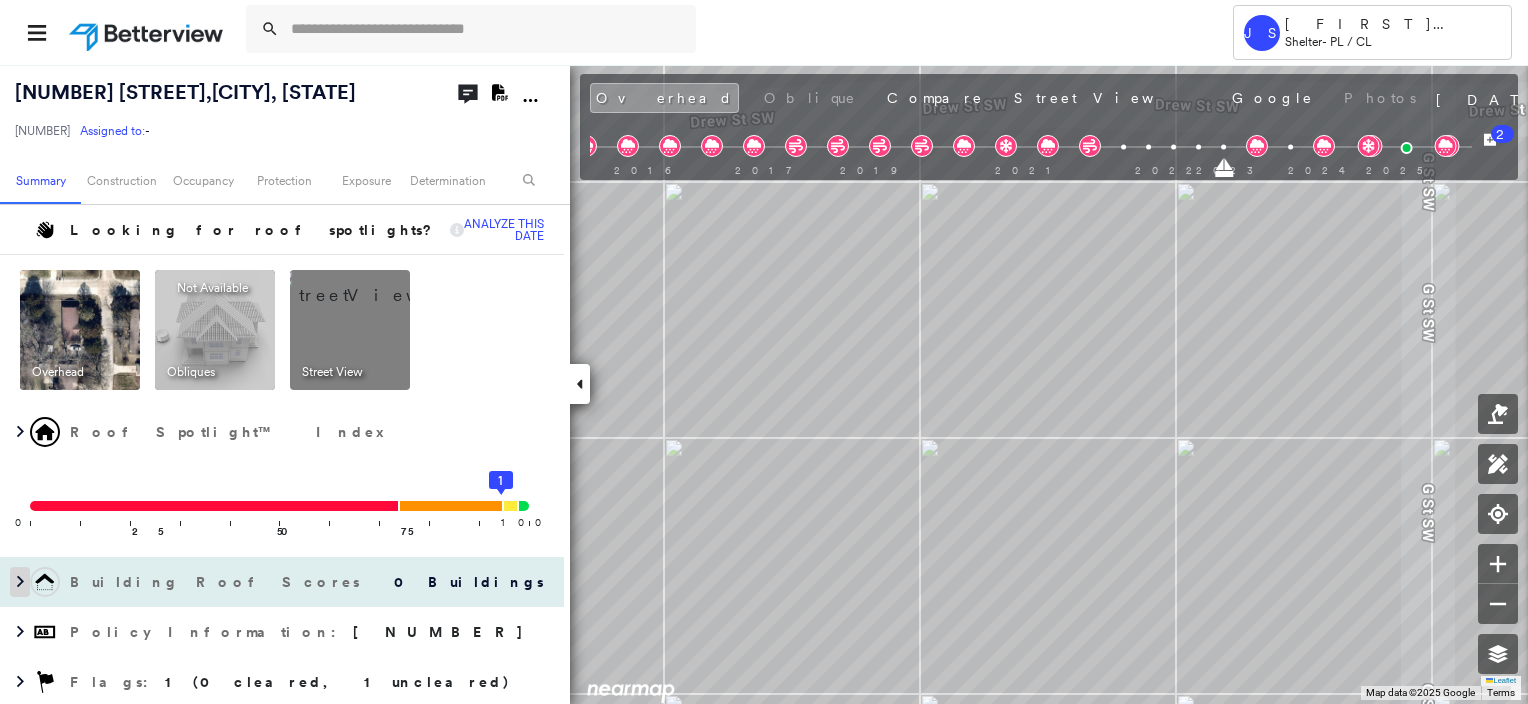 click 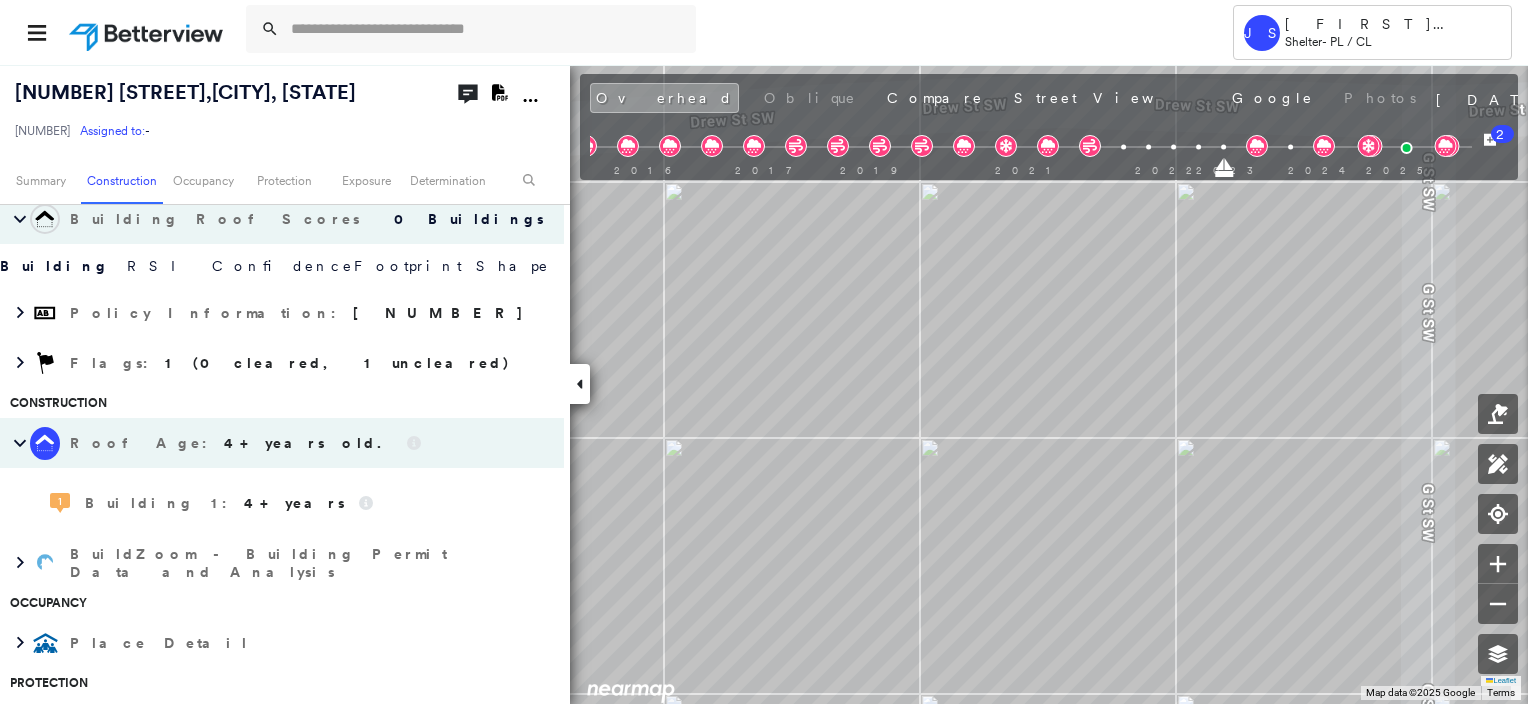 scroll, scrollTop: 100, scrollLeft: 0, axis: vertical 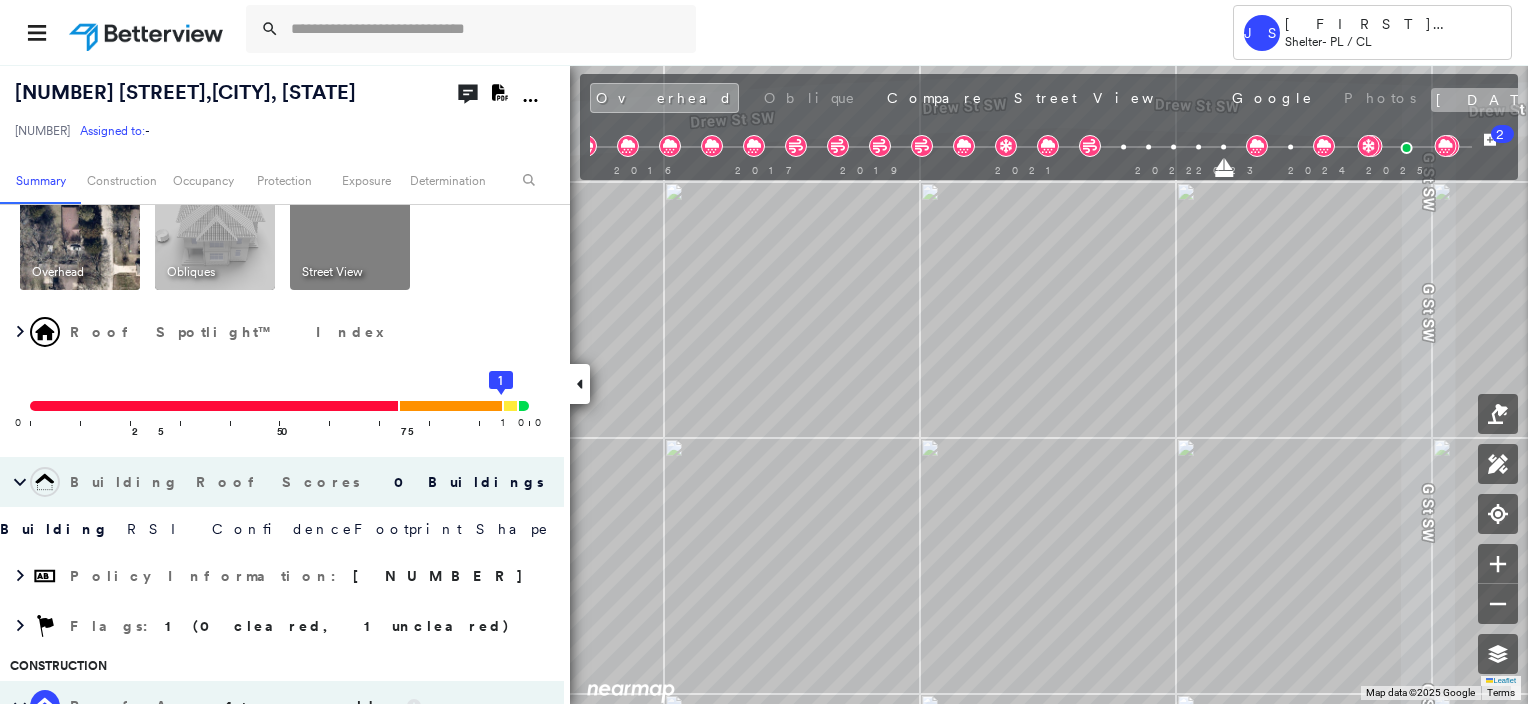 click 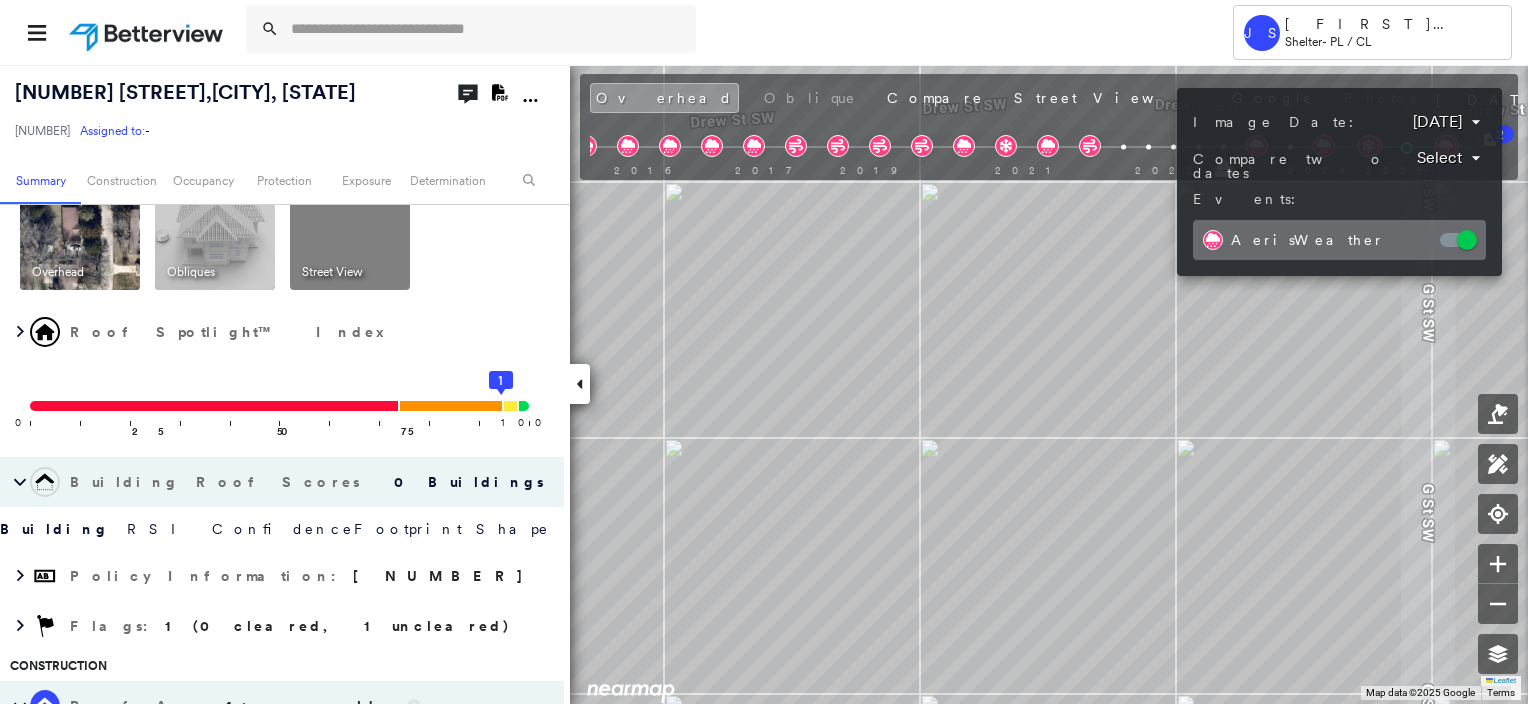 click on "Tower JS James Simpson Shelter  -   PL / CL 901  G St ,  Ardmore, OK 73401 35-71-003110576-1 Assigned to:  - Assigned to:  - 35-71-003110576-1 Assigned to:  - Open Comments Download PDF Report Summary Construction Occupancy Protection Exposure Determination Looking for roof spotlights? Analyze this date Overhead Obliques Not Available ; Street View Roof Spotlight™ Index 0 100 25 50 75 1 Building Roof Scores 0 Buildings Building RSI Confidence Footprint Shape Policy Information :  35-71-003110576-1 Flags :  1 (0 cleared, 1 uncleared) Construction Roof Age :  4+ years old. 1 Building 1 :  4+ years BuildZoom - Building Permit Data and Analysis Occupancy Place Detail Protection Exposure FEMA Risk Index Wildfire Regional Hazard: 3   out of  5 Additional Perils Determination Flags :  1 (0 cleared, 1 uncleared) Uncleared Flags (1) Cleared Flags  (0) LOW Low Priority Flagged 08/04/25 Clear Action Taken New Entry History Quote/New Business Terms & Conditions Added ACV Endorsement Added Cosmetic Endorsement General 2" at bounding box center [764, 352] 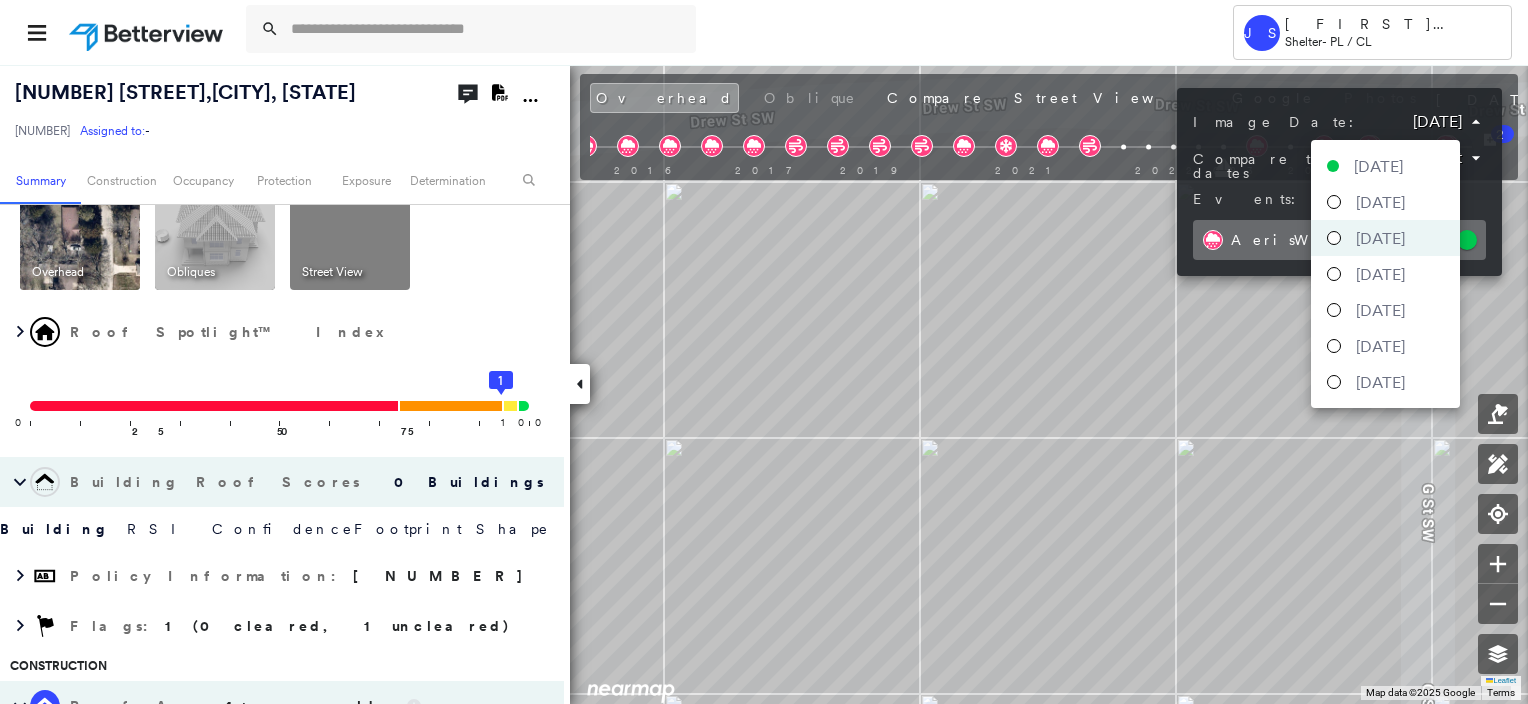 click on "[DATE]" at bounding box center (1380, 202) 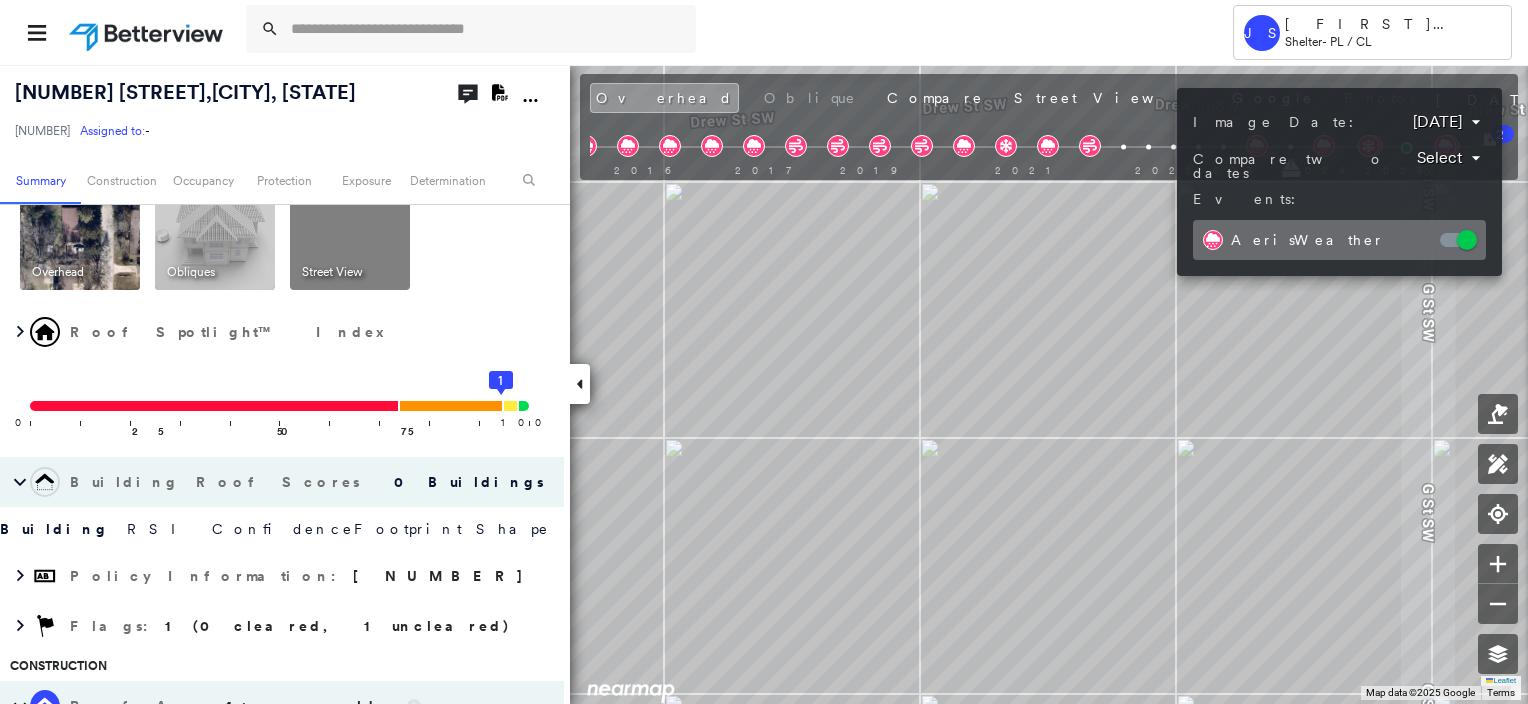 click at bounding box center (764, 352) 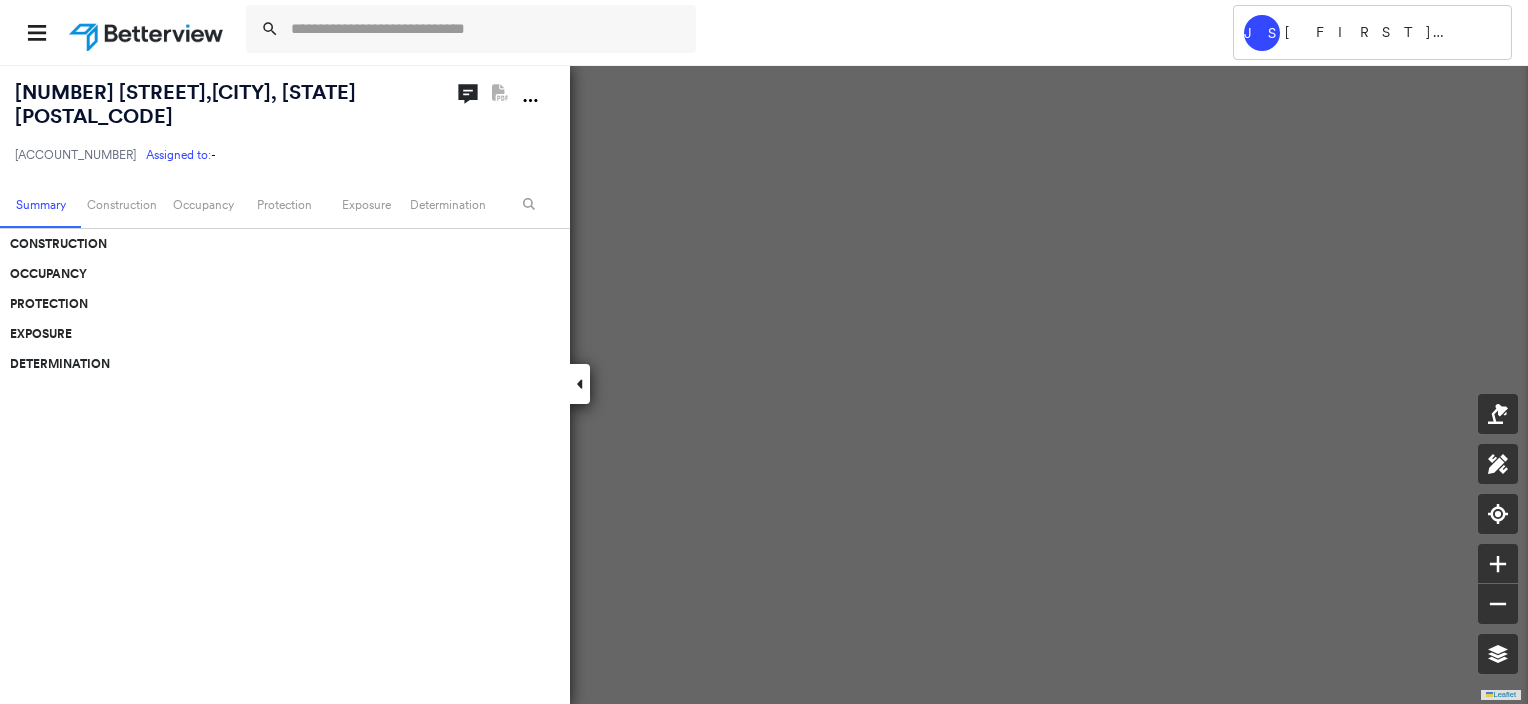 scroll, scrollTop: 0, scrollLeft: 0, axis: both 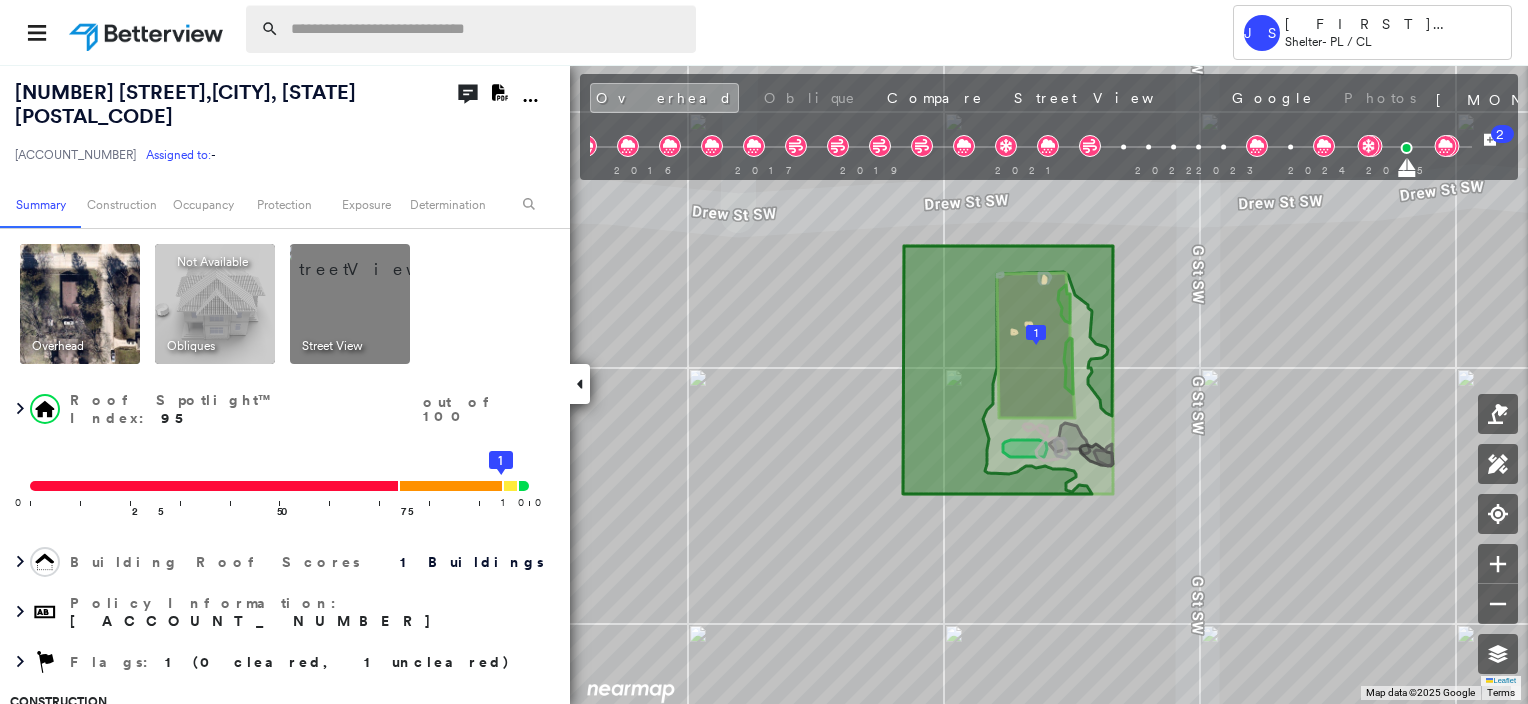 click at bounding box center [487, 29] 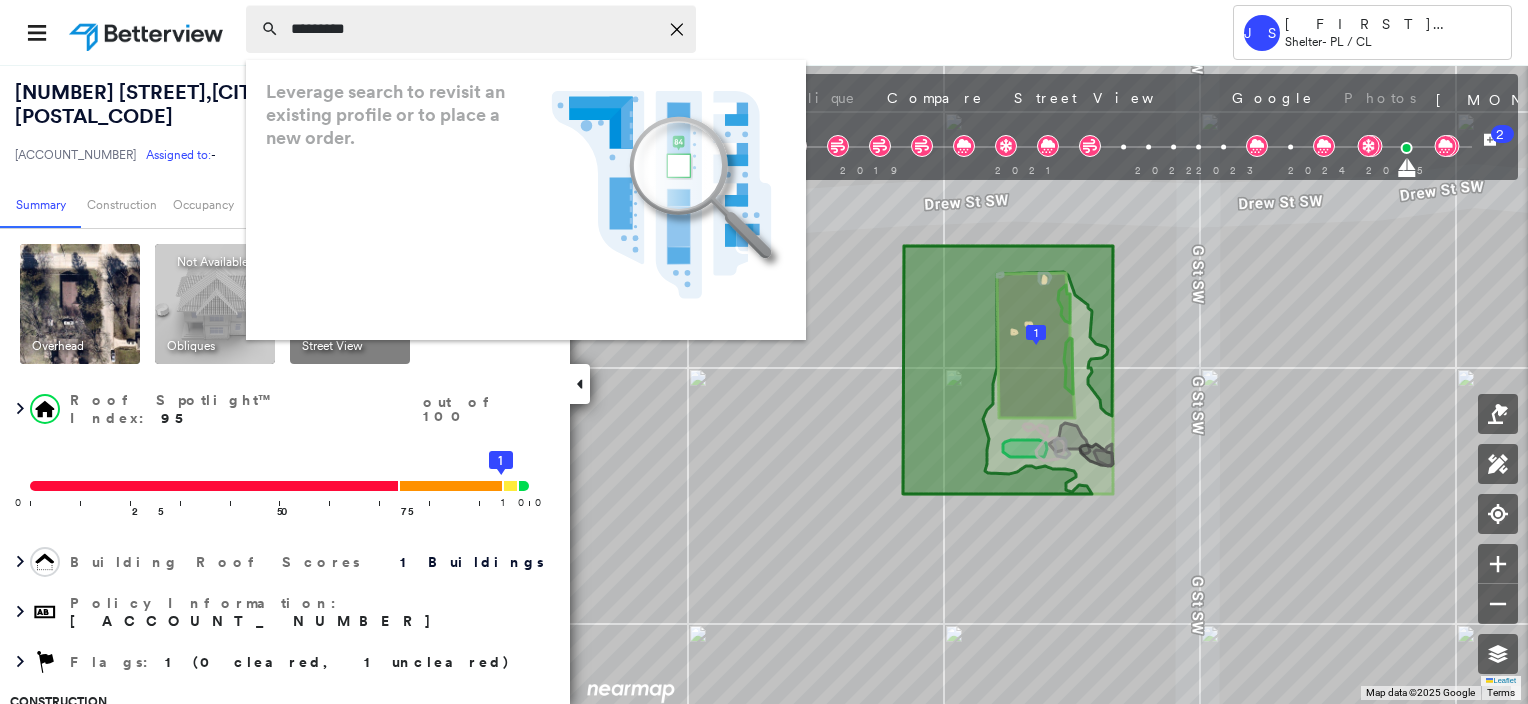 click on "********" at bounding box center [474, 29] 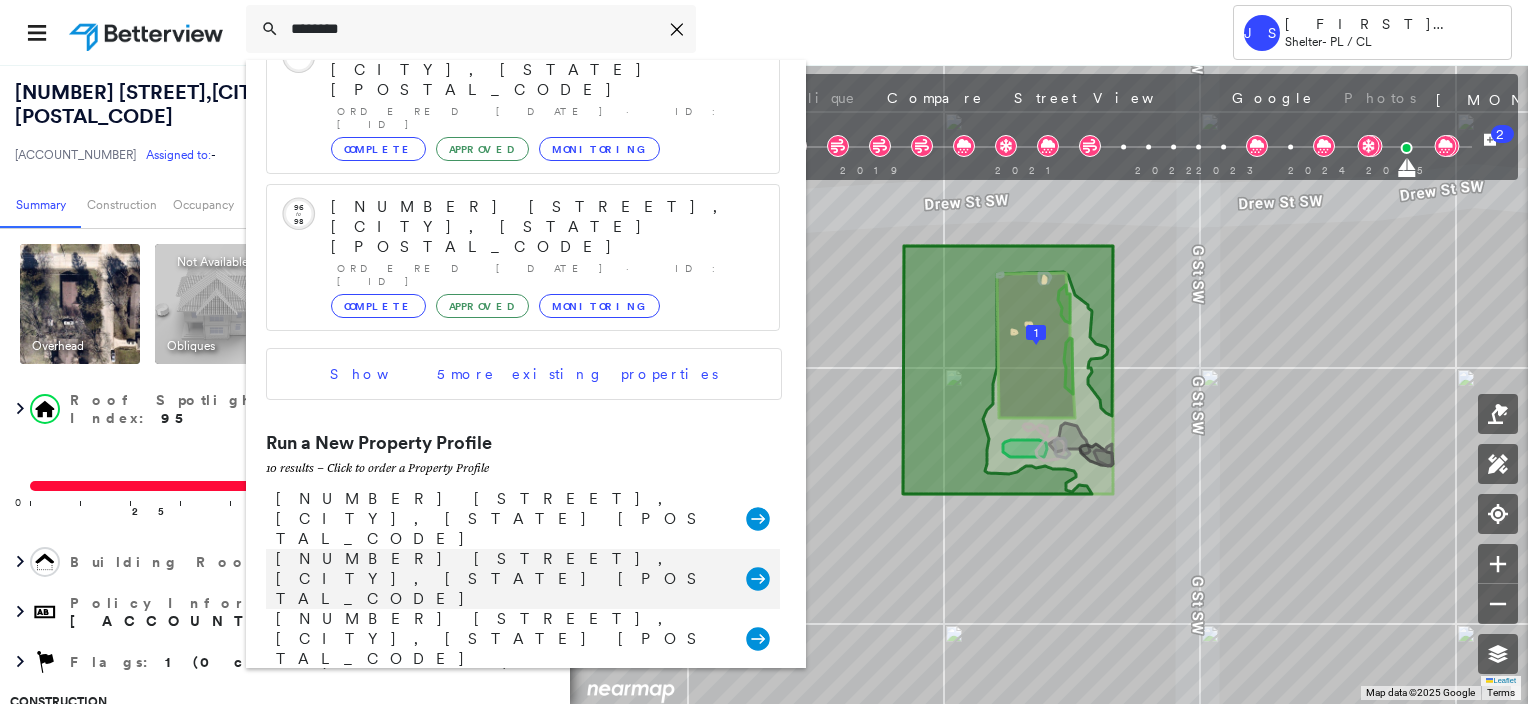 scroll, scrollTop: 0, scrollLeft: 0, axis: both 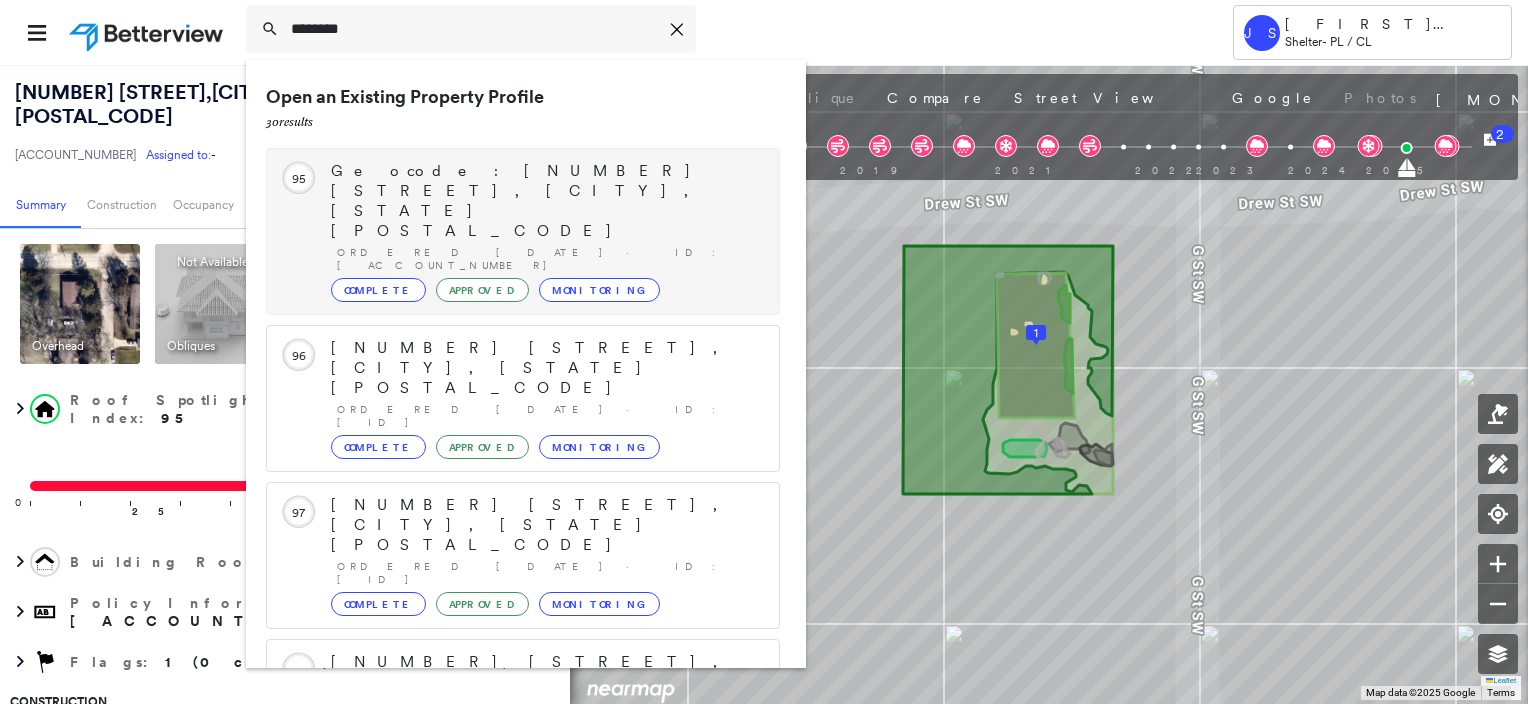 type on "********" 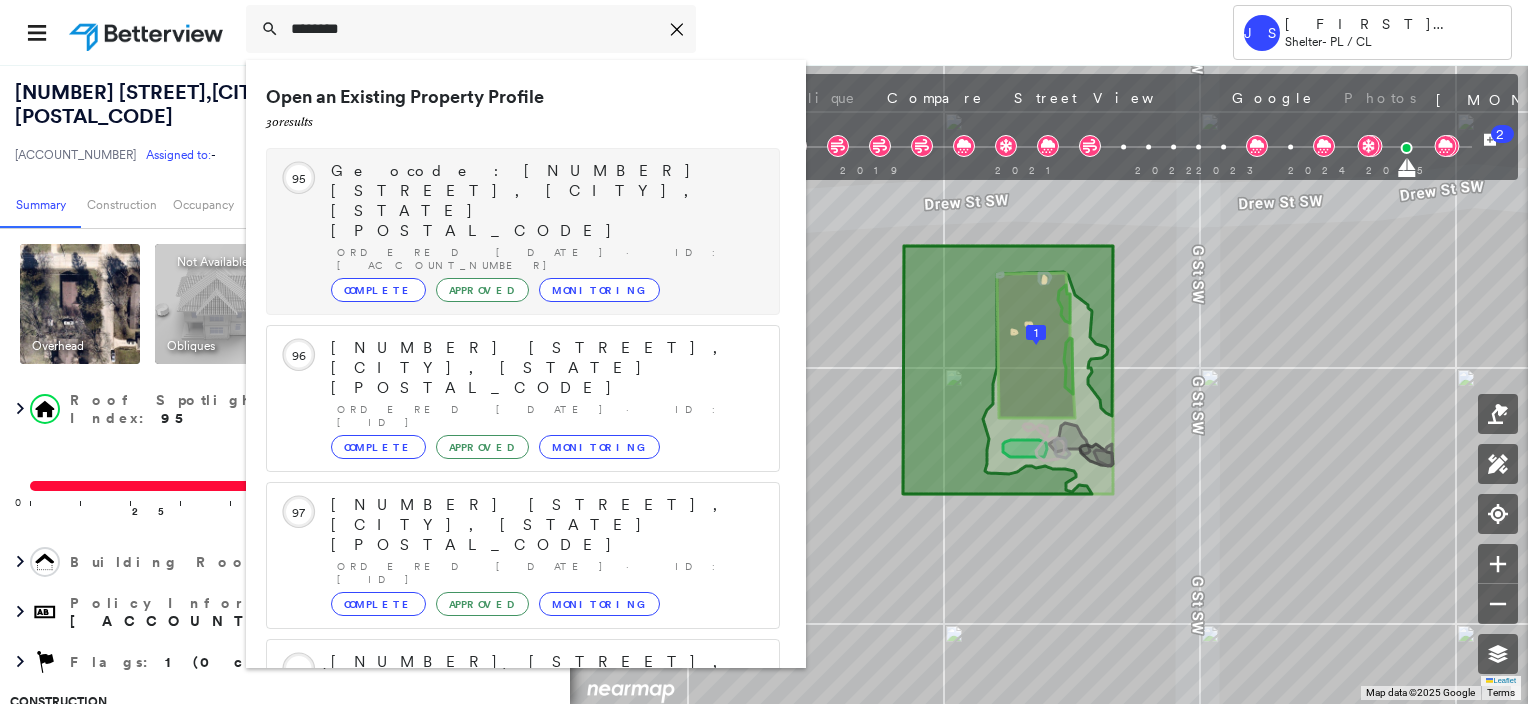 click on "901  G St, Ardmore, OK 73401" at bounding box center (545, 201) 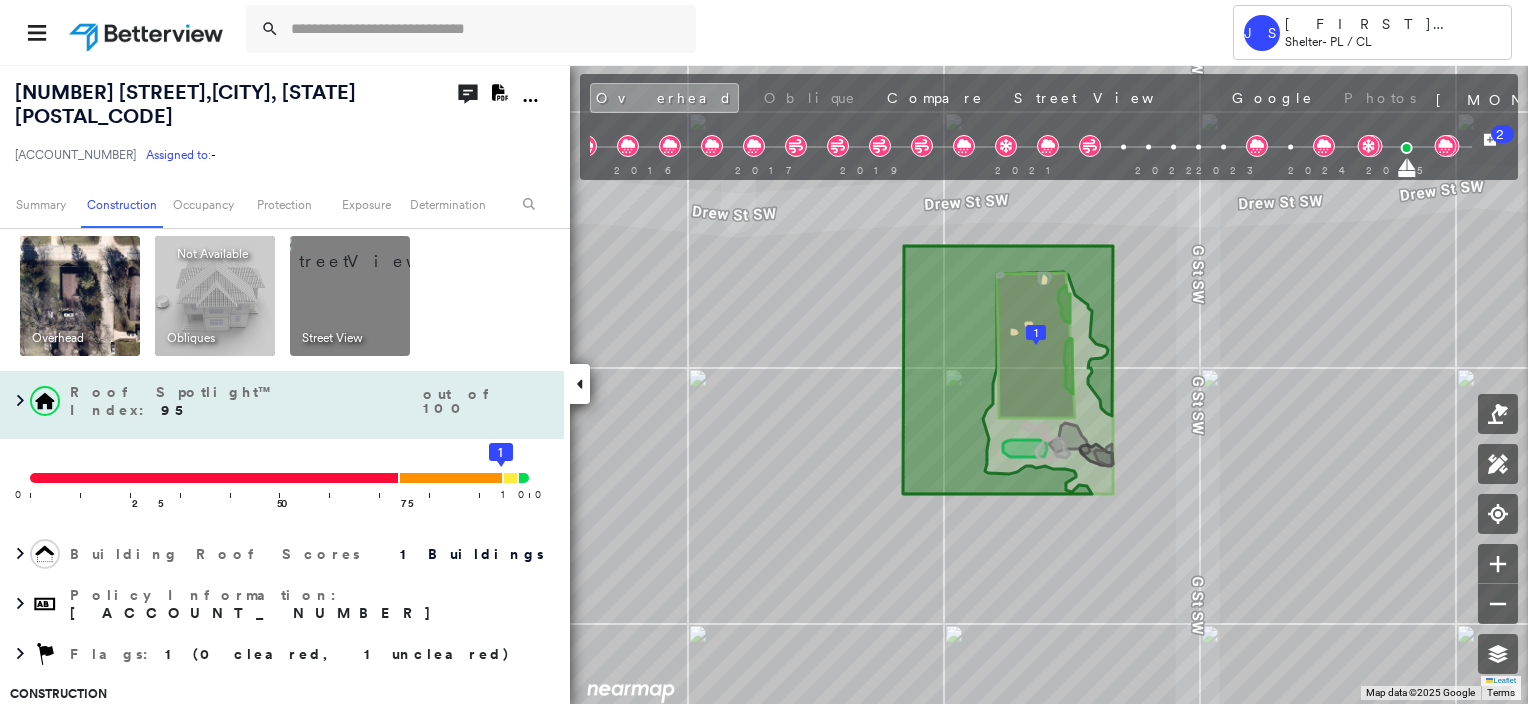 scroll, scrollTop: 0, scrollLeft: 0, axis: both 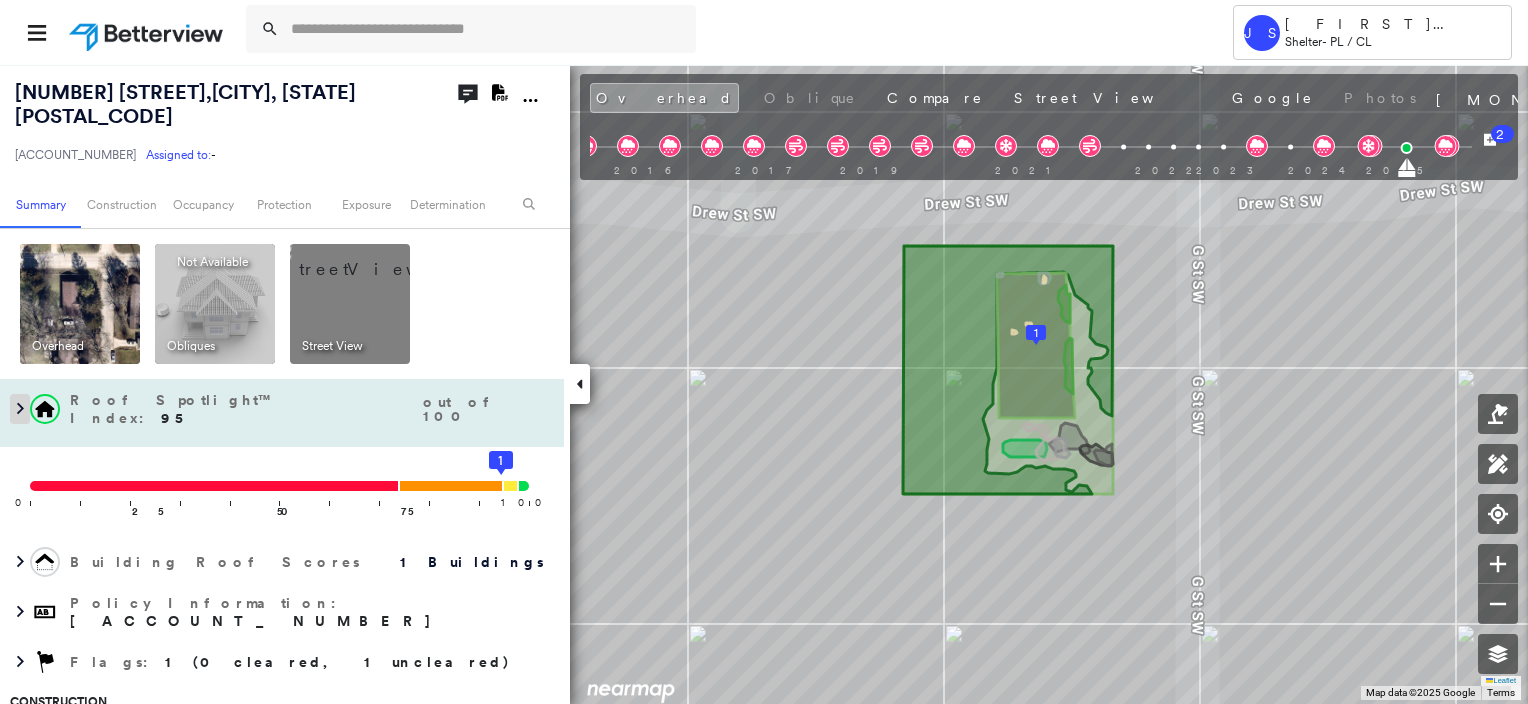 click 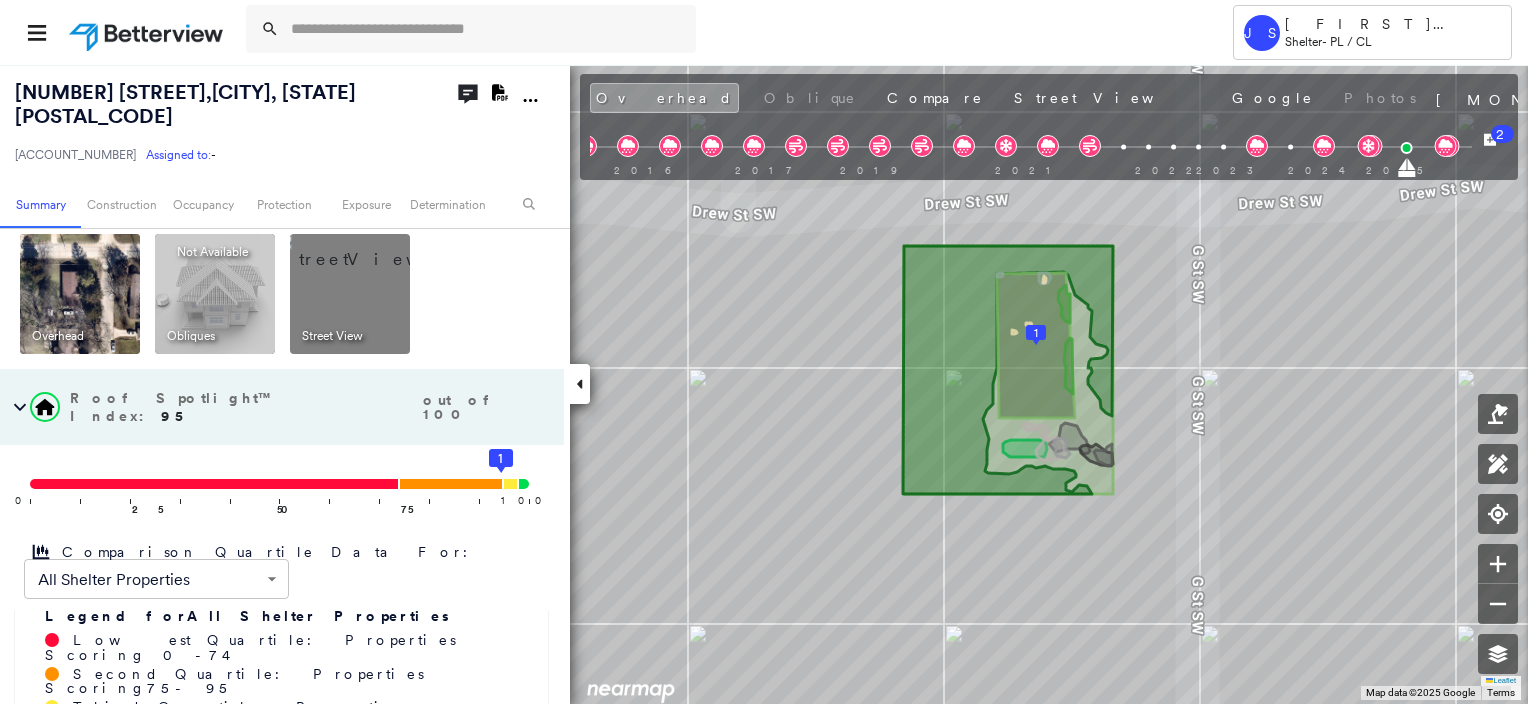 scroll, scrollTop: 0, scrollLeft: 0, axis: both 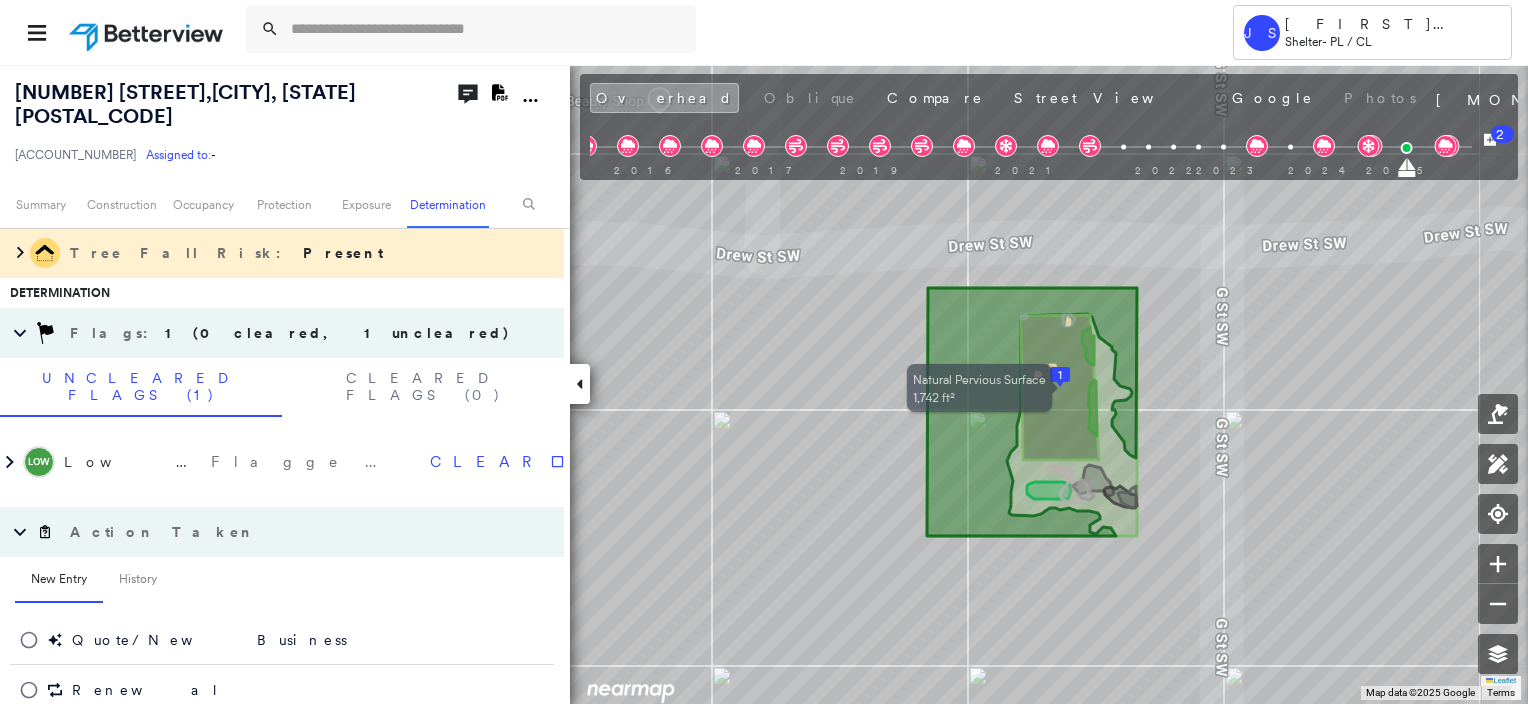 drag, startPoint x: 1170, startPoint y: 380, endPoint x: 1064, endPoint y: 396, distance: 107.200745 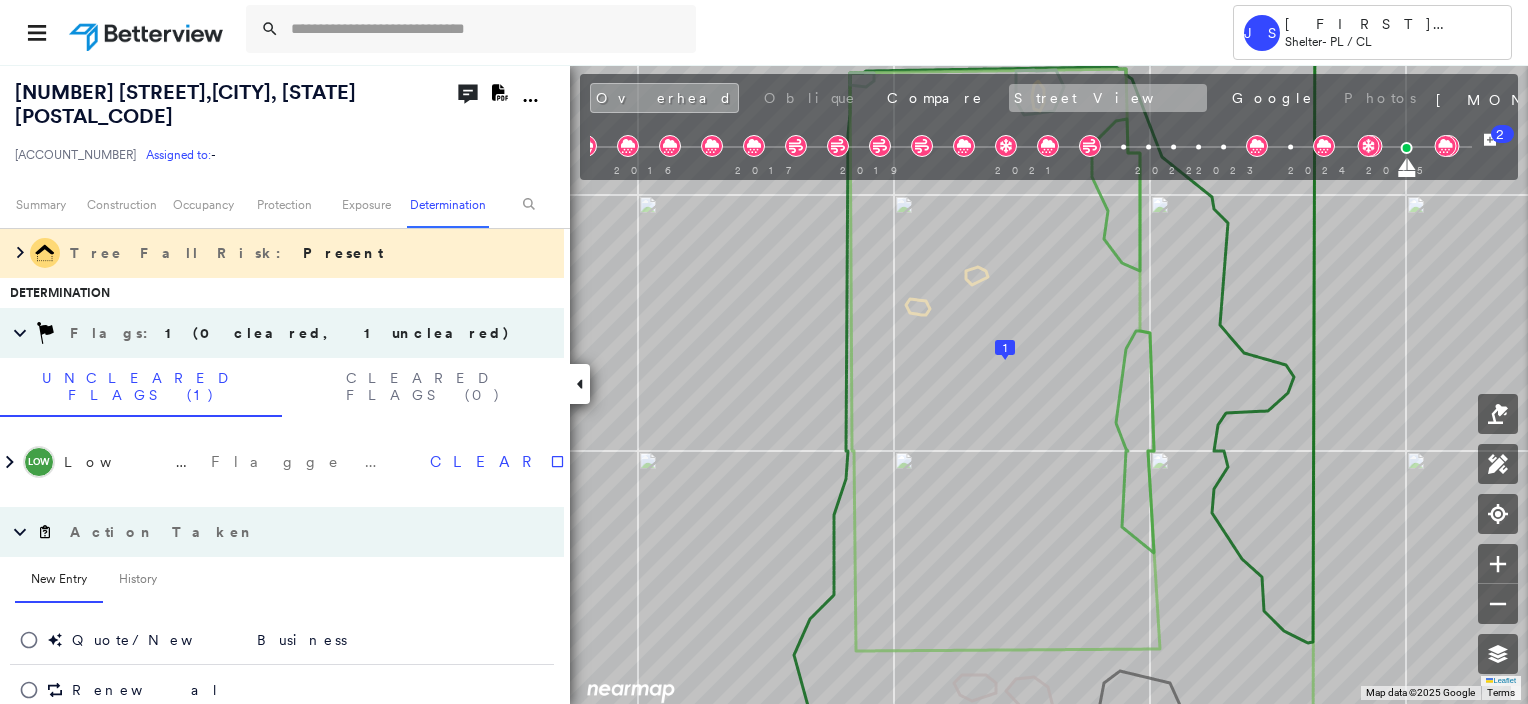 click on "Street View" at bounding box center [1108, 98] 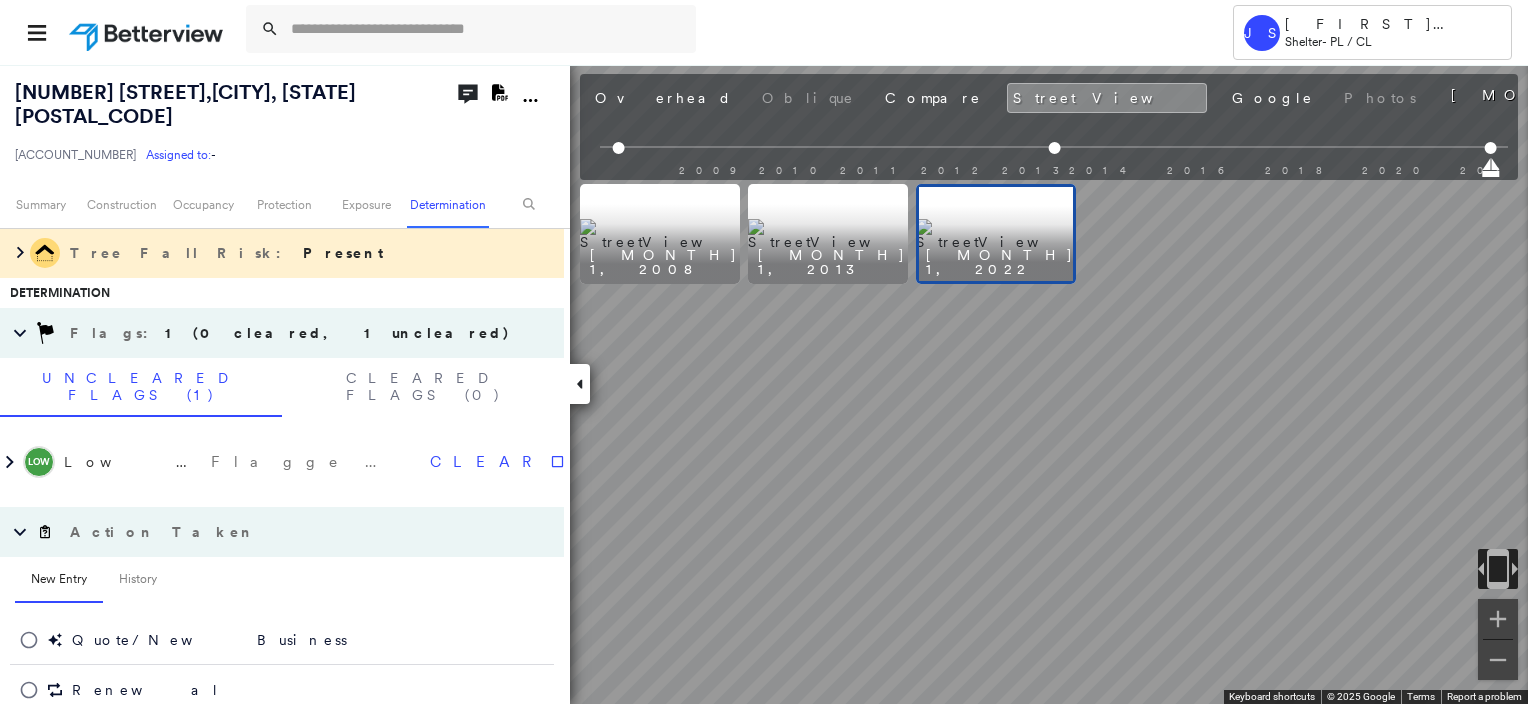 click at bounding box center (996, 234) 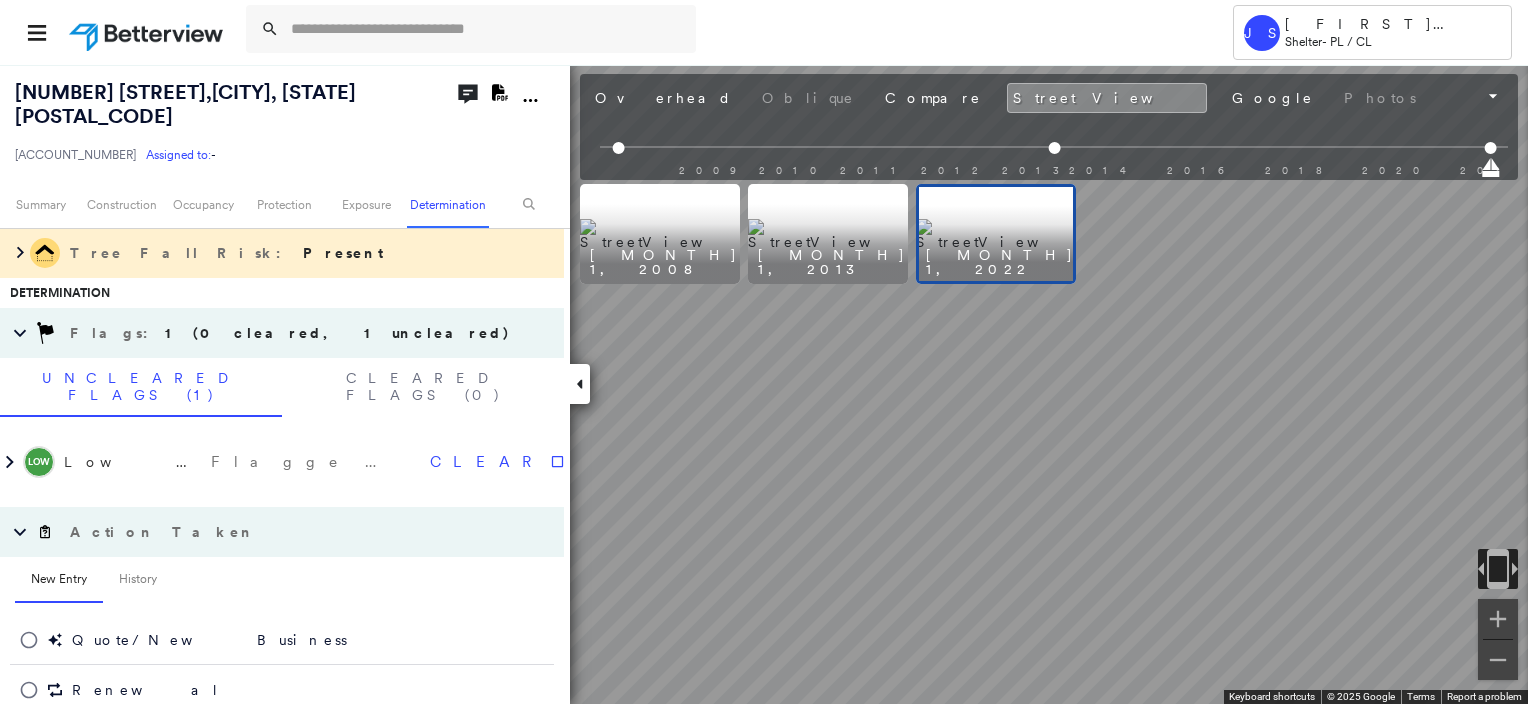 click at bounding box center [996, 234] 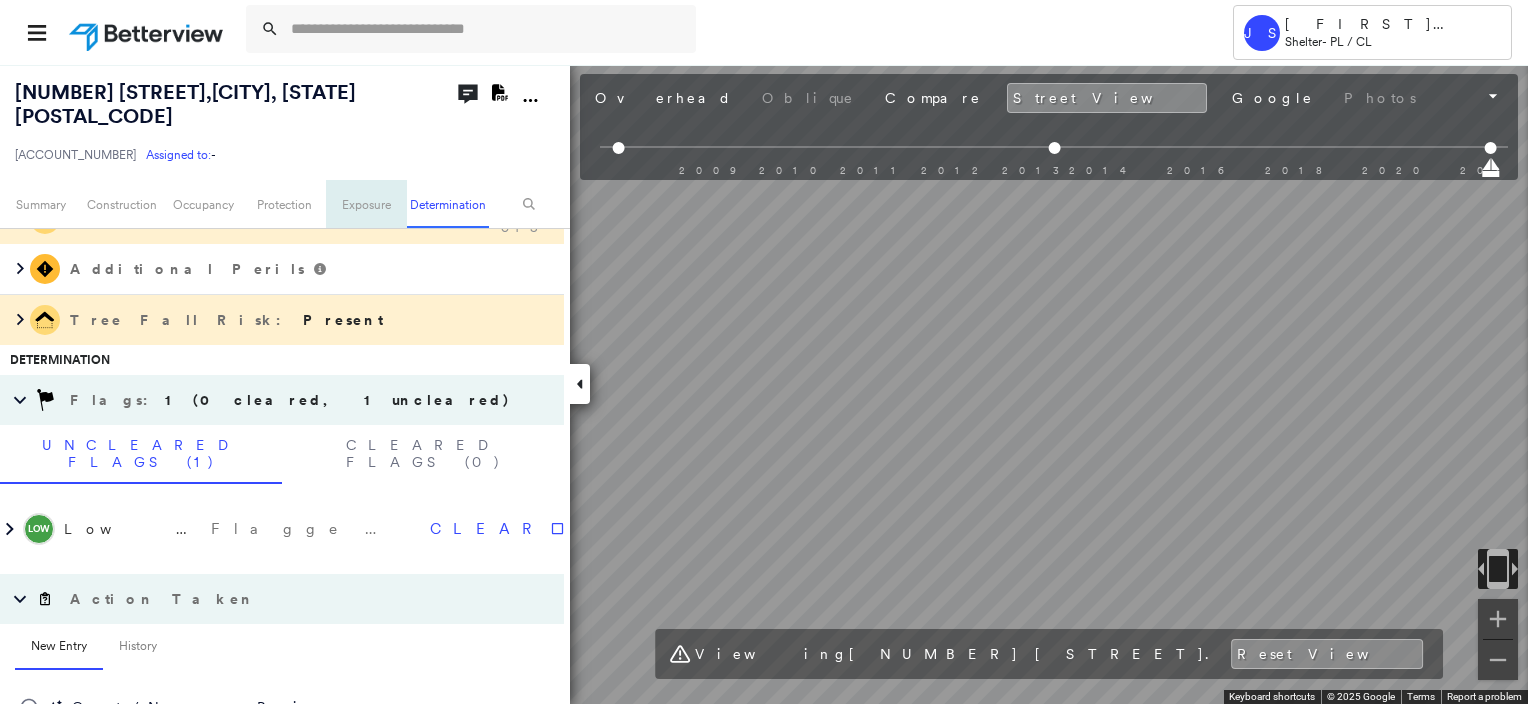 scroll, scrollTop: 1390, scrollLeft: 0, axis: vertical 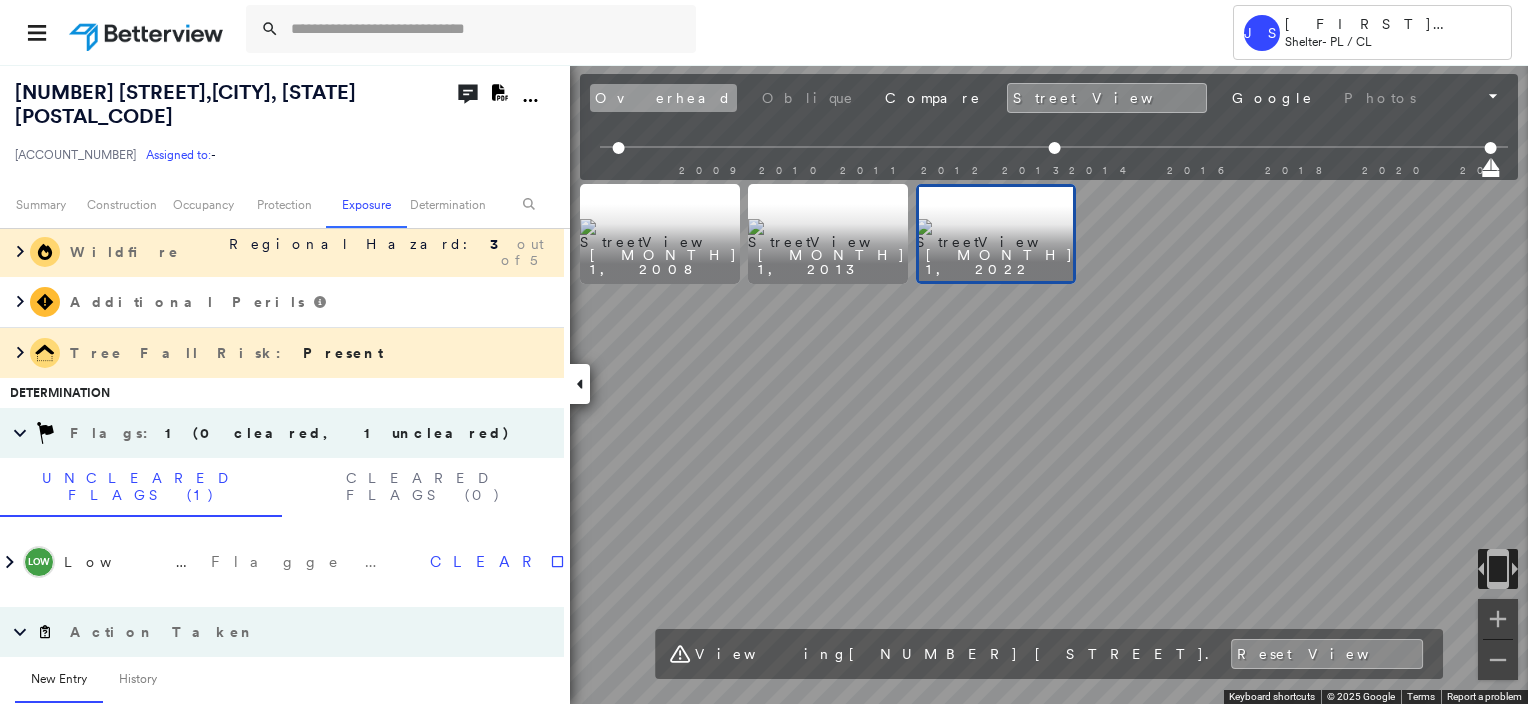click on "Overhead" at bounding box center [663, 98] 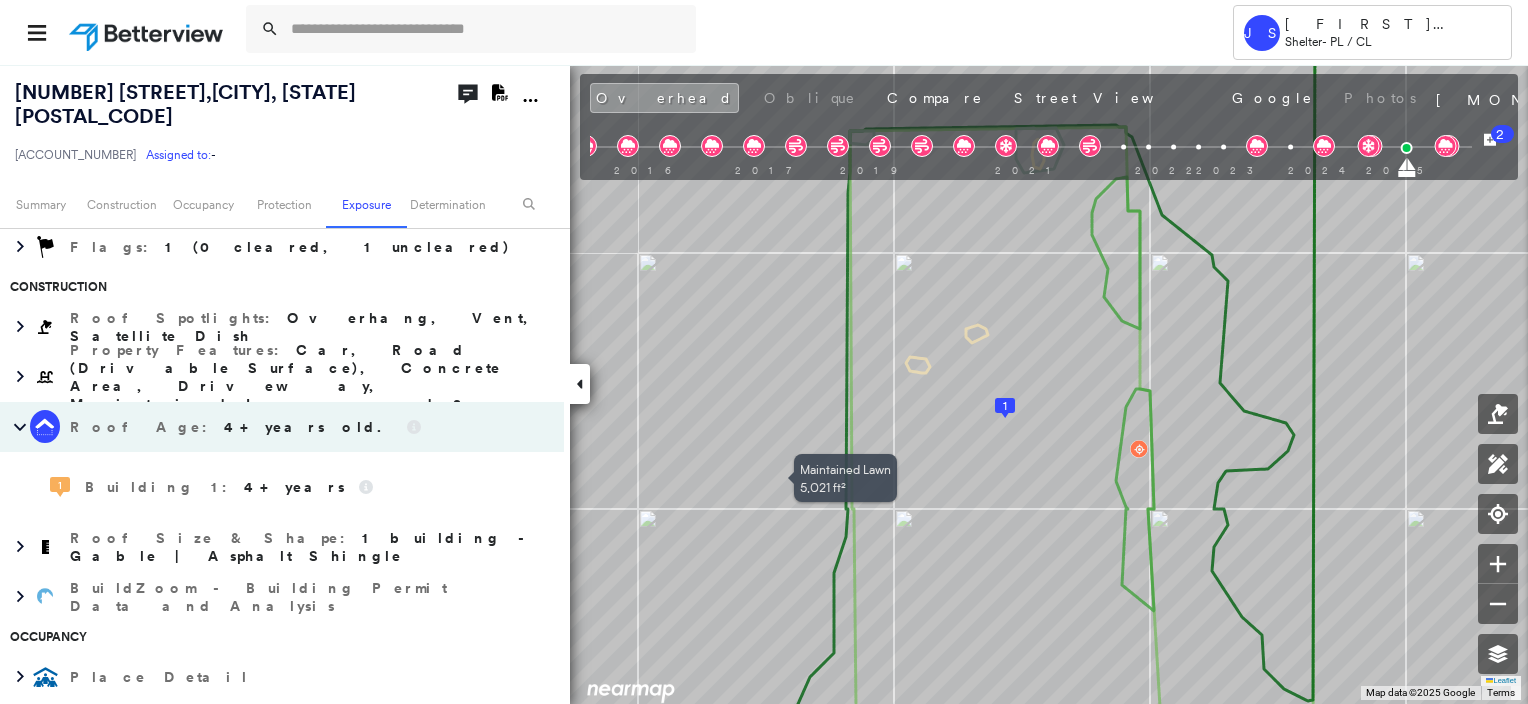scroll, scrollTop: 690, scrollLeft: 0, axis: vertical 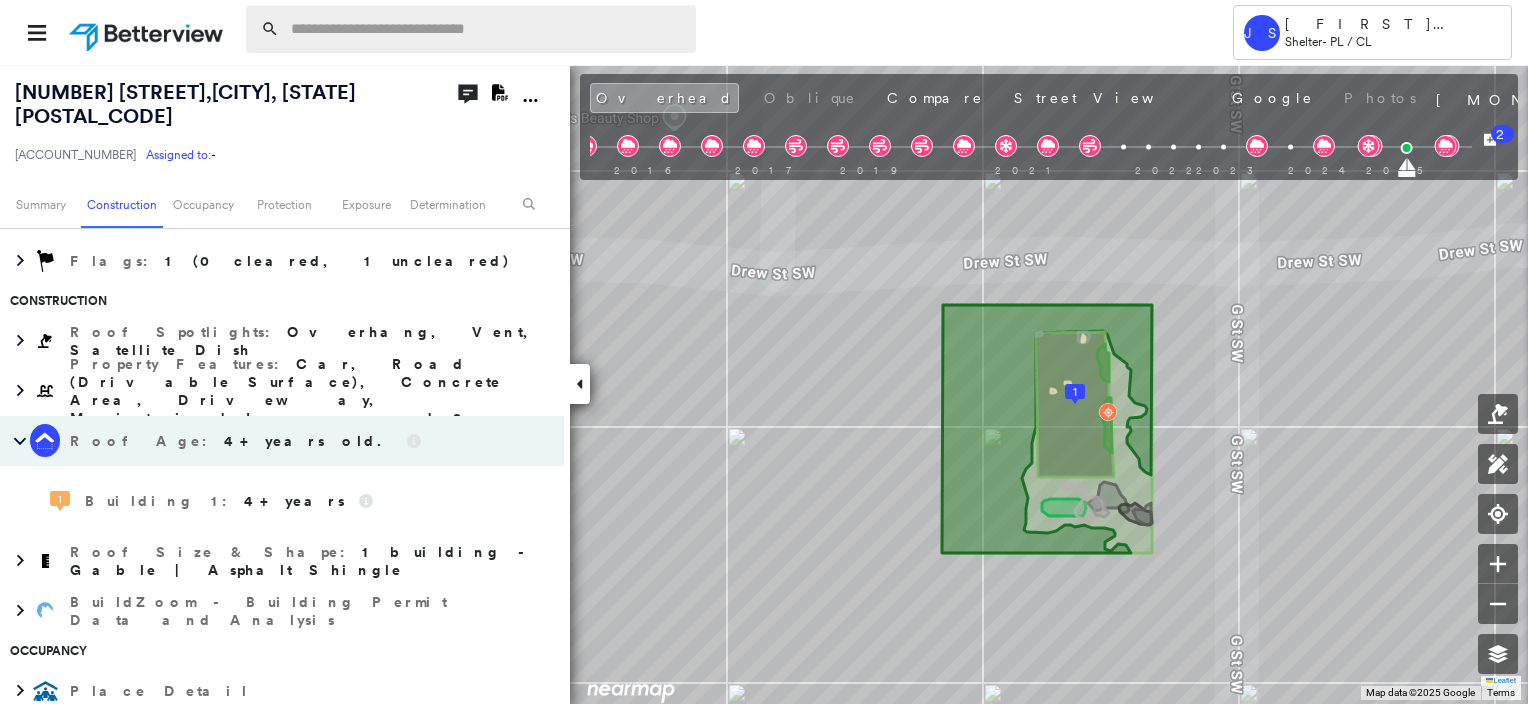 click at bounding box center (487, 29) 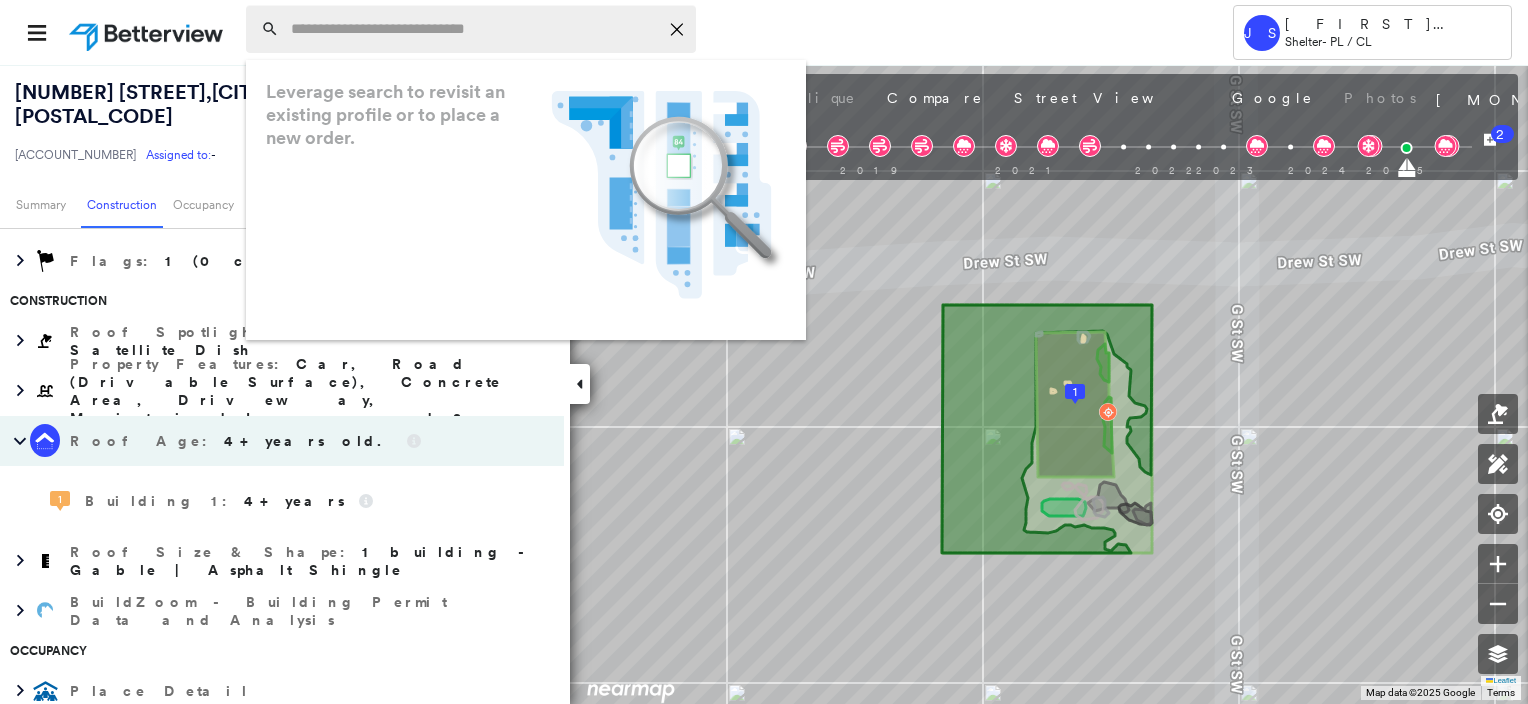 paste on "**********" 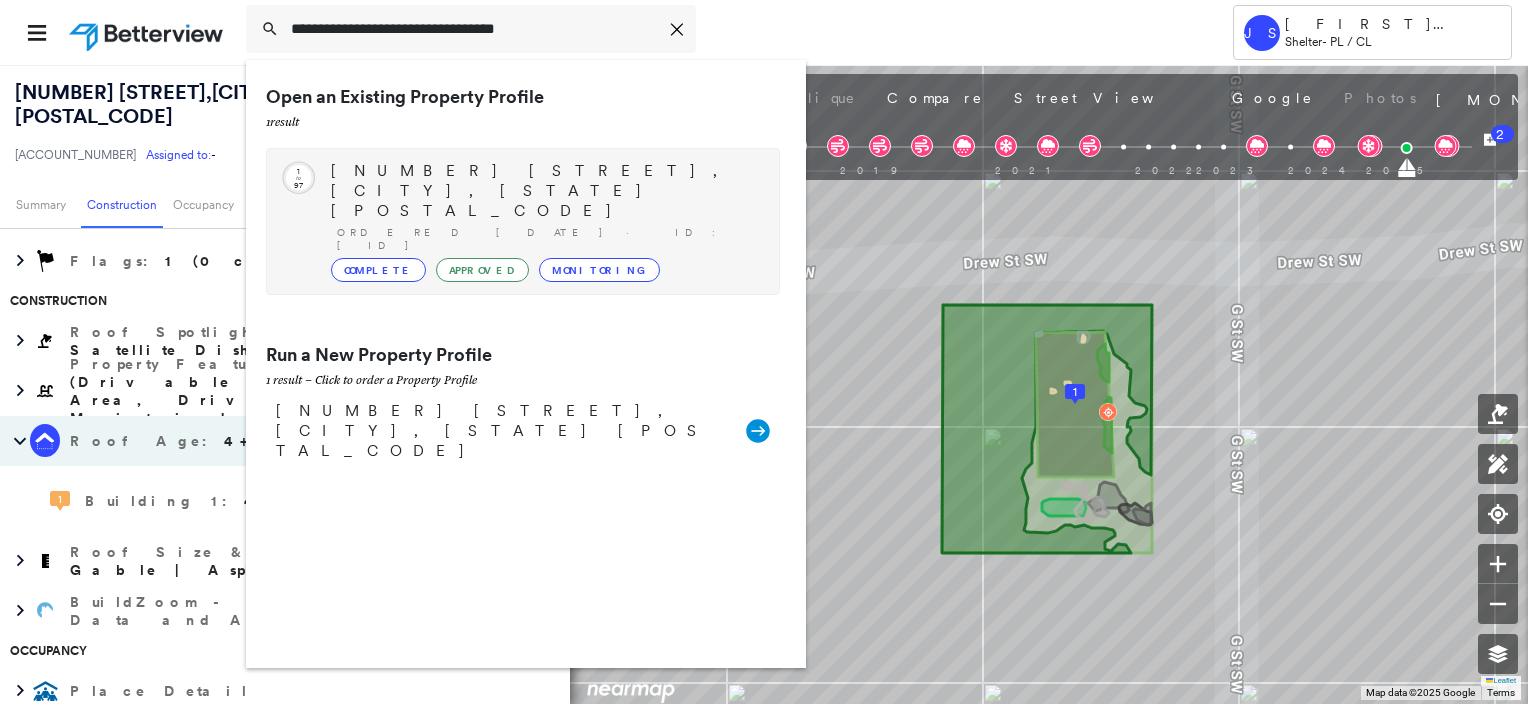 type on "**********" 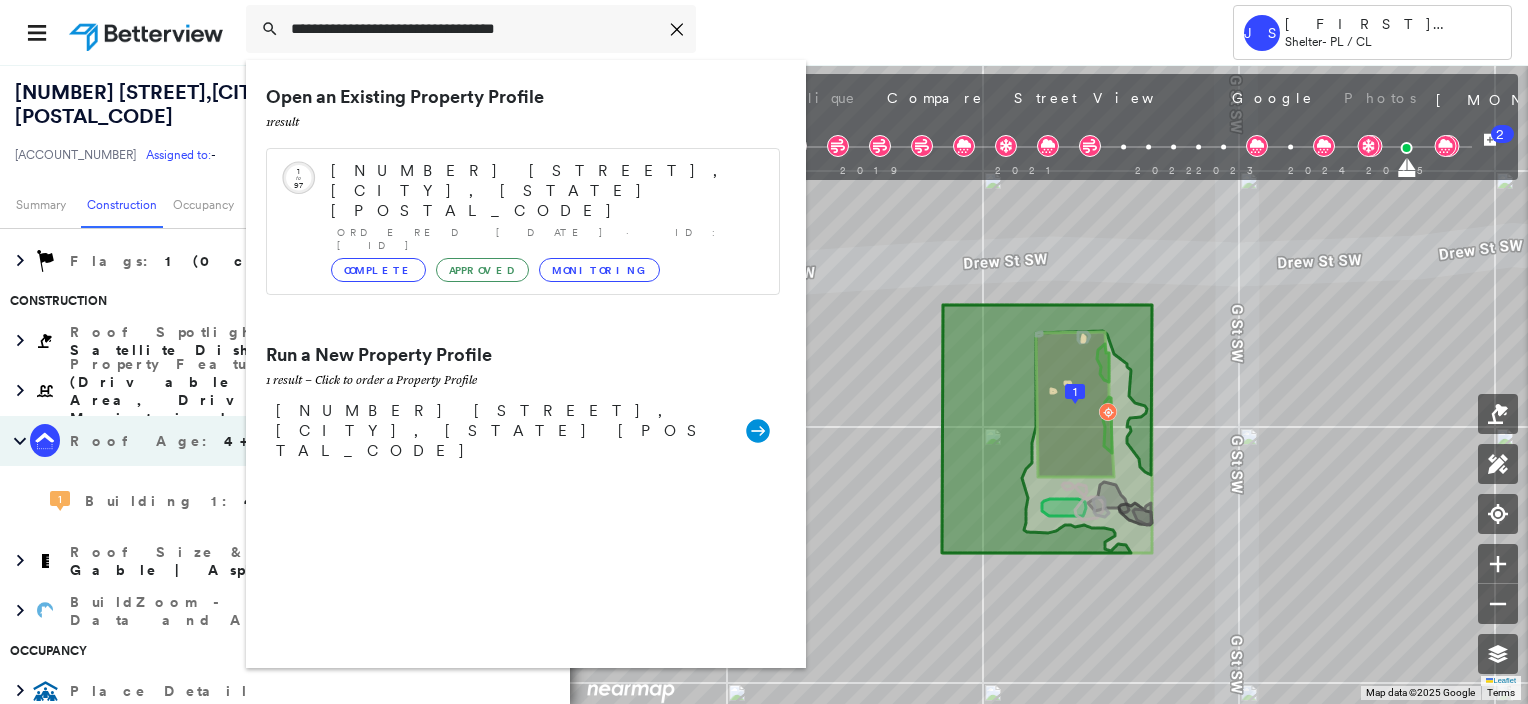 click on "2735 MCCLAIN RD, ARDMORE, OK 73401" at bounding box center (545, 191) 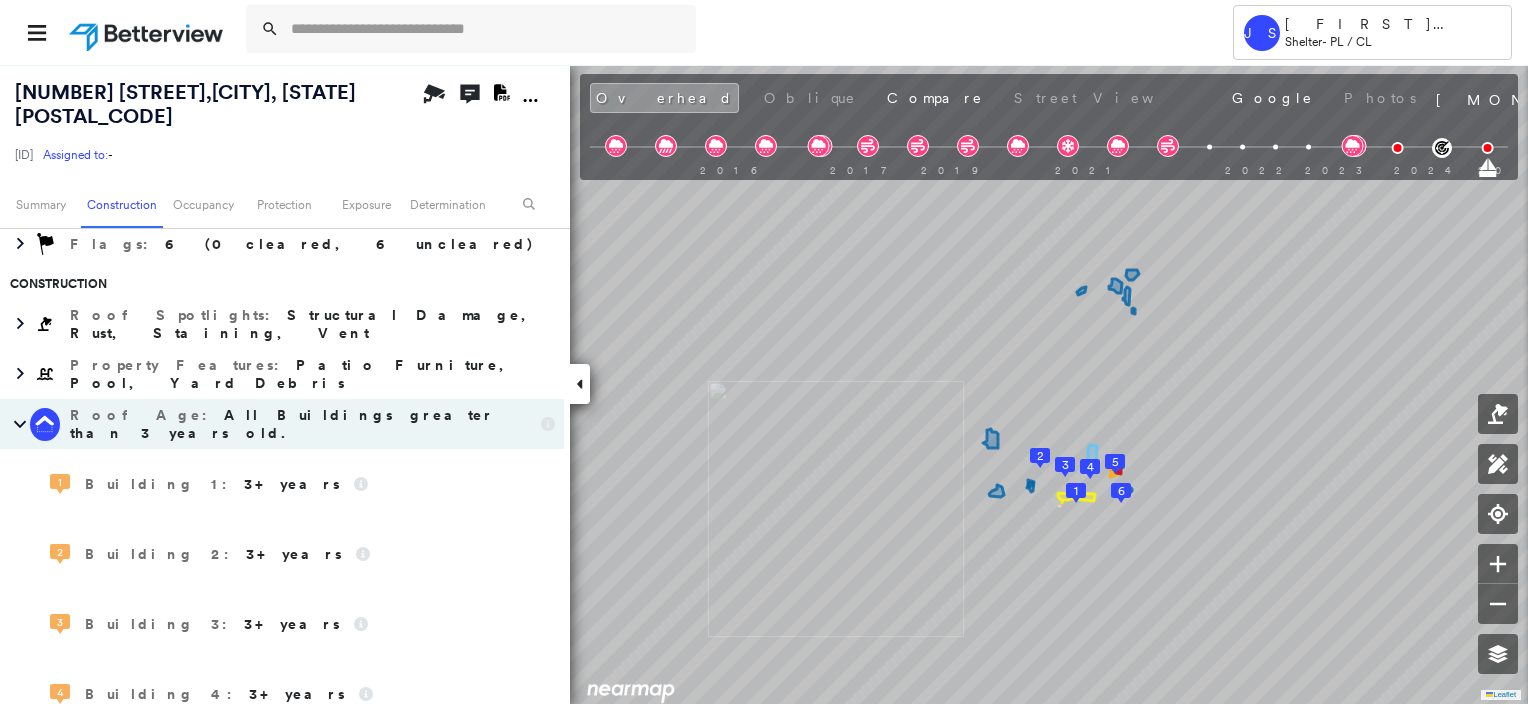 scroll, scrollTop: 468, scrollLeft: 0, axis: vertical 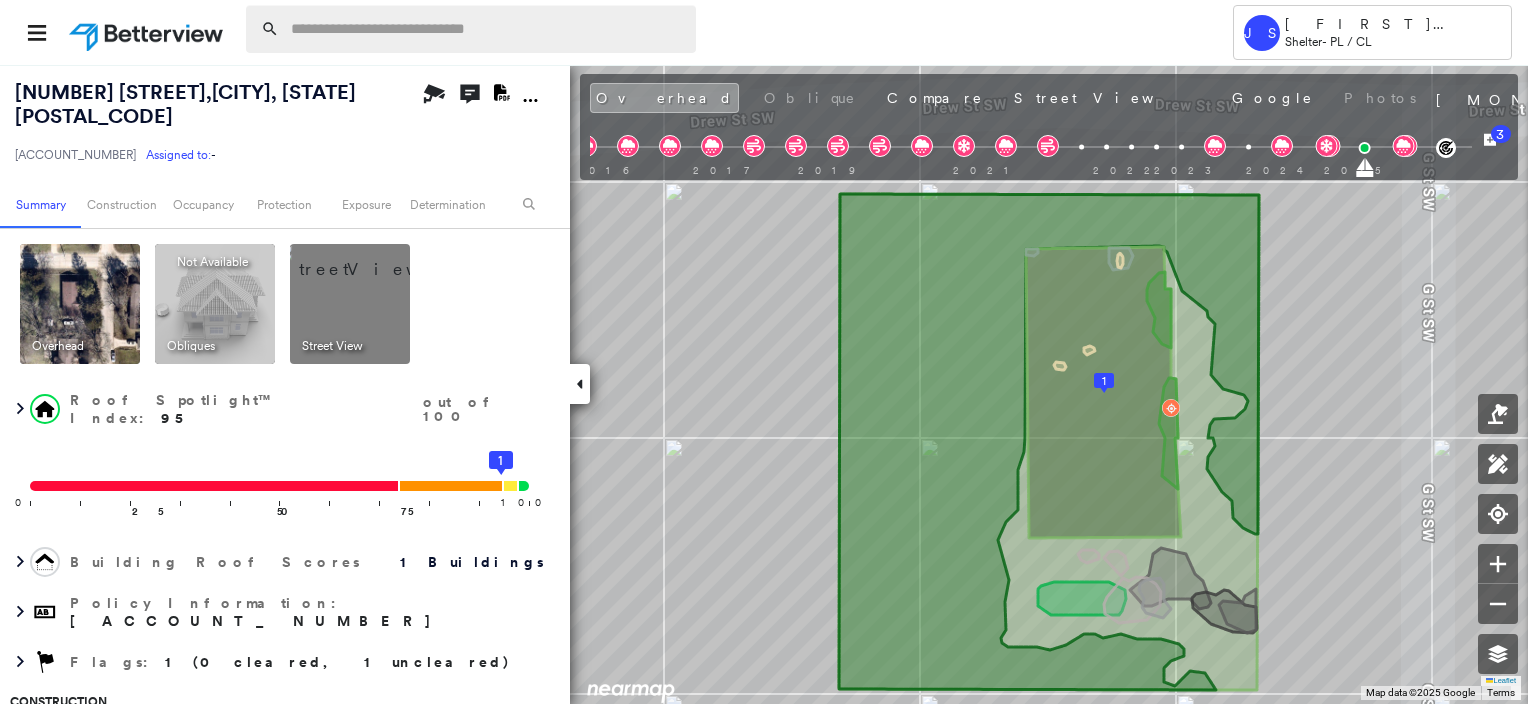 click at bounding box center (487, 29) 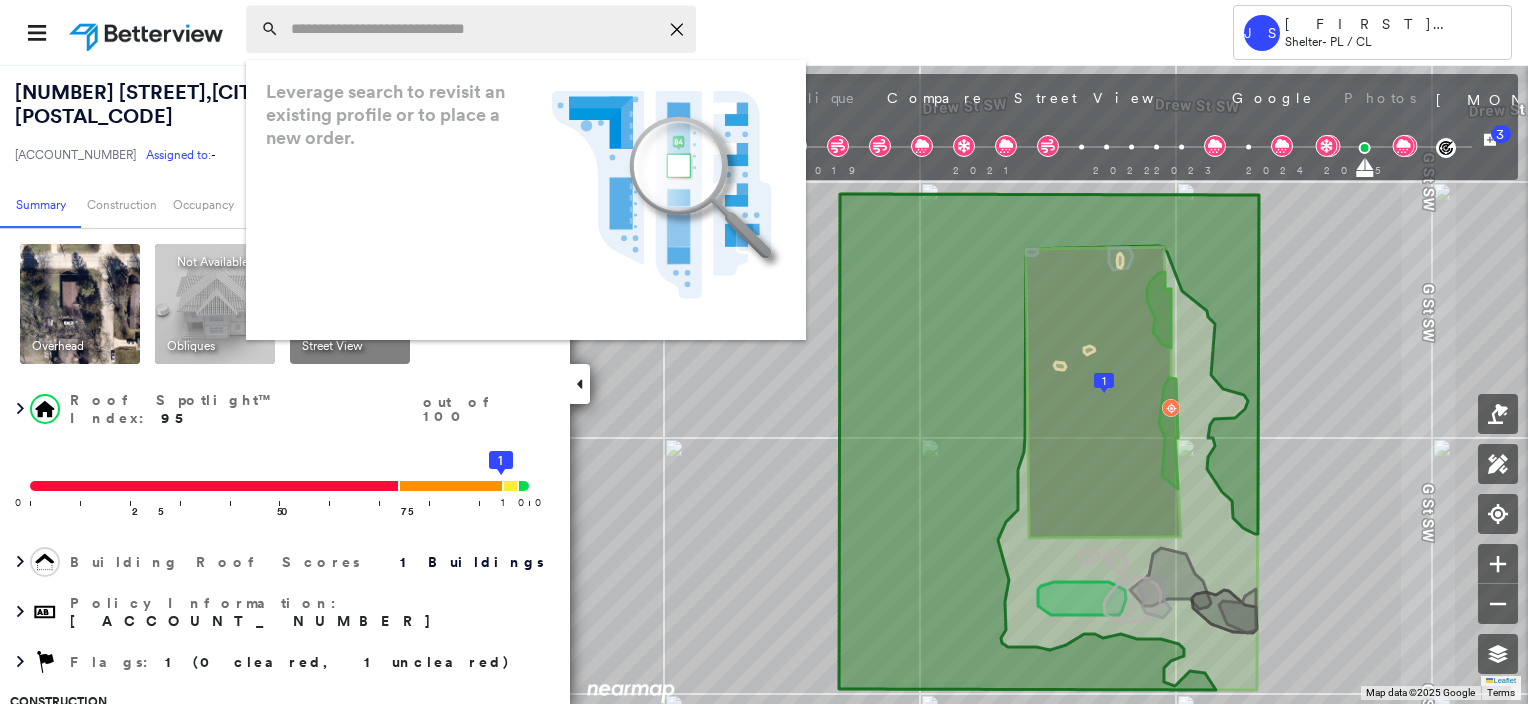 paste on "**********" 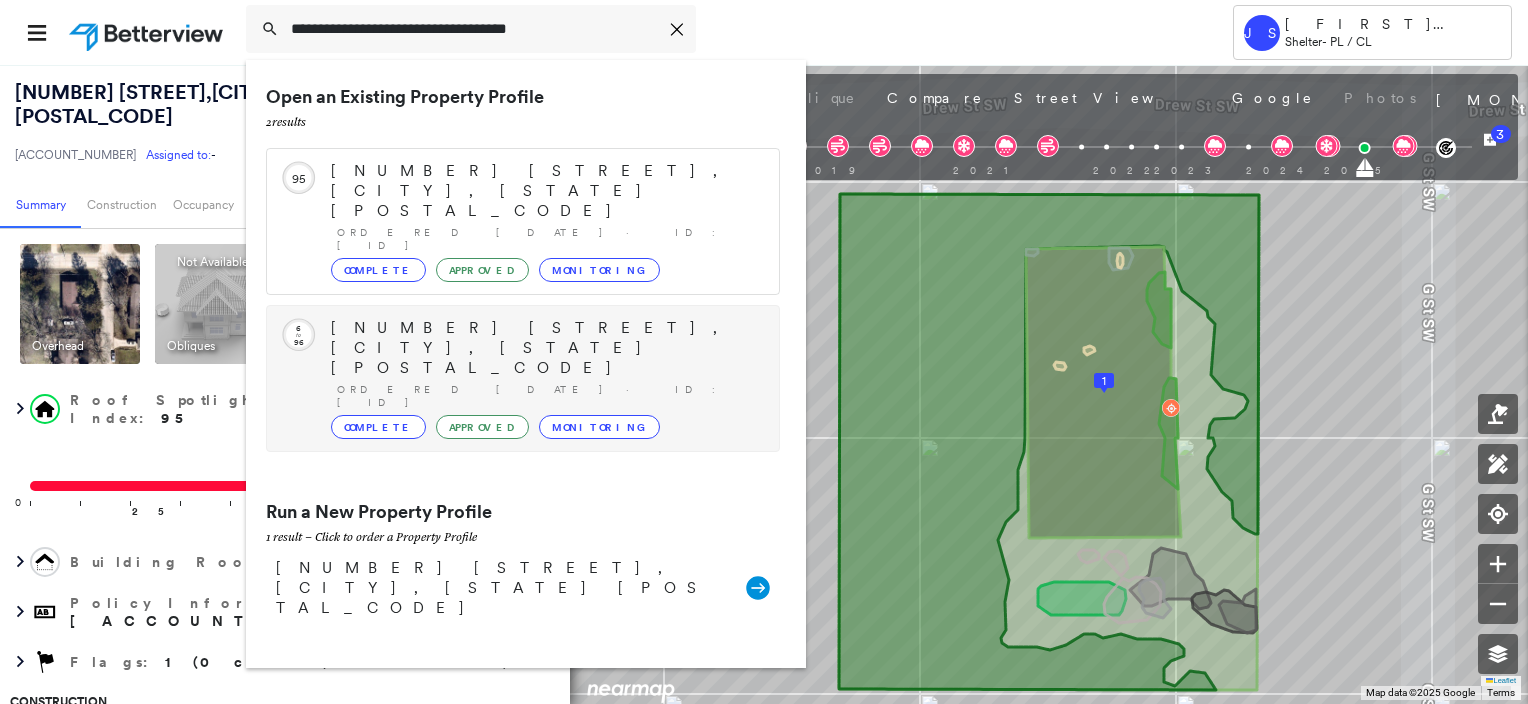 type on "**********" 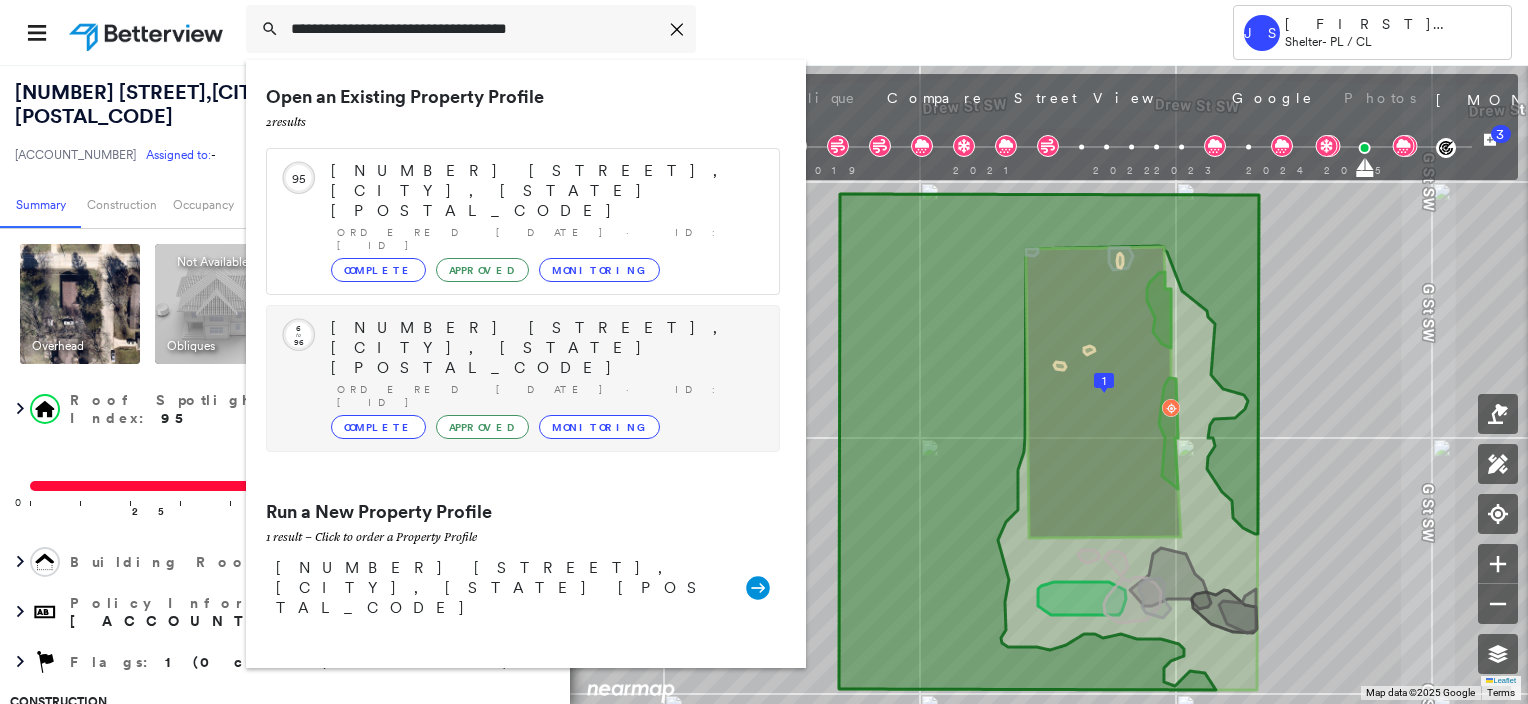 click on "714 N ROCKFORD PL, ARDMORE, OK 73401" at bounding box center [545, 348] 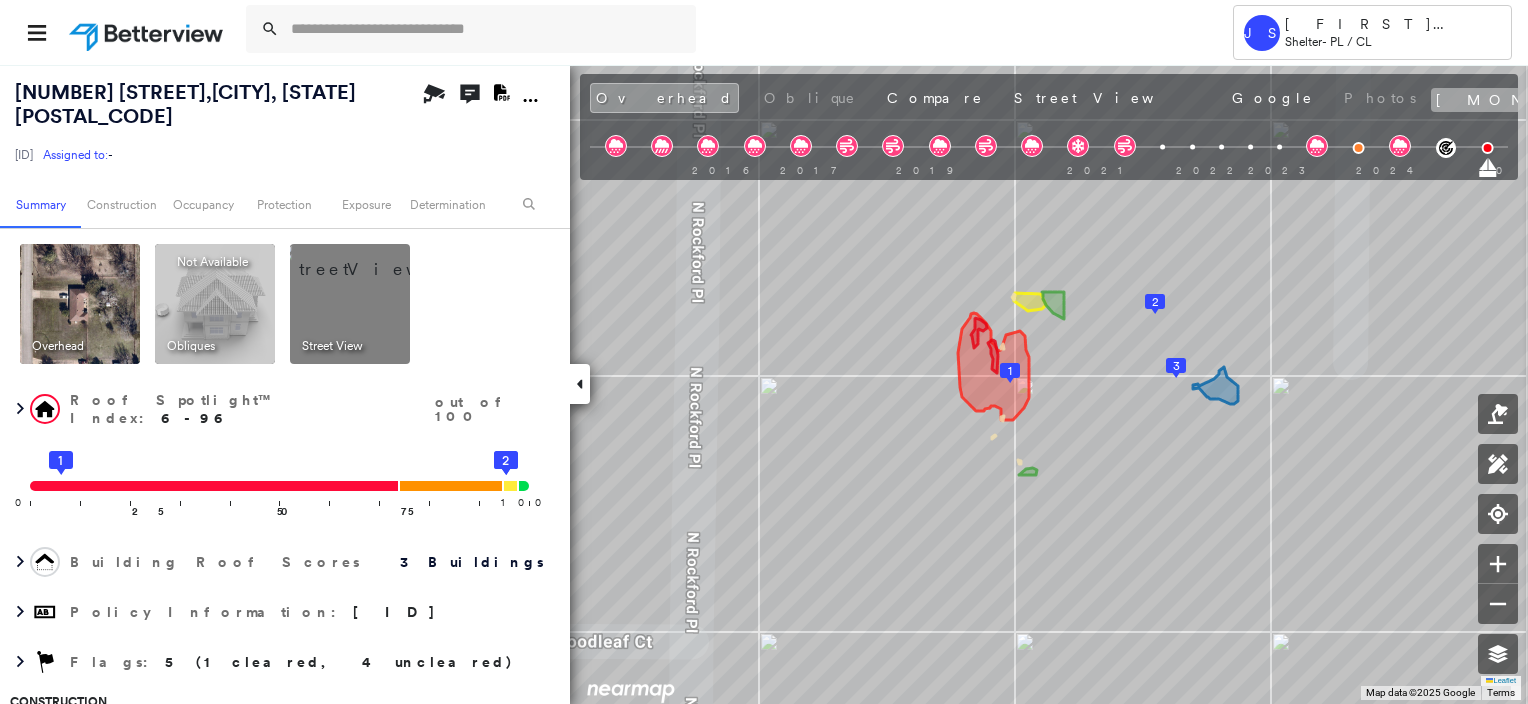 click 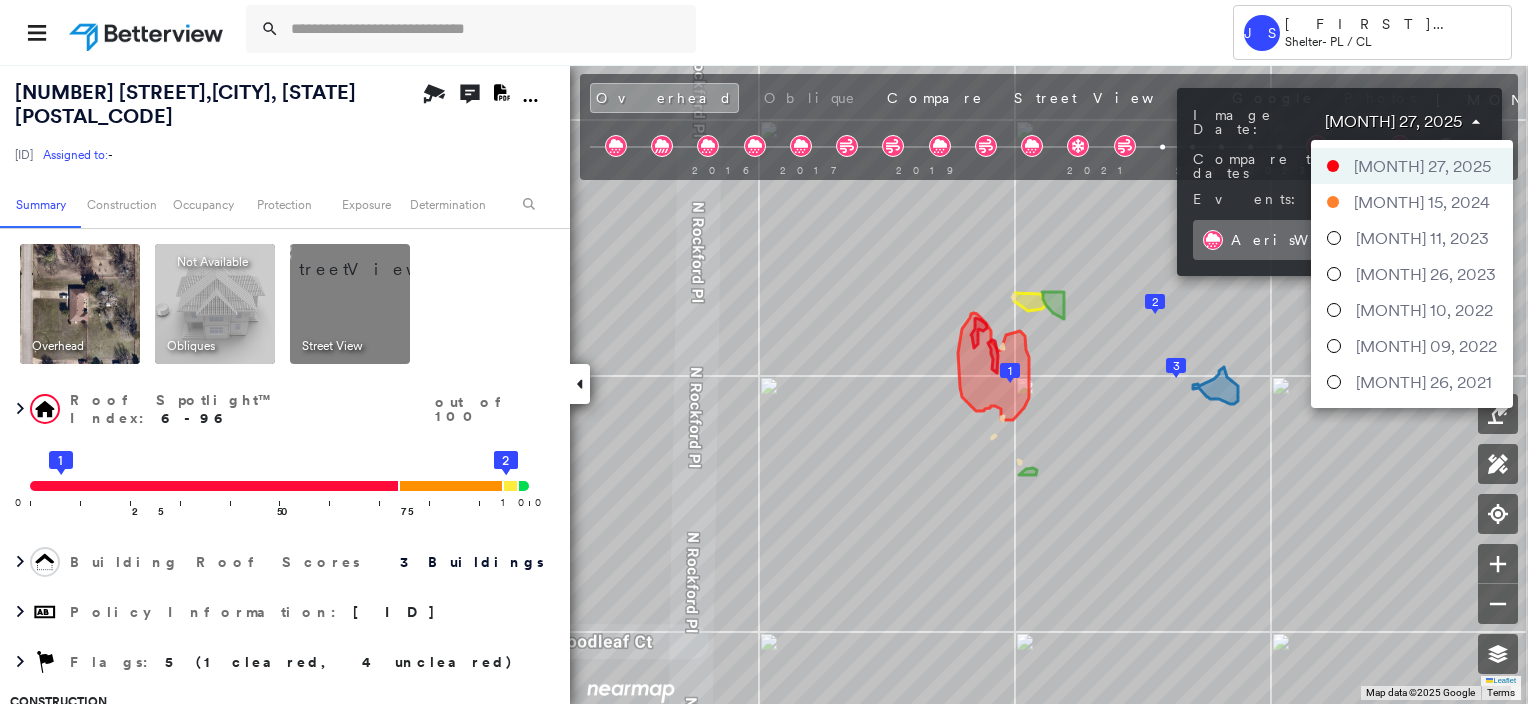 click on "Tower JS James Simpson Shelter  -   PL / CL 714 N ROCKFORD PL ,  ARDMORE, OK 73401 271350031567910002 Assigned to:  - Assigned to:  - 271350031567910002 Assigned to:  - Open Comments Download PDF Report Summary Construction Occupancy Protection Exposure Determination Overhead Obliques Not Available ; Street View Roof Spotlight™ Index :  6-96 out of 100 0 100 25 1 50 75 3 2 Building Roof Scores 3 Buildings Policy Information :  271350031567910002 Flags :  5 (1 cleared, 4 uncleared) Construction Roof Spotlights :  Missing Shingles, Staining, Worn Shingles, Overhang, Vent Property Features :  Yard Debris Roof Age :  All Buildings greater than 3 years old. 1 Building 1 :  3+ years 2 Building 2 :  3+ years 3 Building 3 :  3+ years Roof Size & Shape :  3 buildings  BuildZoom - Building Permit Data and Analysis Occupancy Place Detail Protection Exposure FEMA Risk Index Wind Claim Predictor: Most Risky 1   out of  5 Additional Perils Proximity Alerts :  Yard Debris Determination Flags :  5 (1 cleared, 4 uncleared)" at bounding box center (764, 352) 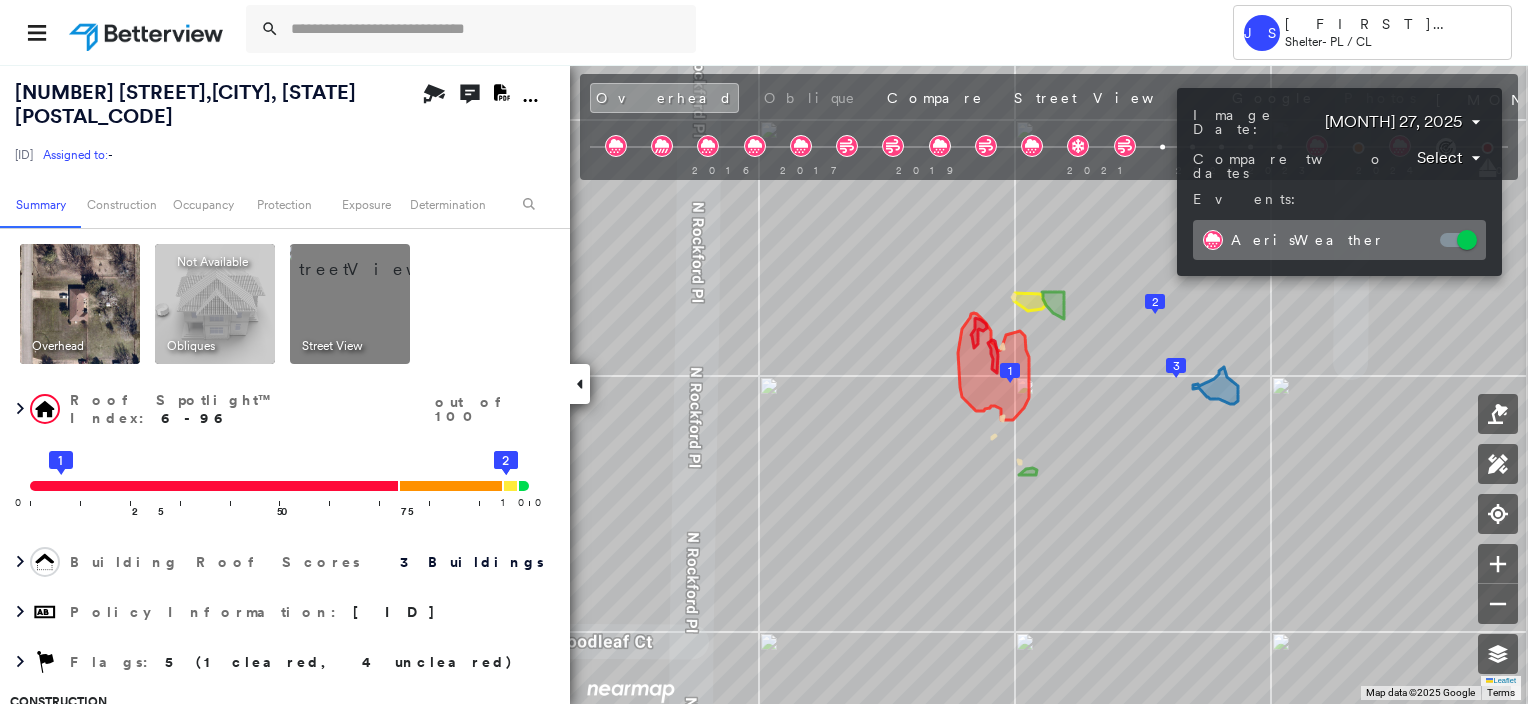 click at bounding box center [764, 352] 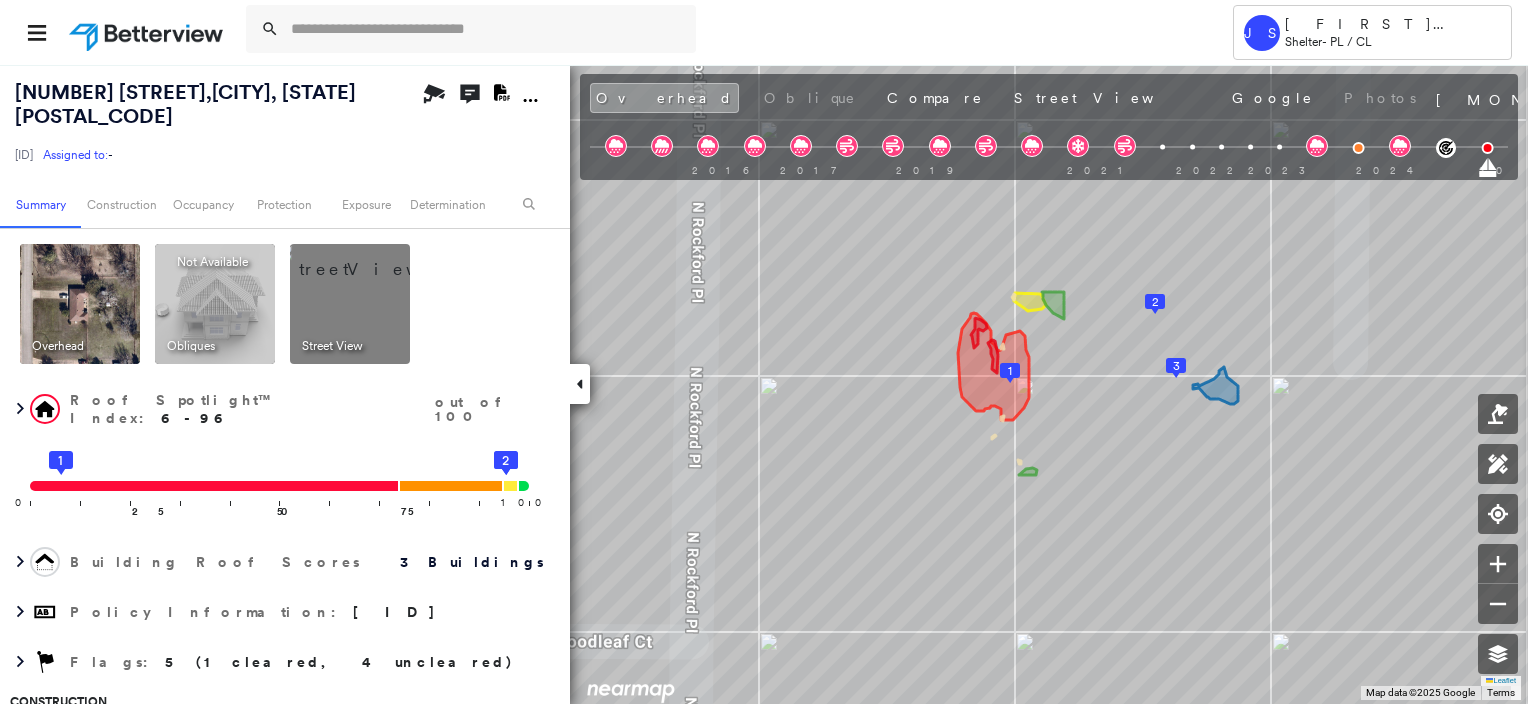click at bounding box center (764, 352) 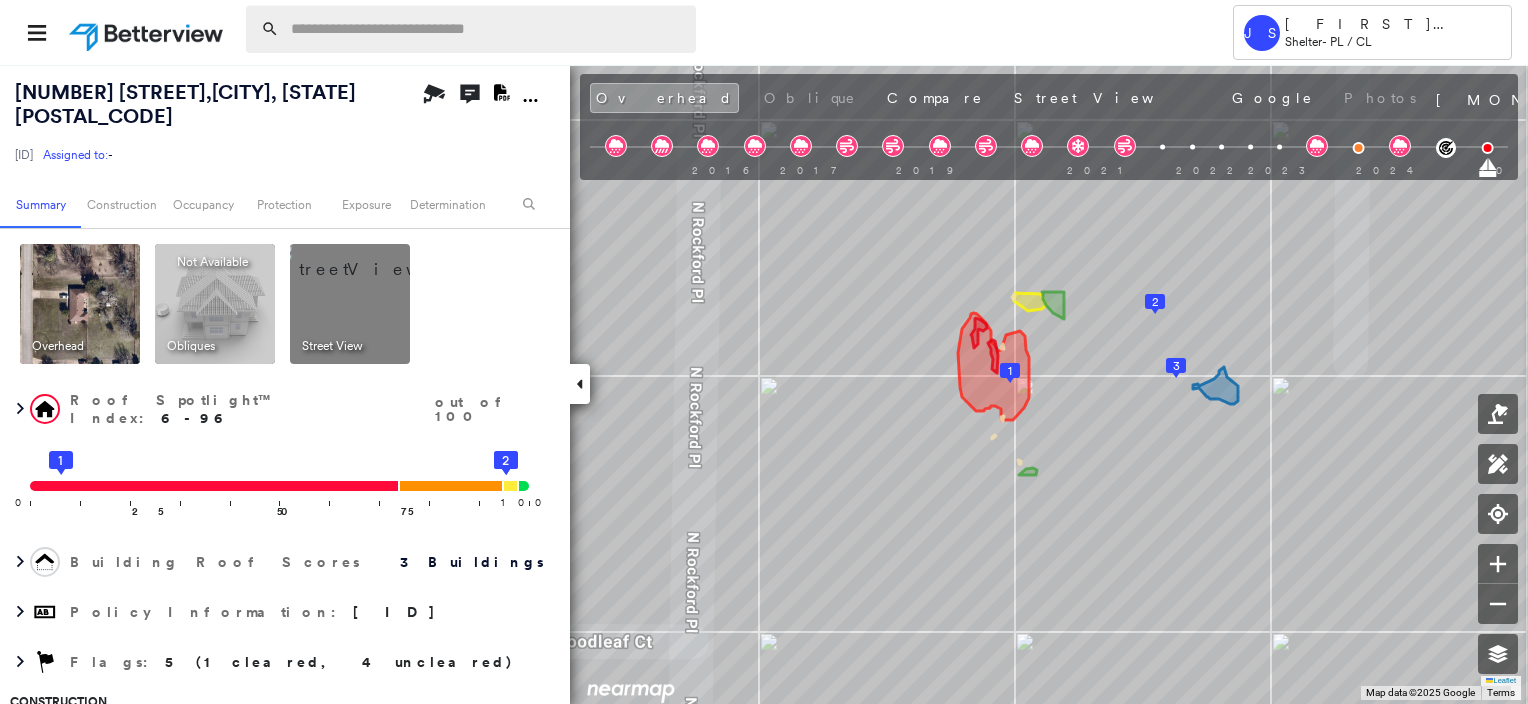 paste on "**********" 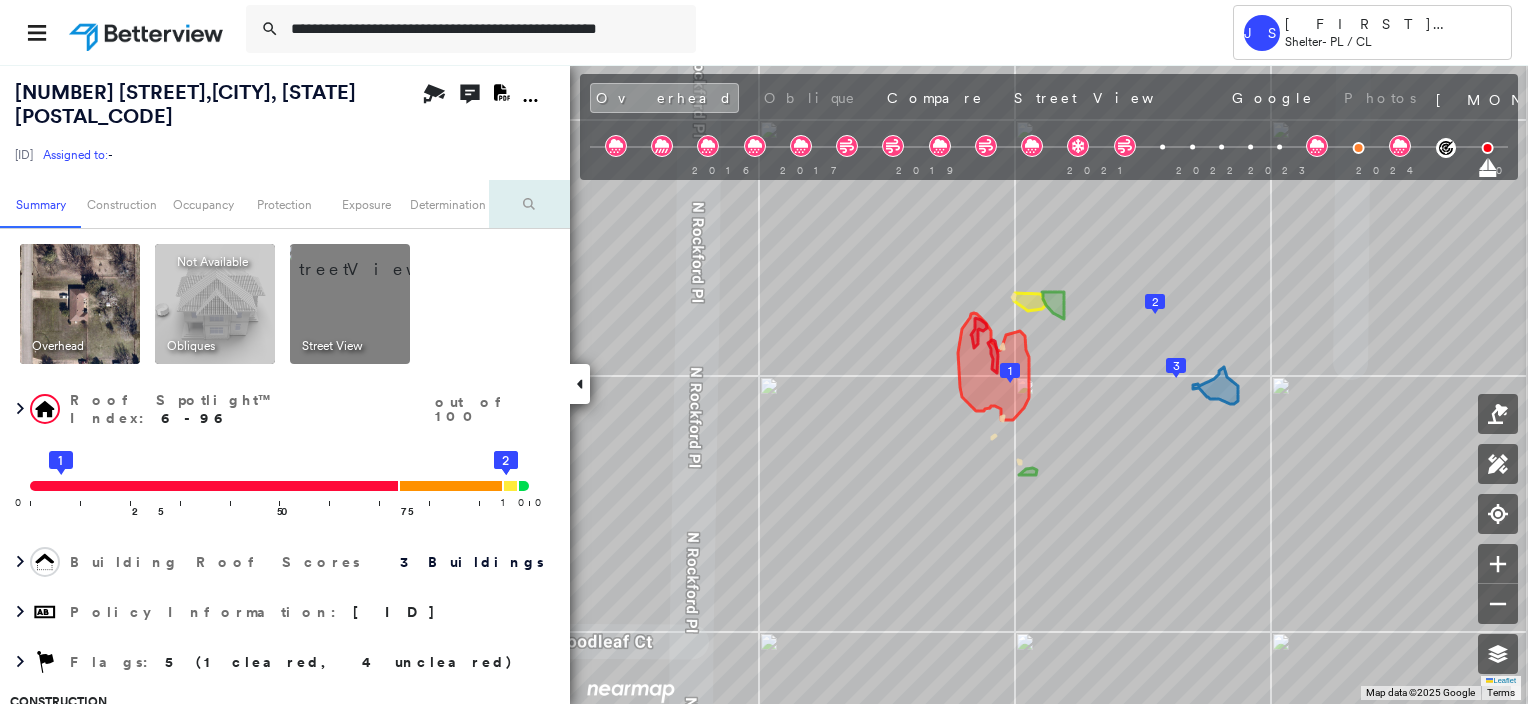 scroll, scrollTop: 0, scrollLeft: 4, axis: horizontal 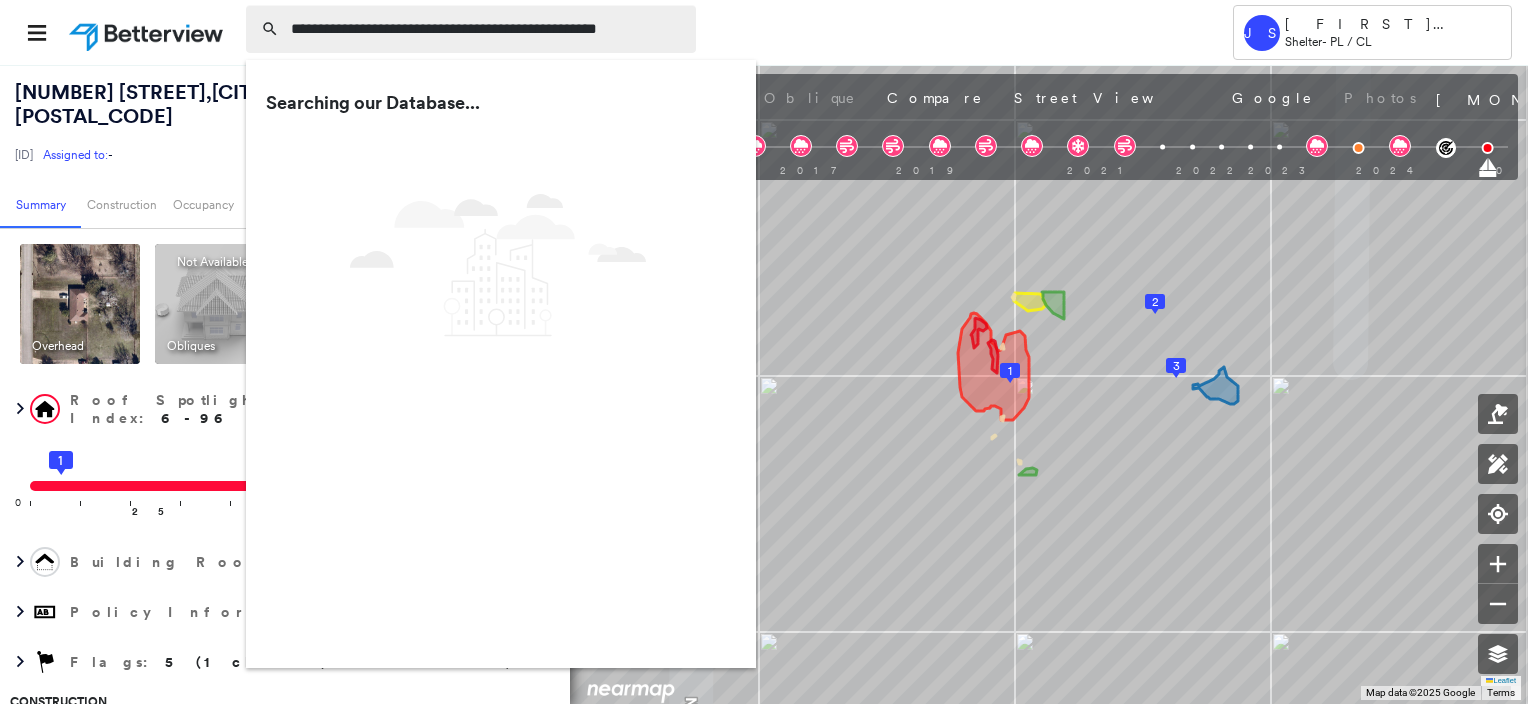 click on "**********" at bounding box center [487, 29] 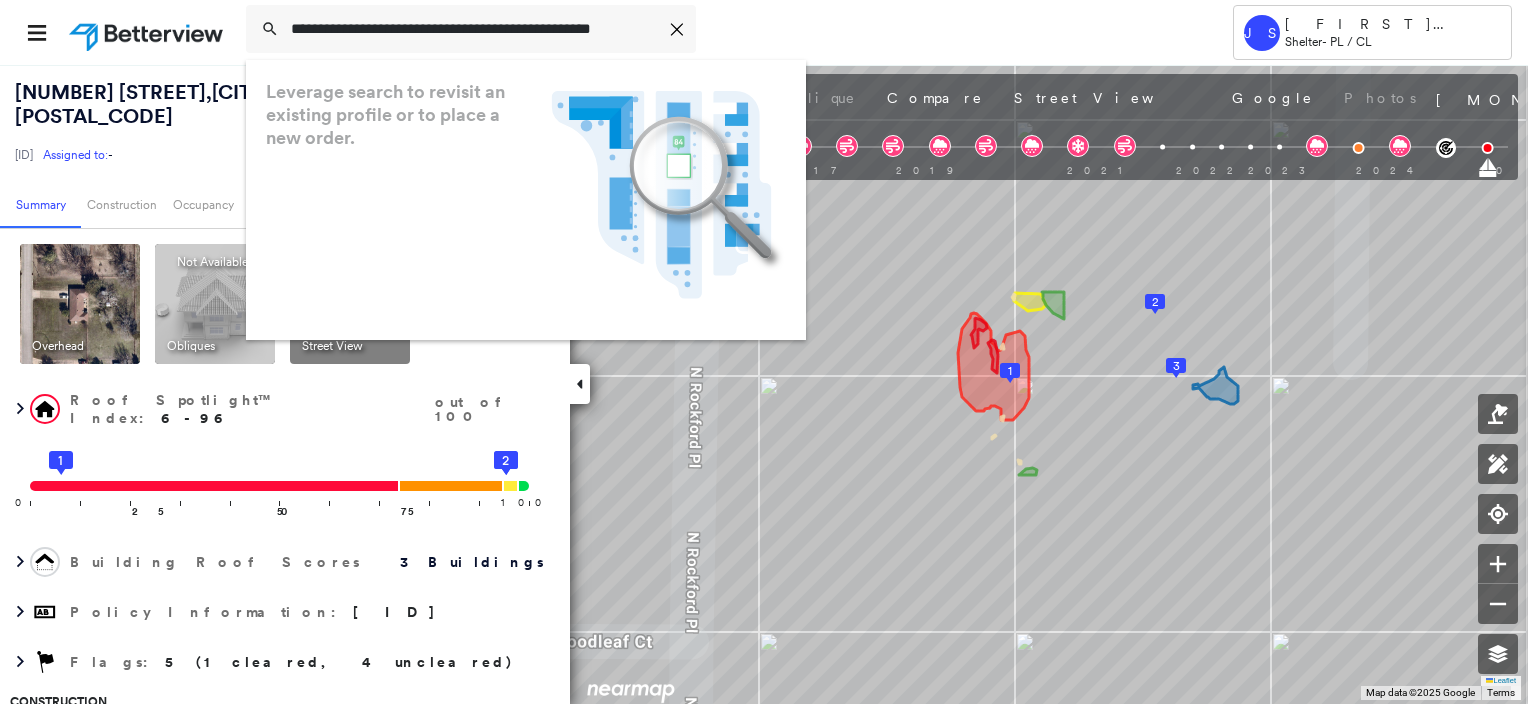 type on "**********" 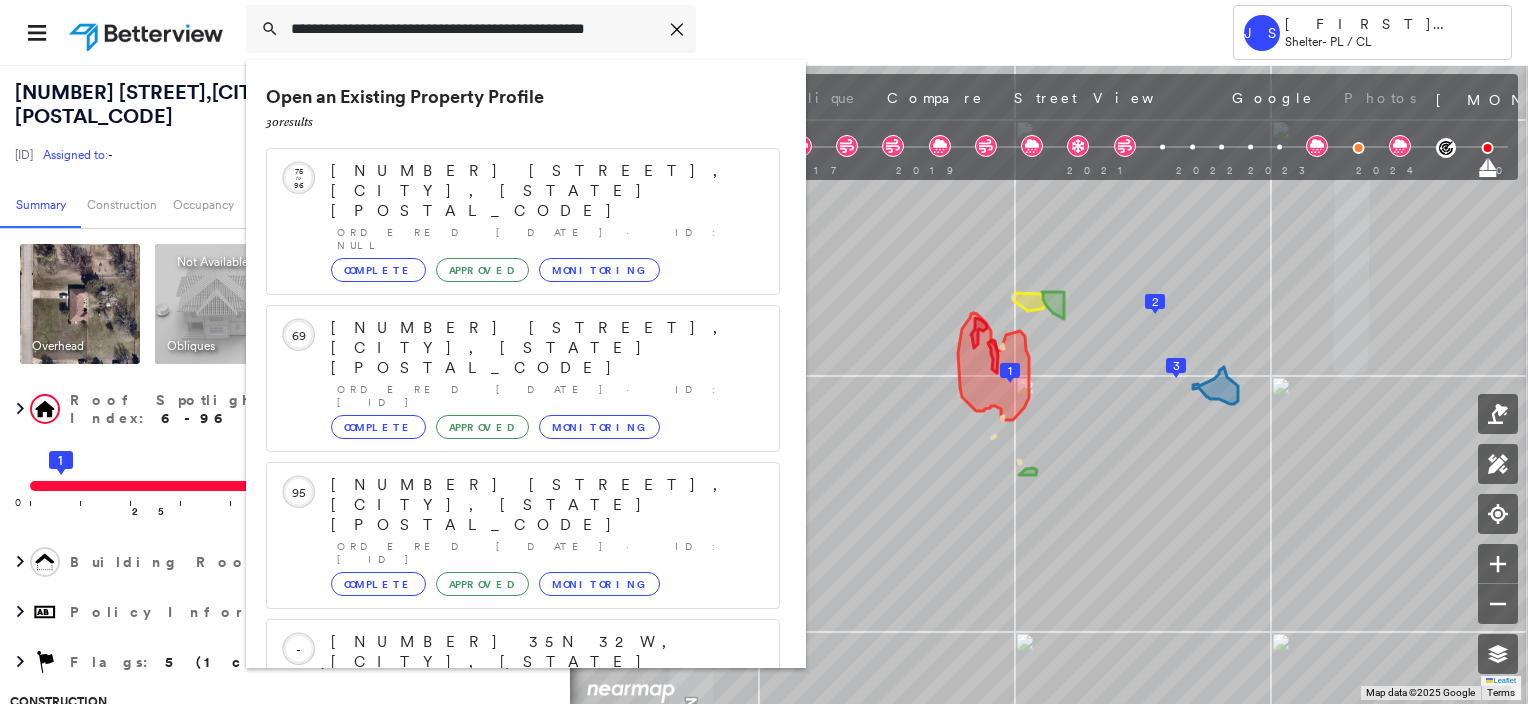 scroll, scrollTop: 0, scrollLeft: 30, axis: horizontal 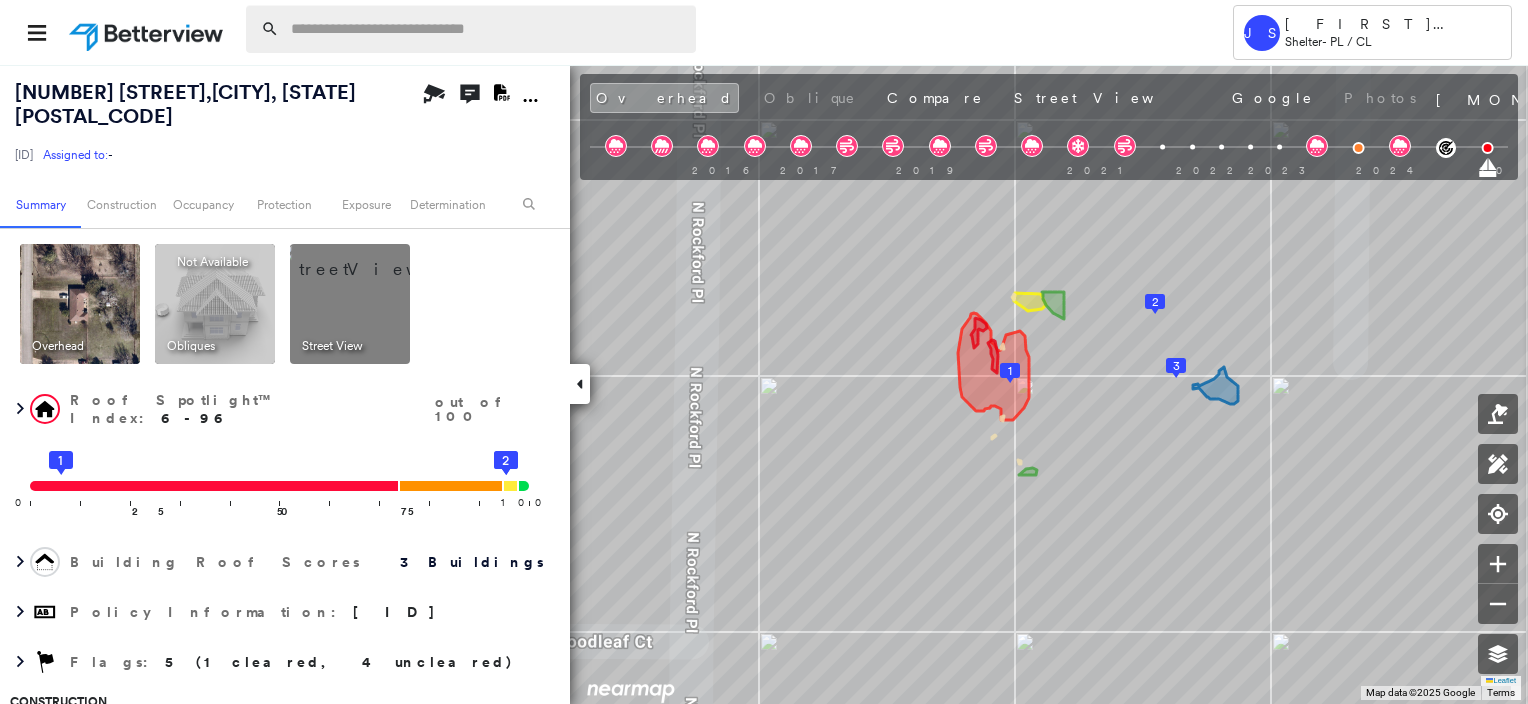 paste on "**********" 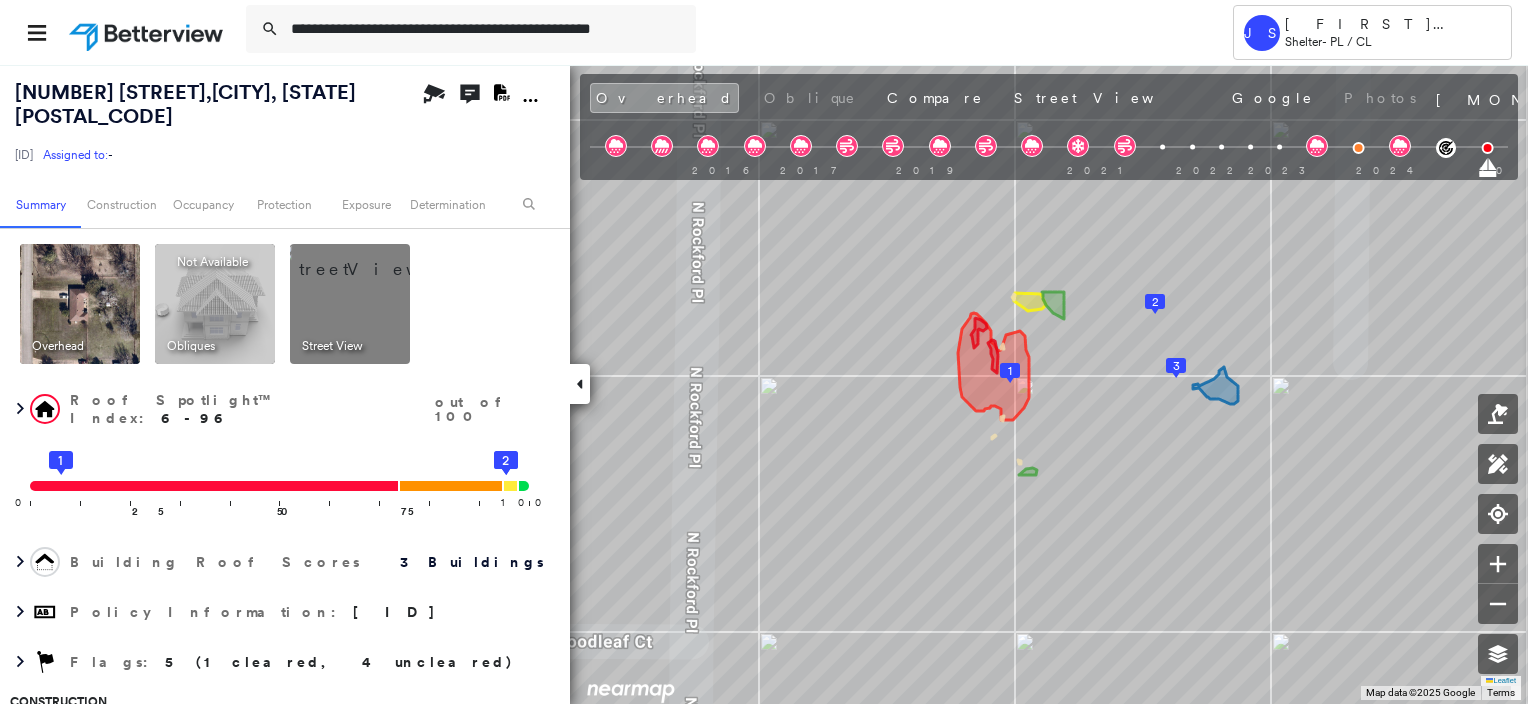 scroll, scrollTop: 0, scrollLeft: 0, axis: both 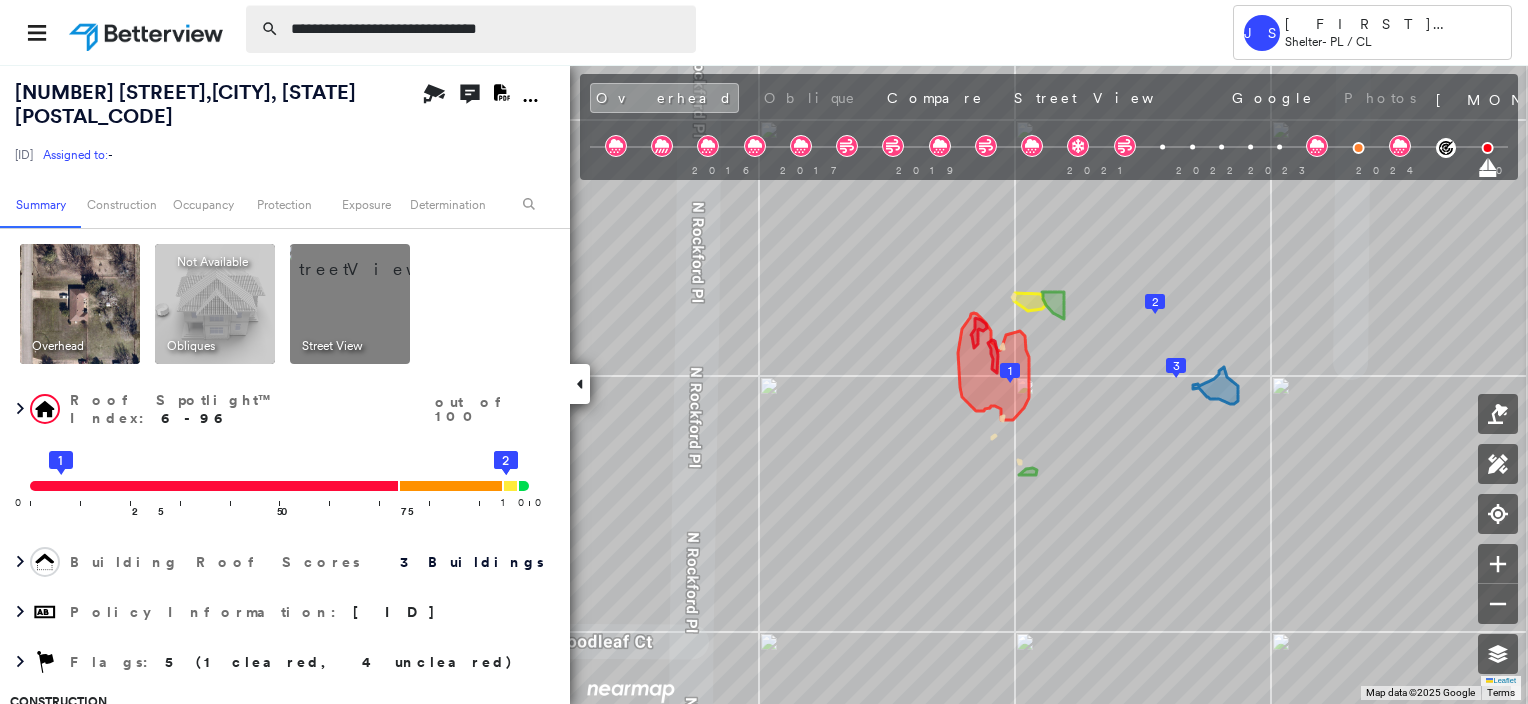 click on "**********" at bounding box center [487, 29] 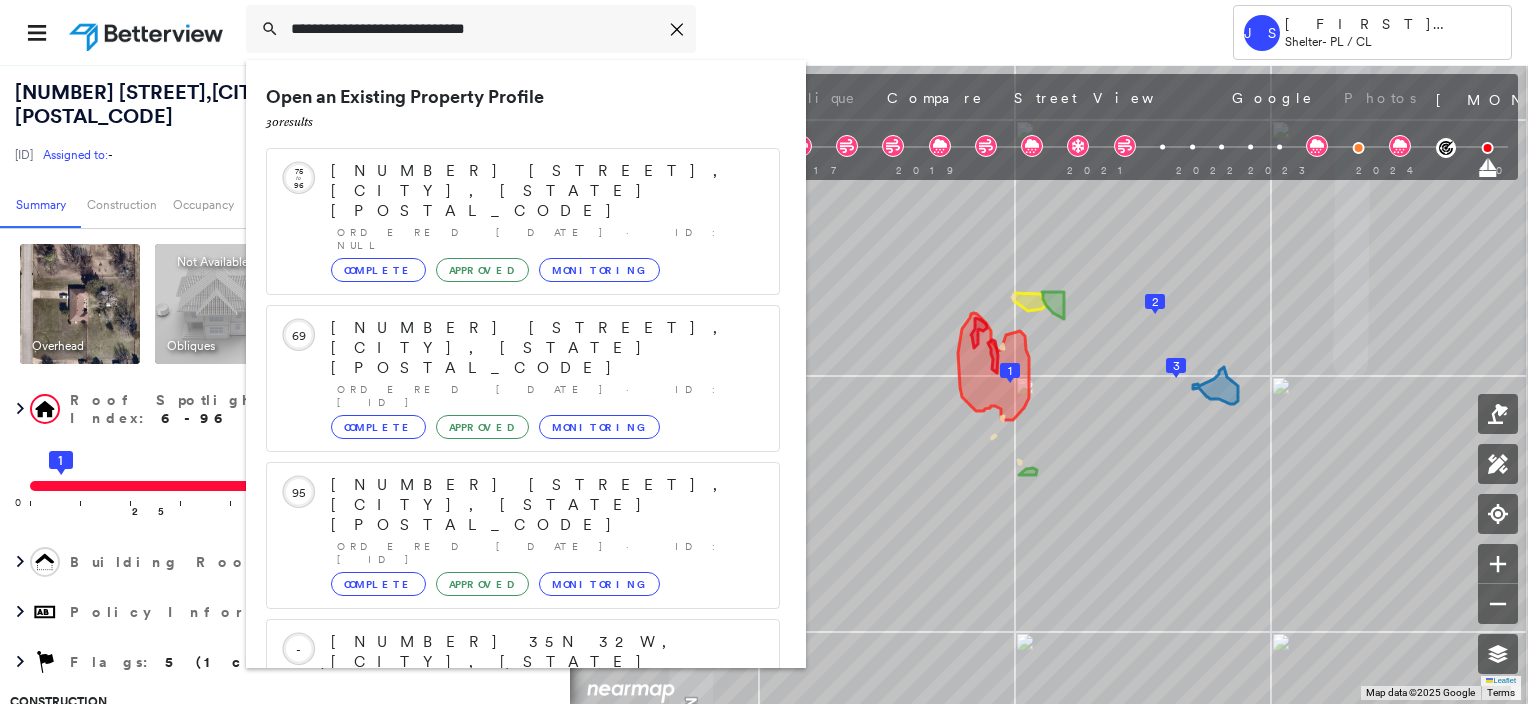 type on "**********" 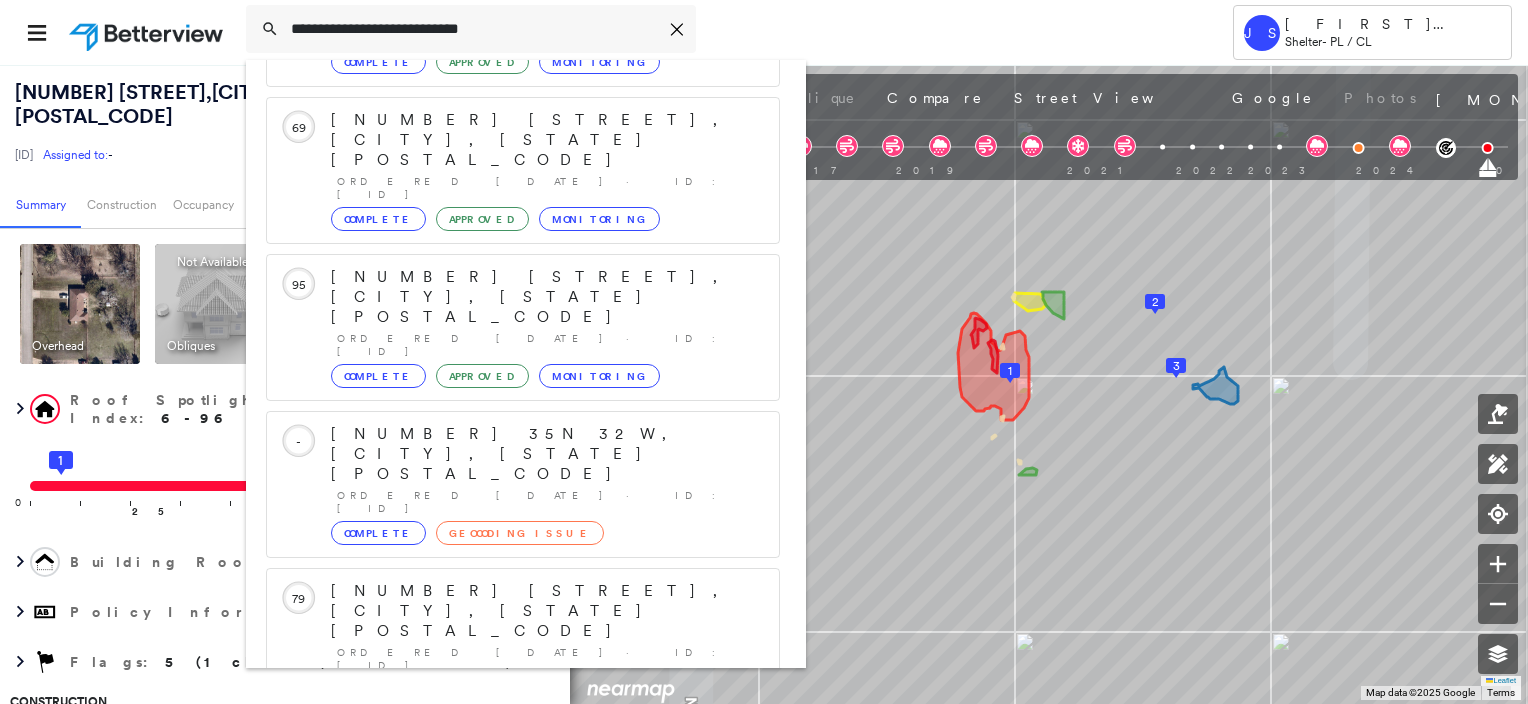 scroll, scrollTop: 0, scrollLeft: 0, axis: both 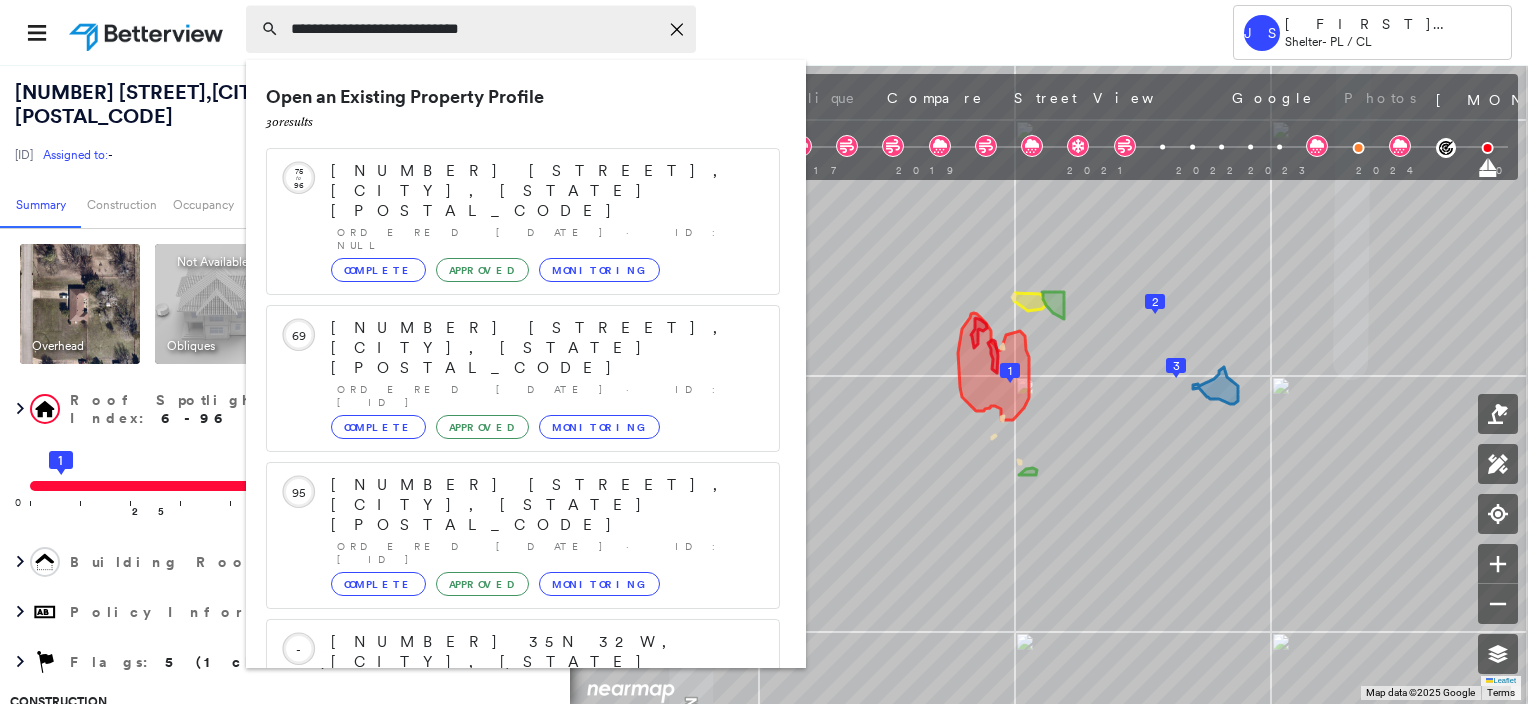 drag, startPoint x: 536, startPoint y: 33, endPoint x: 277, endPoint y: 31, distance: 259.00772 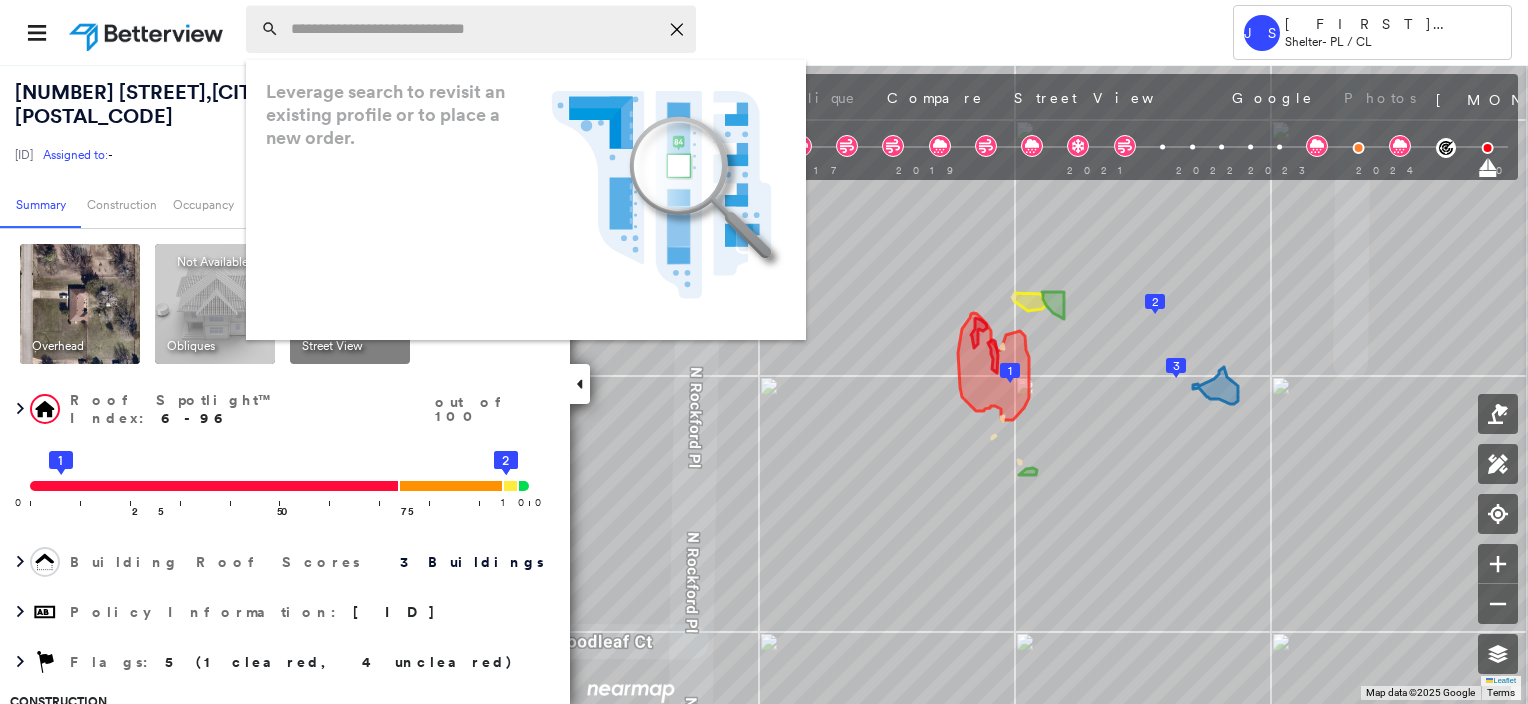 paste on "**********" 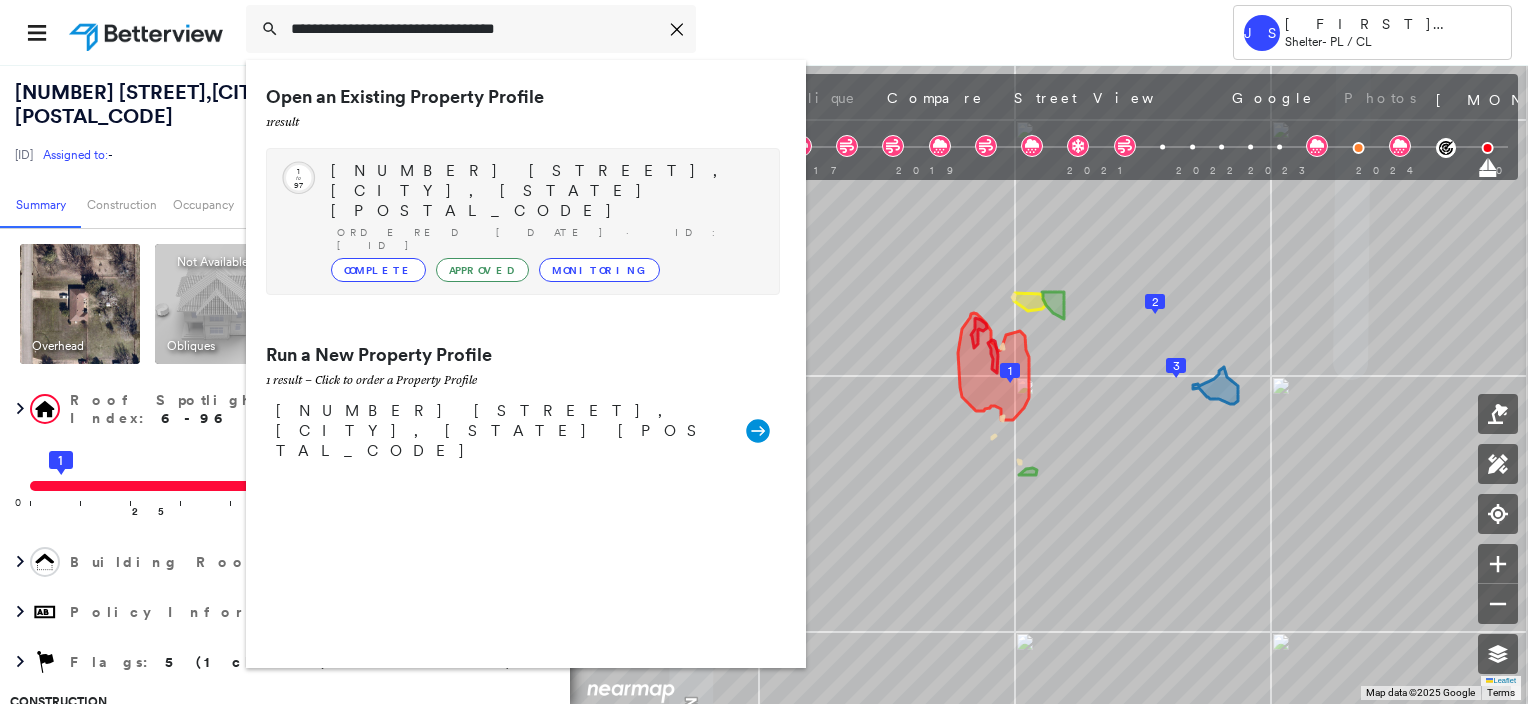 type on "**********" 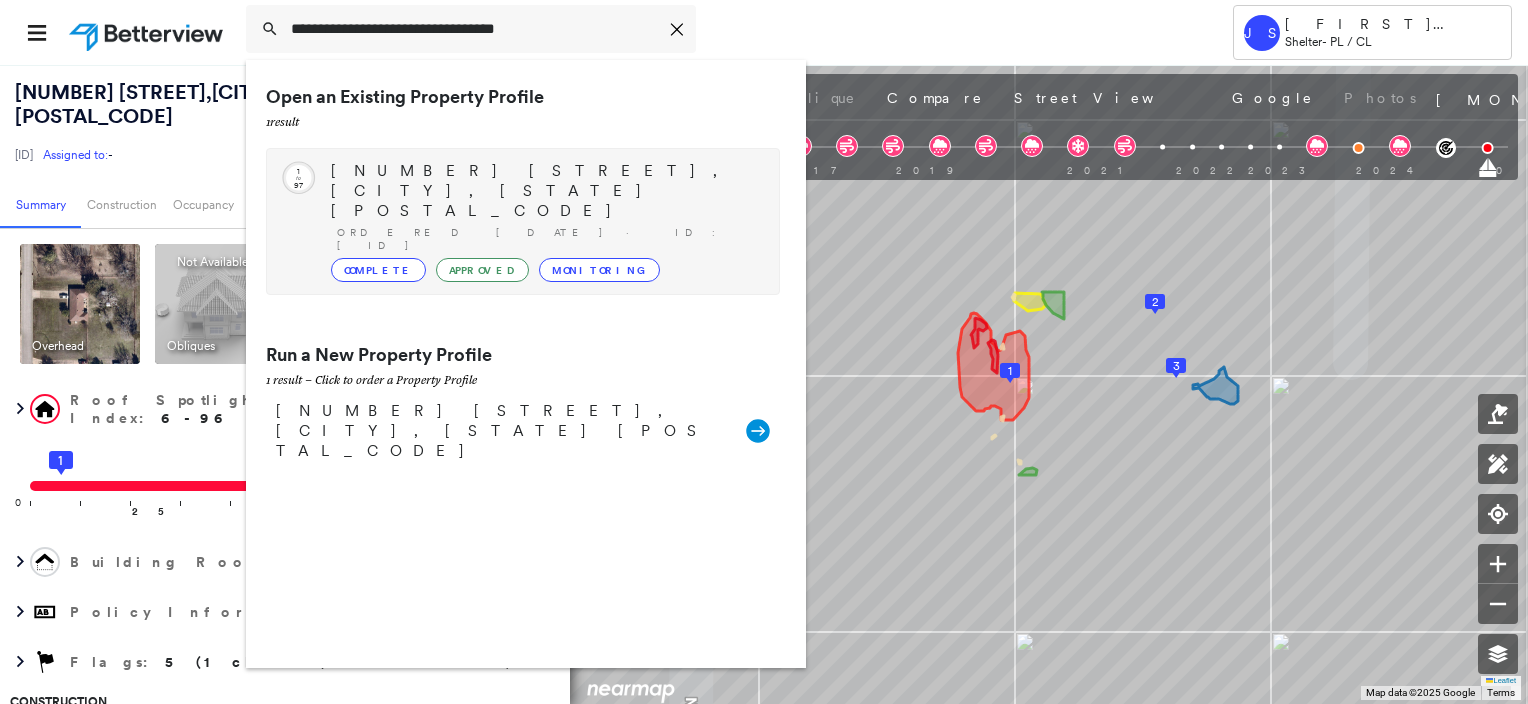 click on "2735 MCCLAIN RD, ARDMORE, OK 73401" at bounding box center (545, 191) 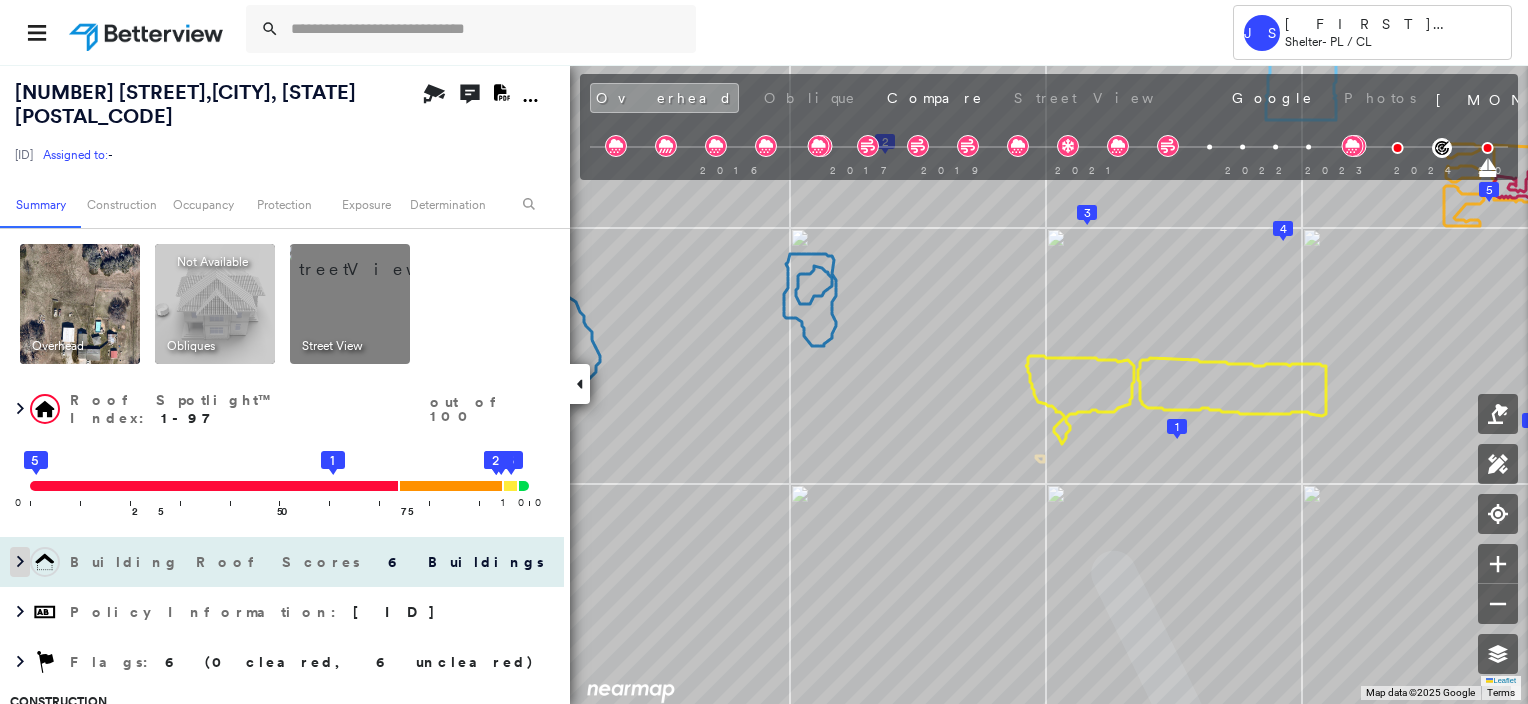 click 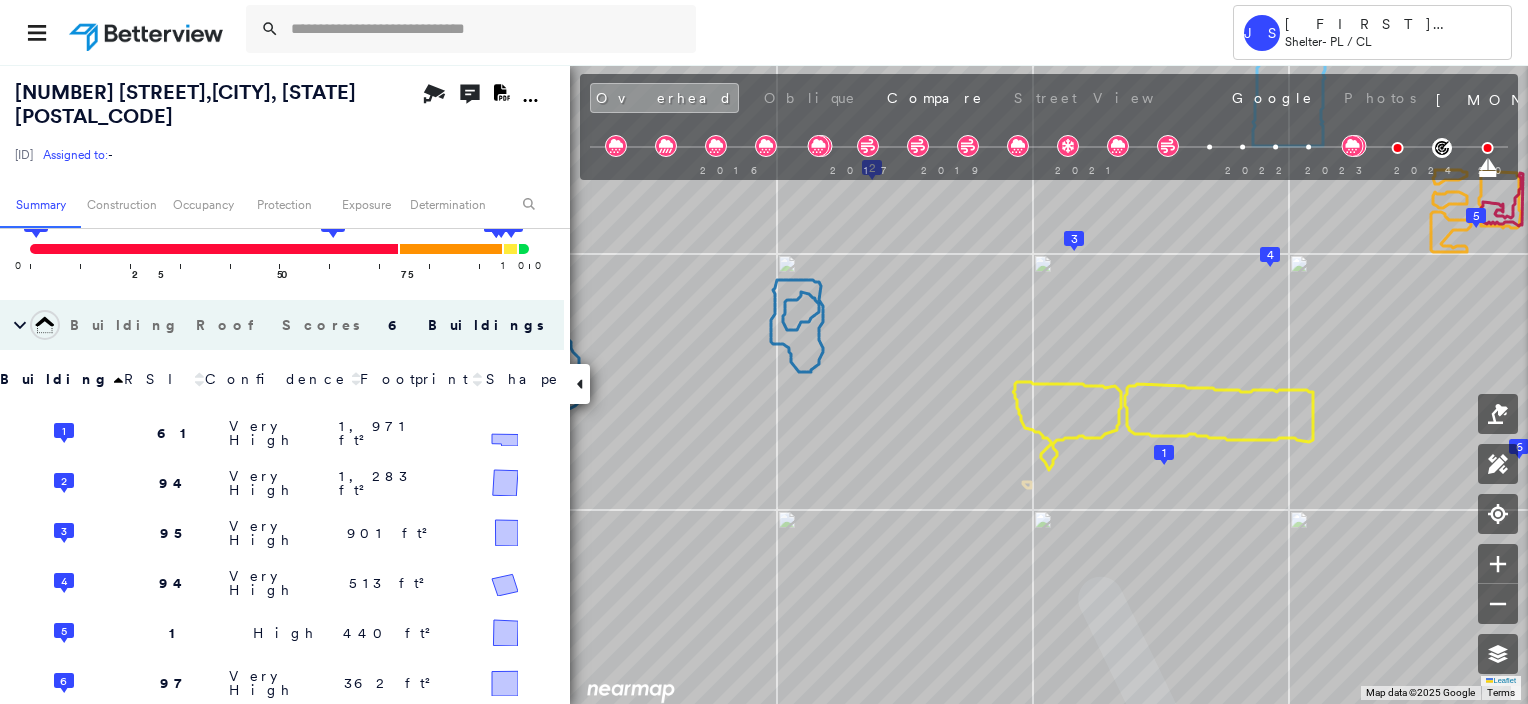 scroll, scrollTop: 400, scrollLeft: 0, axis: vertical 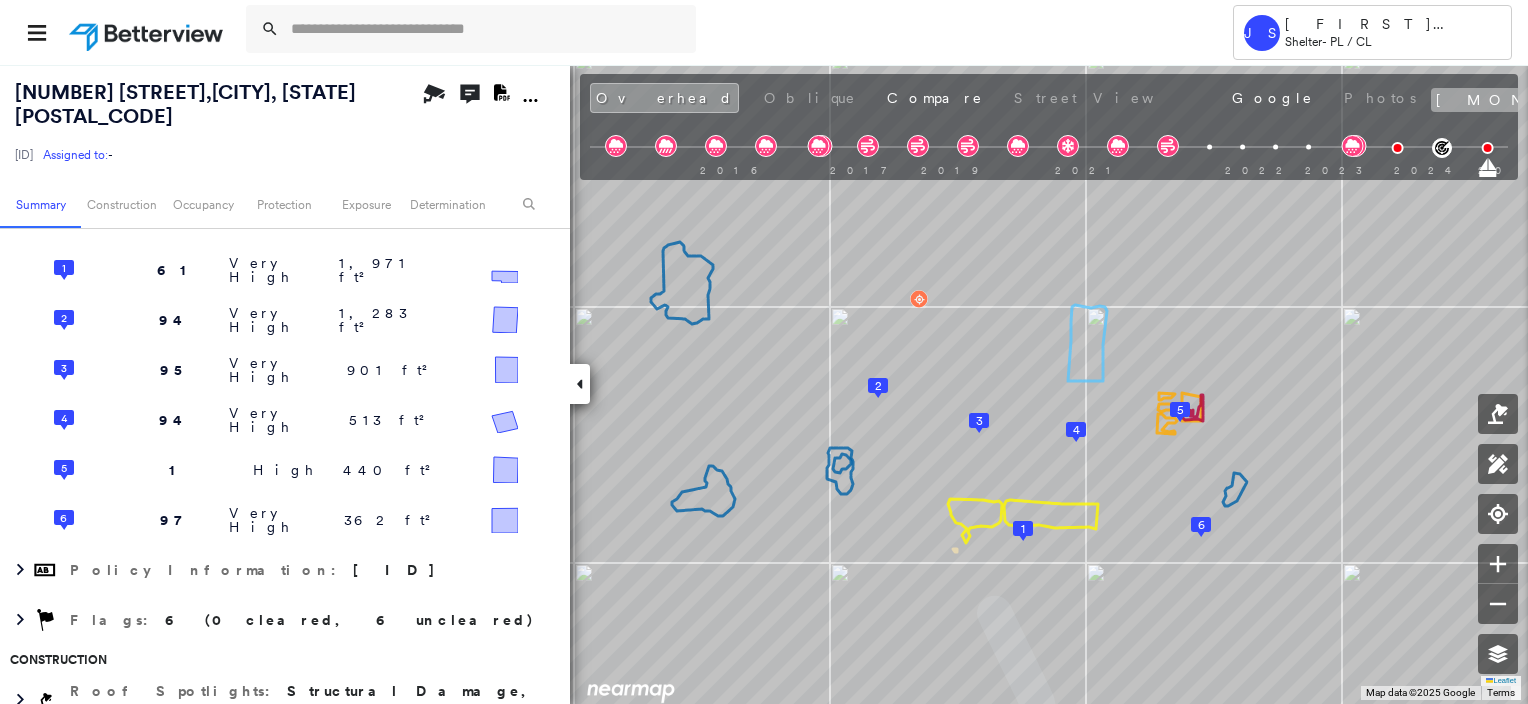 click 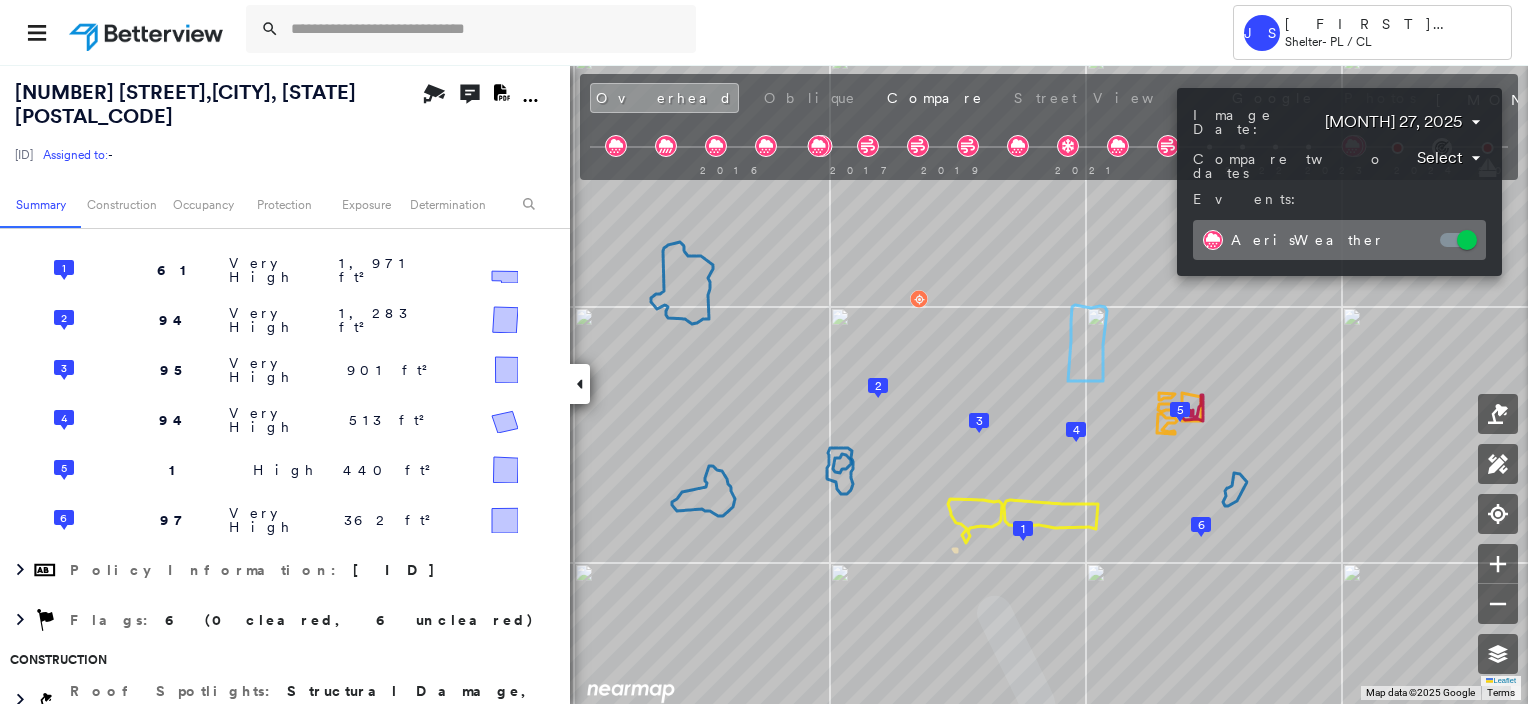 click at bounding box center (764, 352) 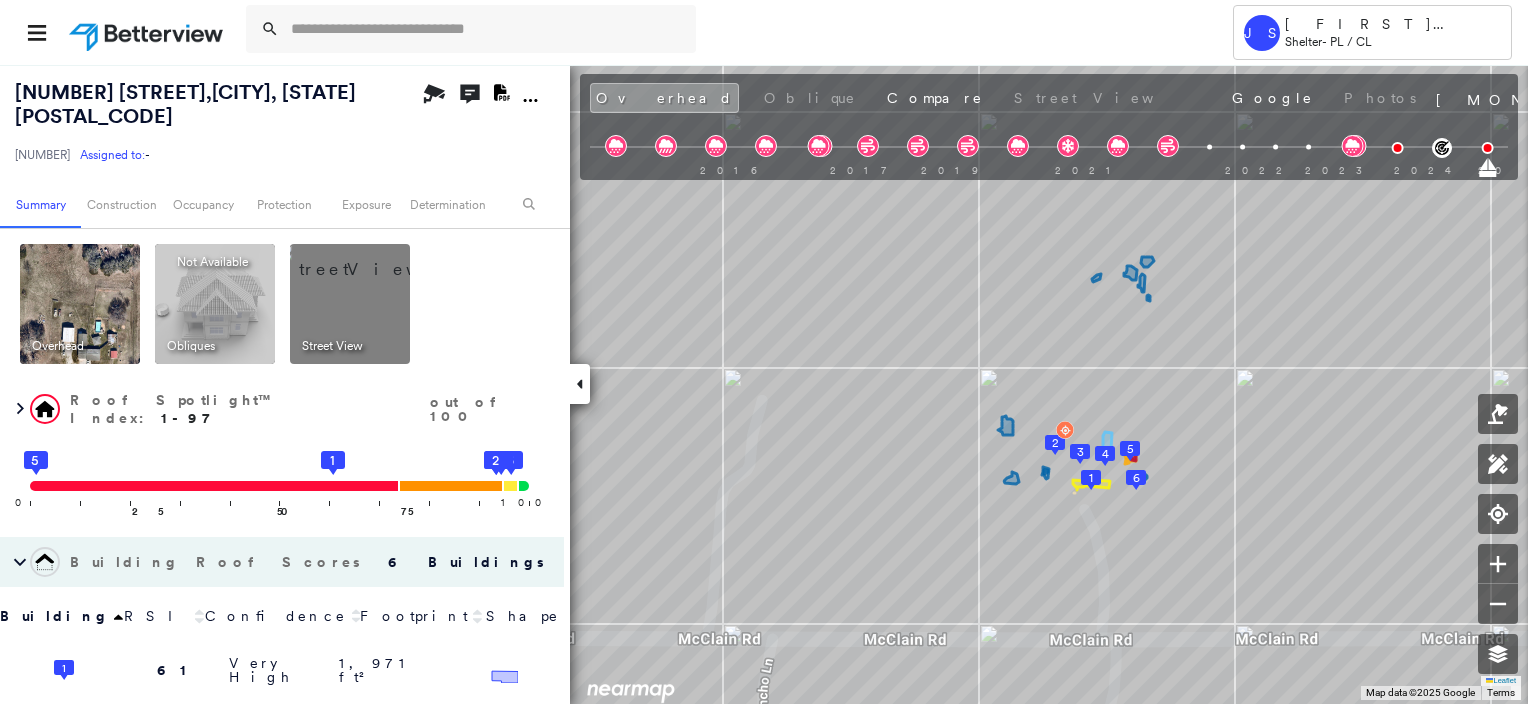 scroll, scrollTop: 0, scrollLeft: 0, axis: both 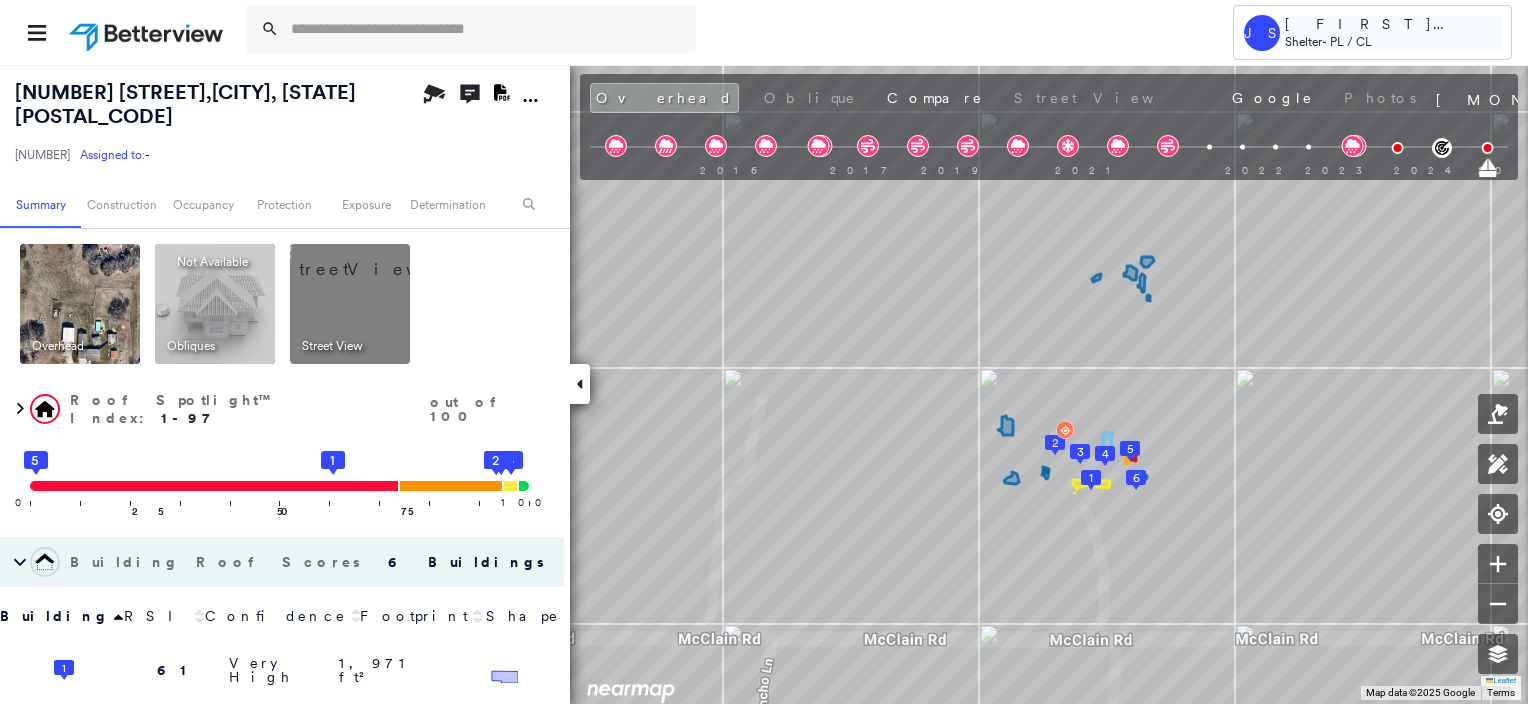 click on "[FIRST] [LAST]" at bounding box center [1393, 24] 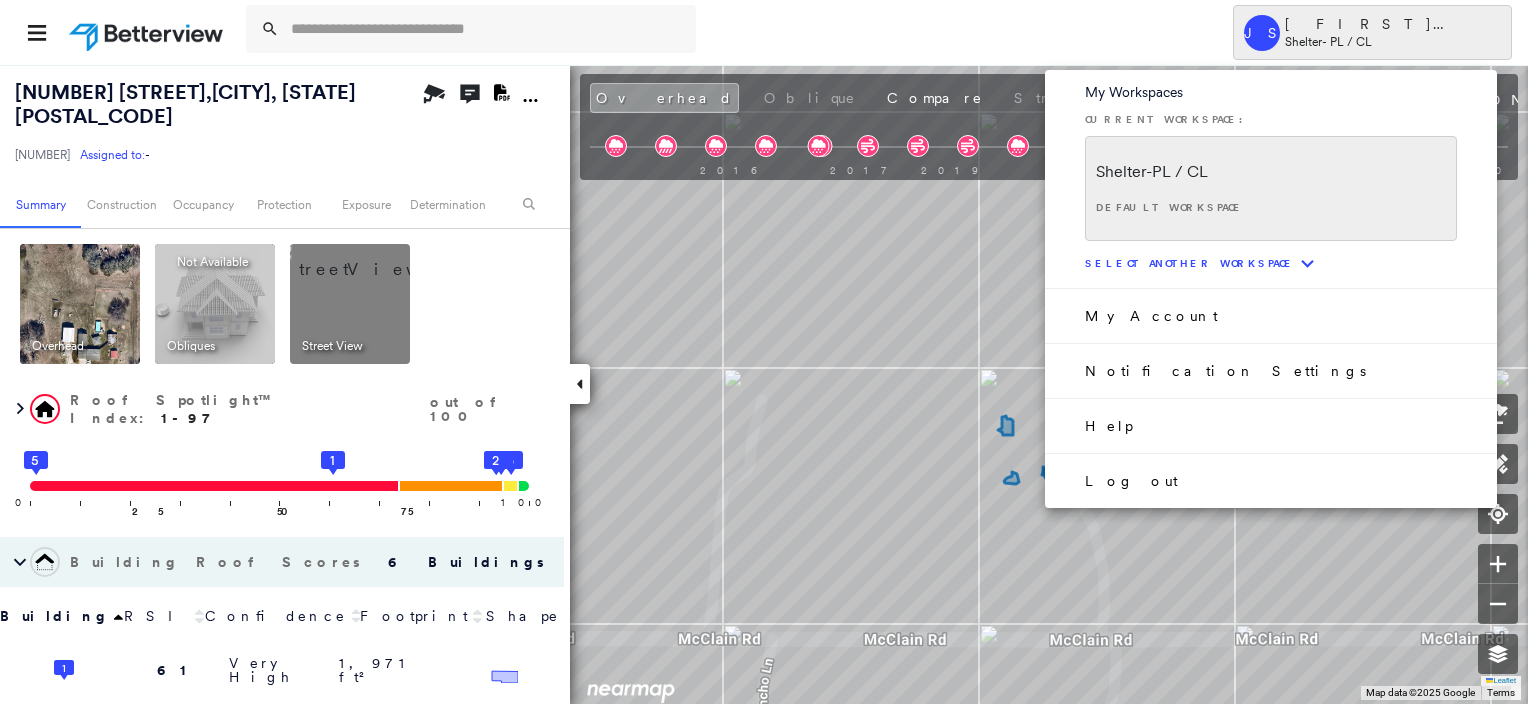 click on "Log out" at bounding box center [1131, 481] 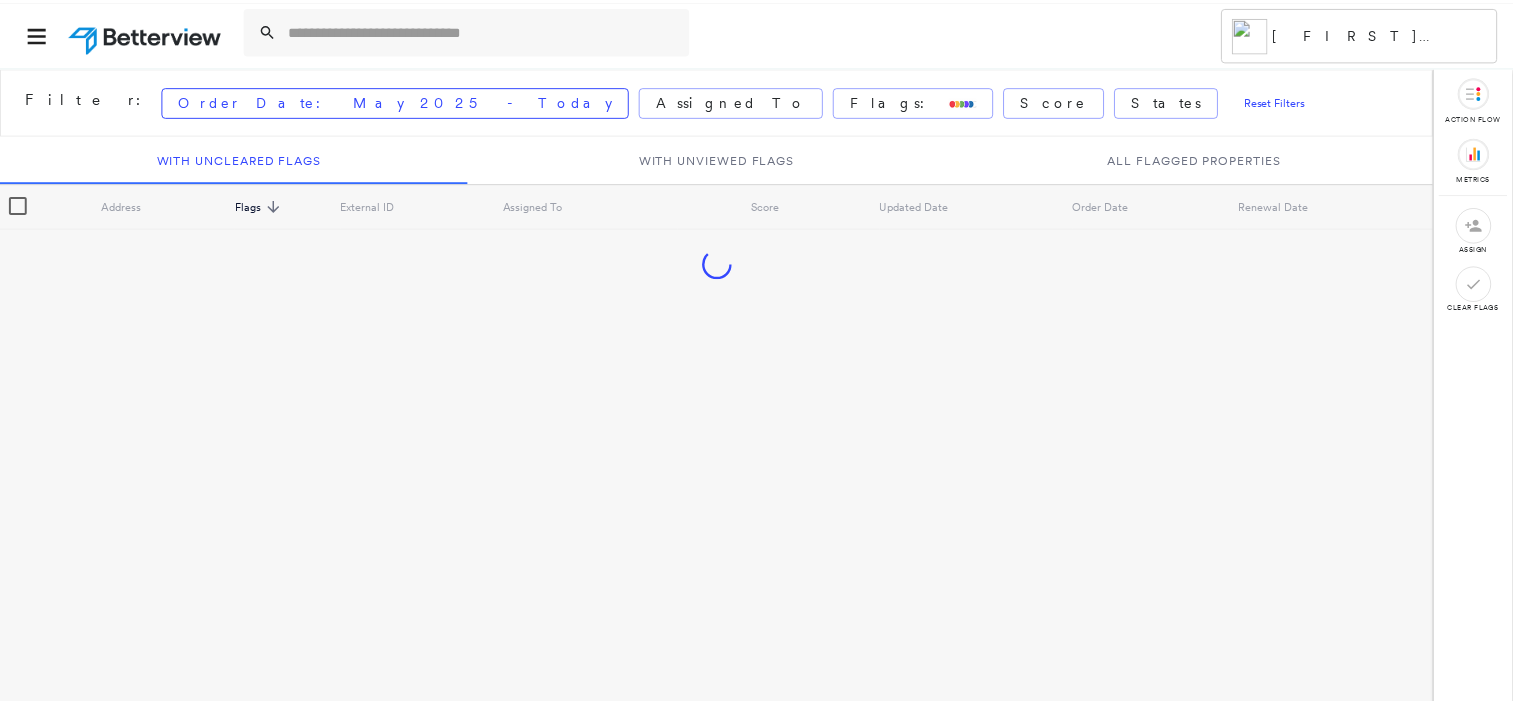 scroll, scrollTop: 0, scrollLeft: 0, axis: both 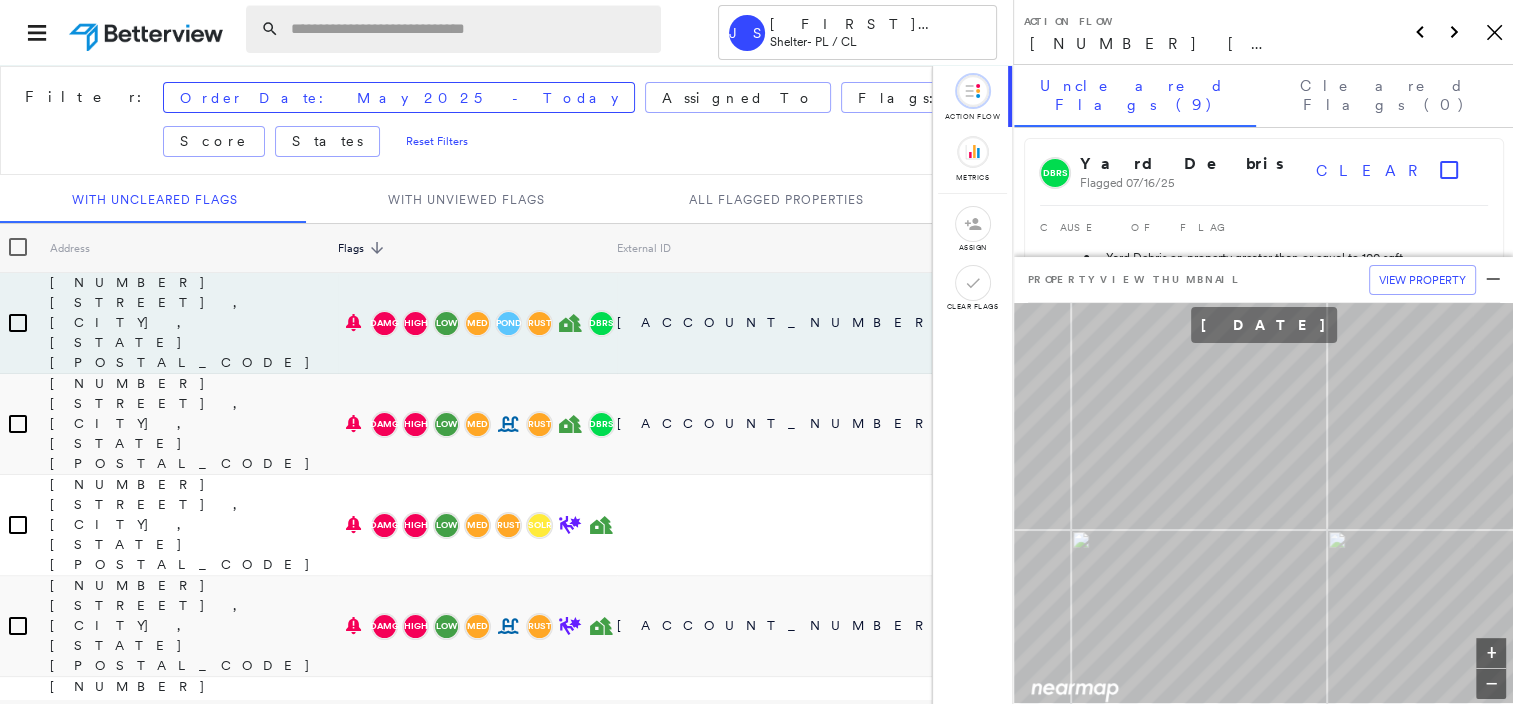 click at bounding box center [470, 29] 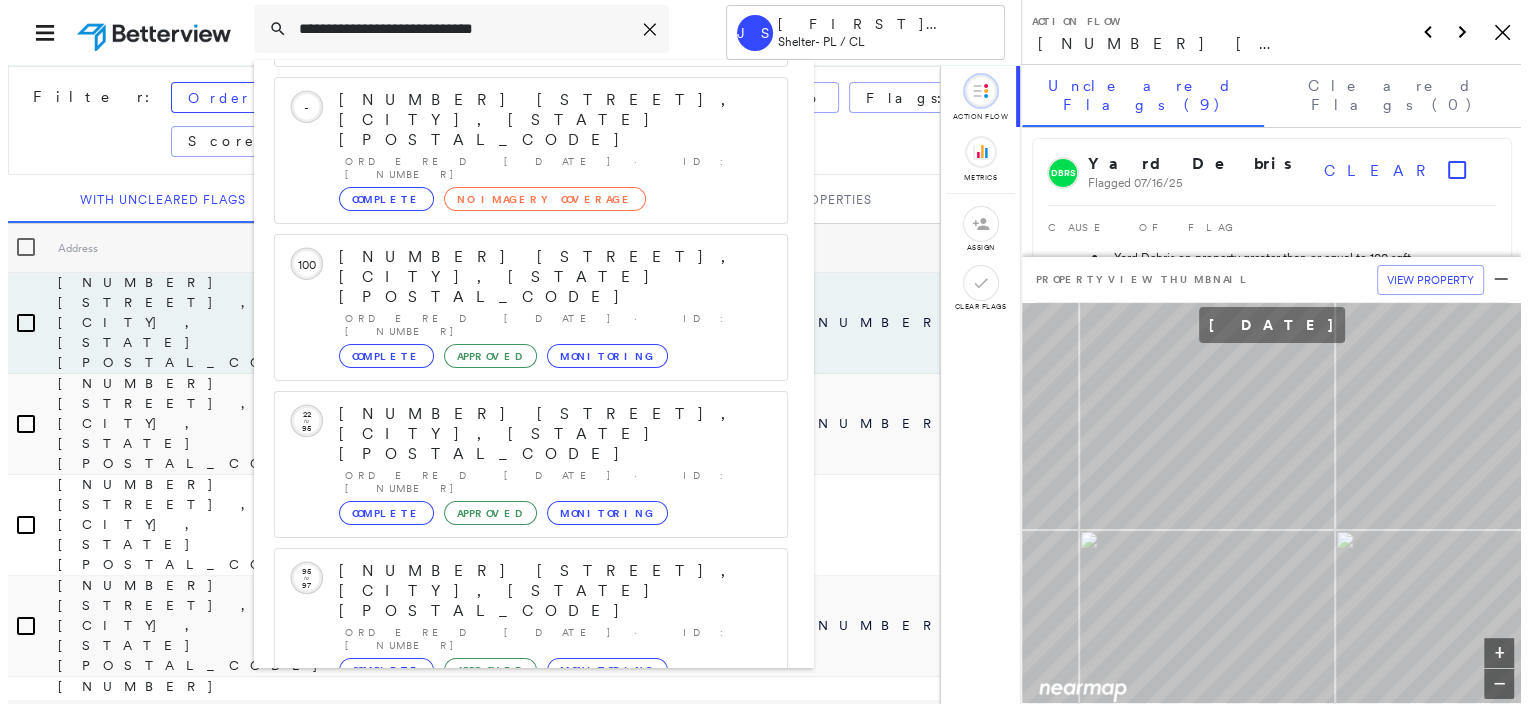 scroll, scrollTop: 297, scrollLeft: 0, axis: vertical 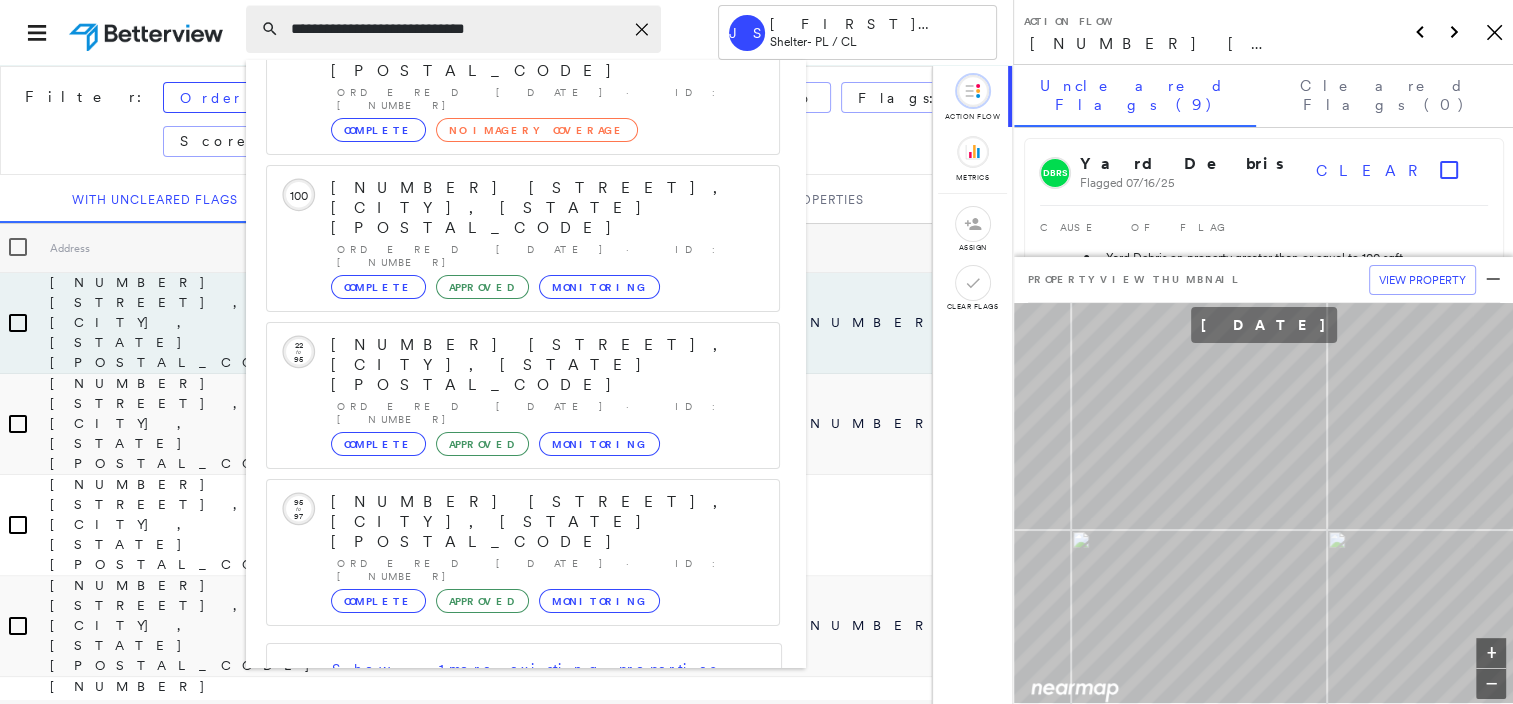 type on "**********" 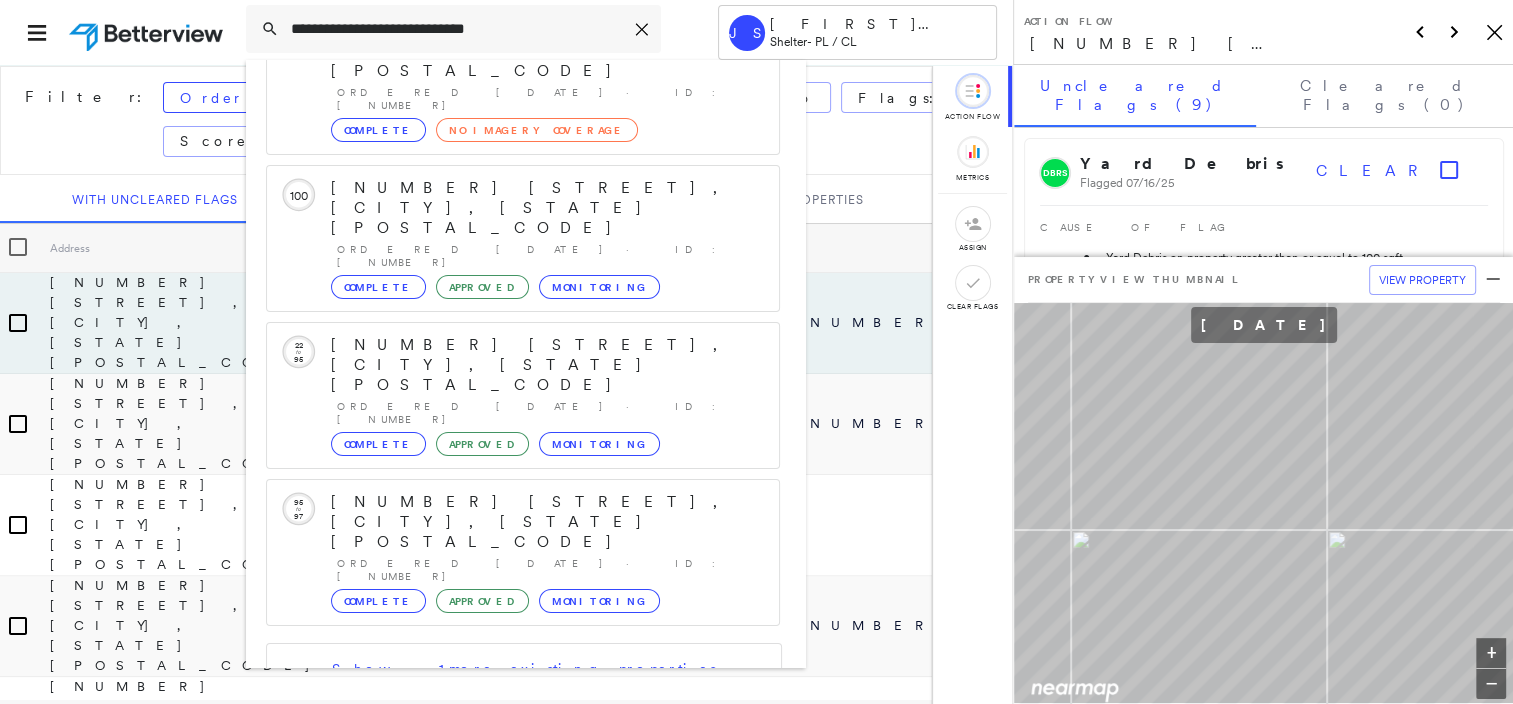 click on "[NUMBER] [STREET], [CITY], [STATE], [COUNTRY]" at bounding box center [501, 814] 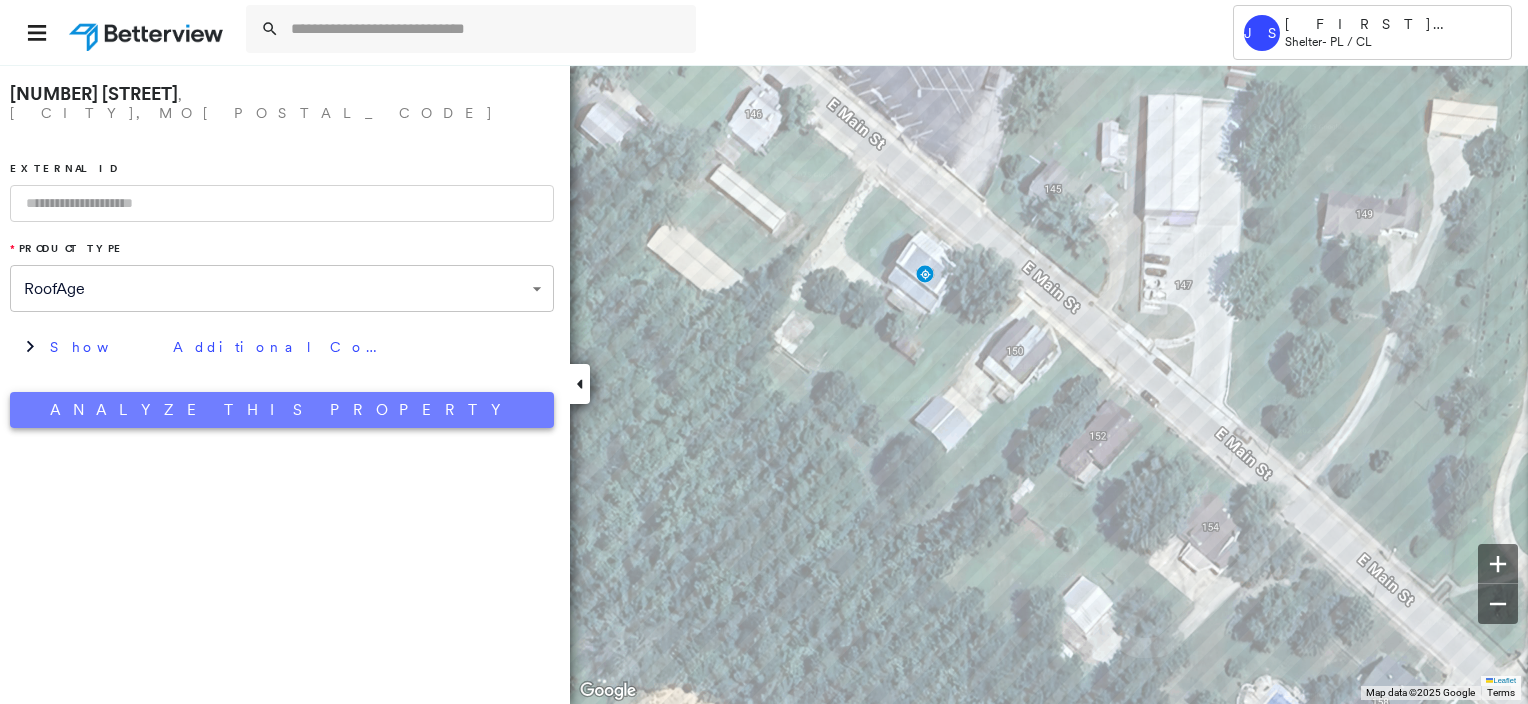 click on "Analyze This Property" at bounding box center (282, 410) 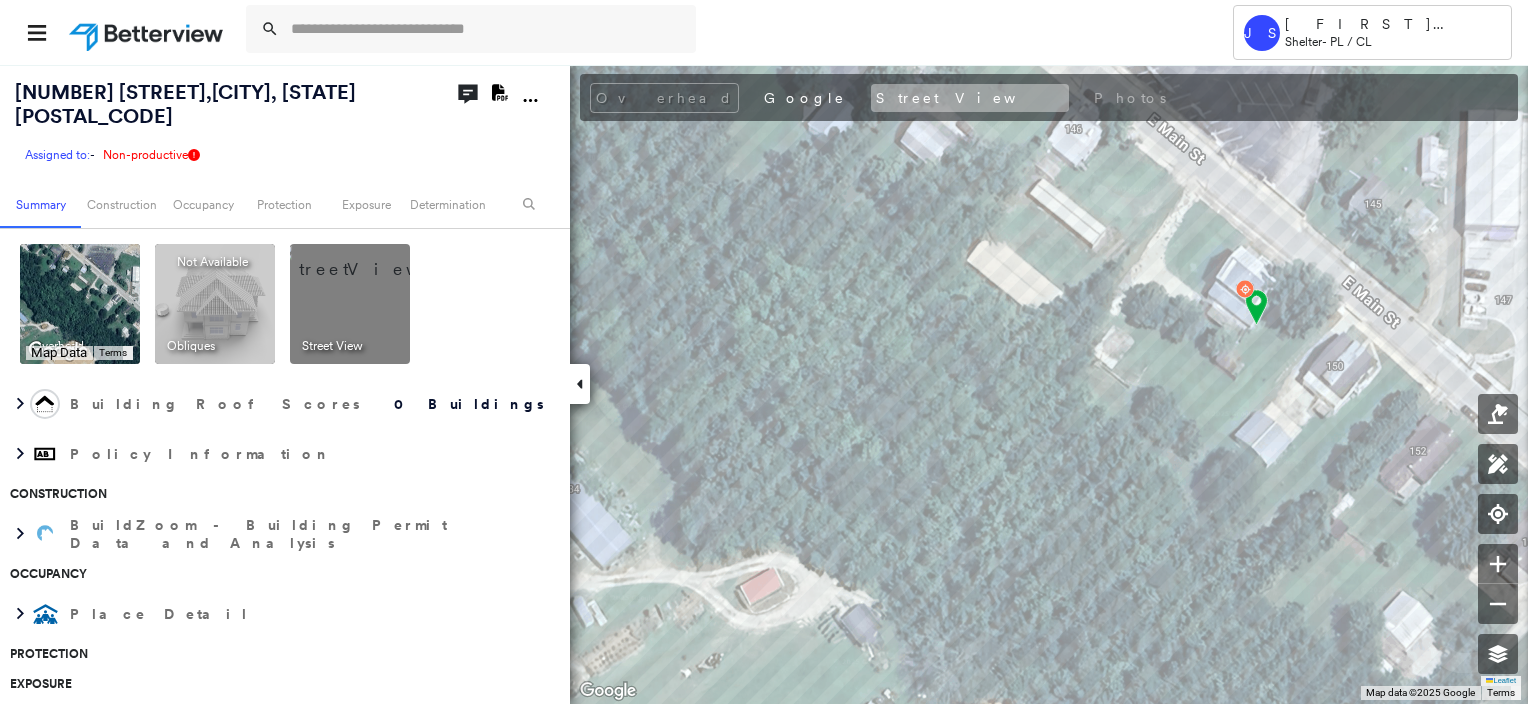 click on "Street View" at bounding box center (970, 98) 